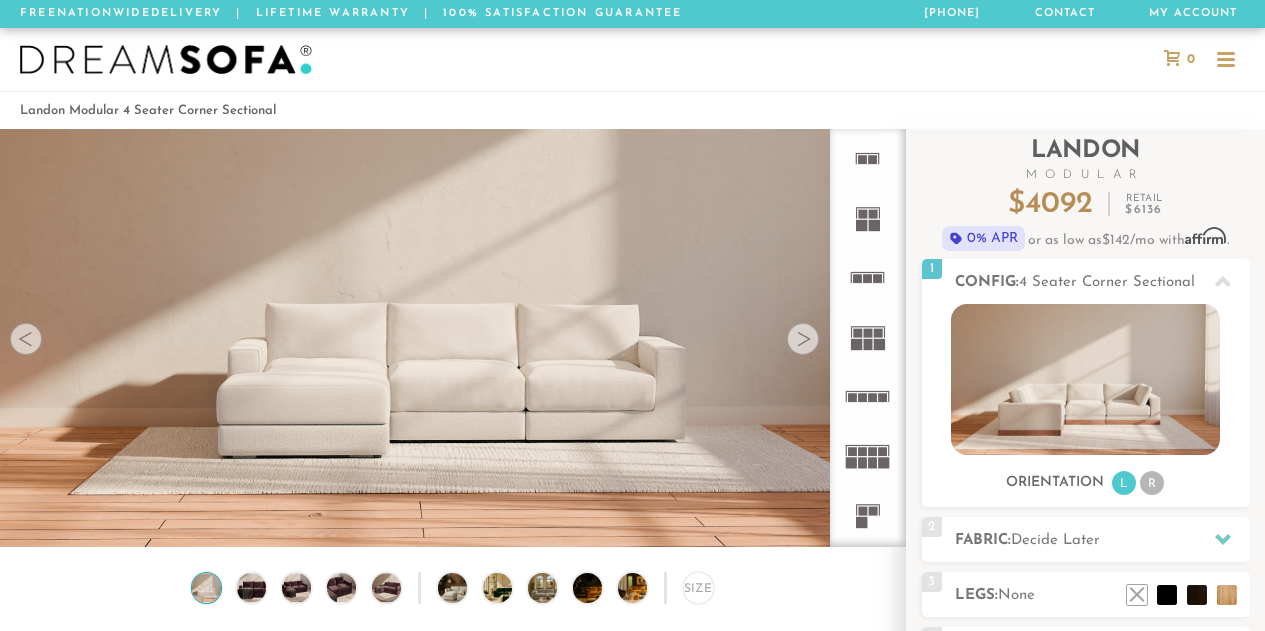 scroll, scrollTop: 0, scrollLeft: 0, axis: both 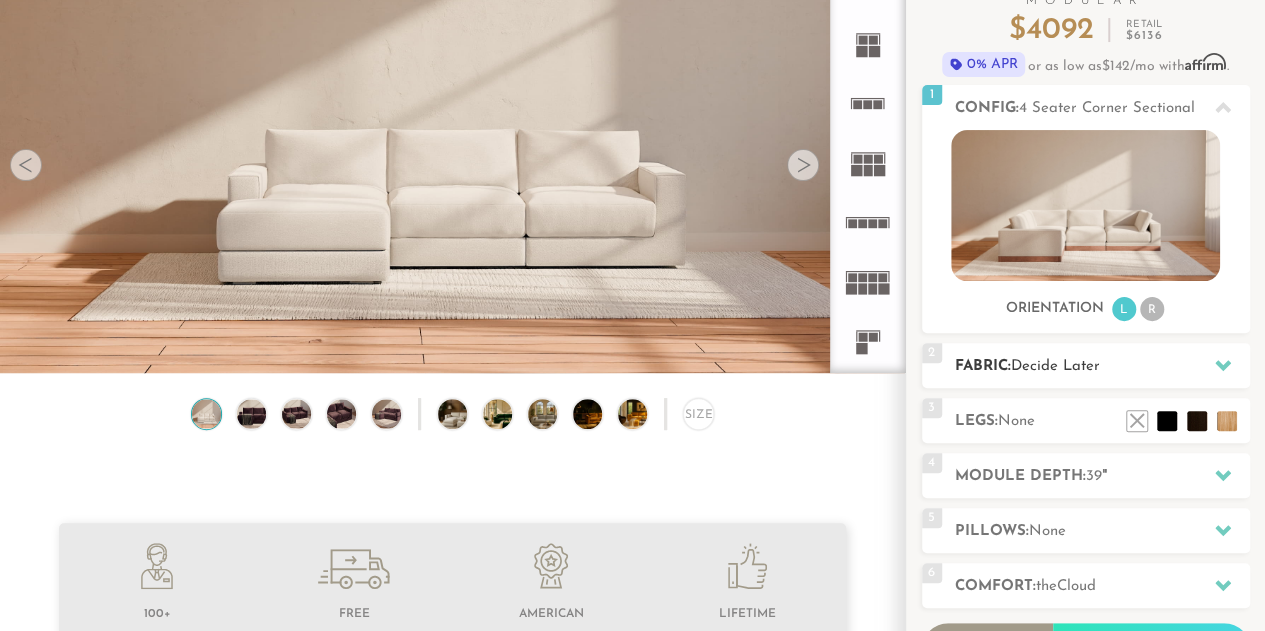click 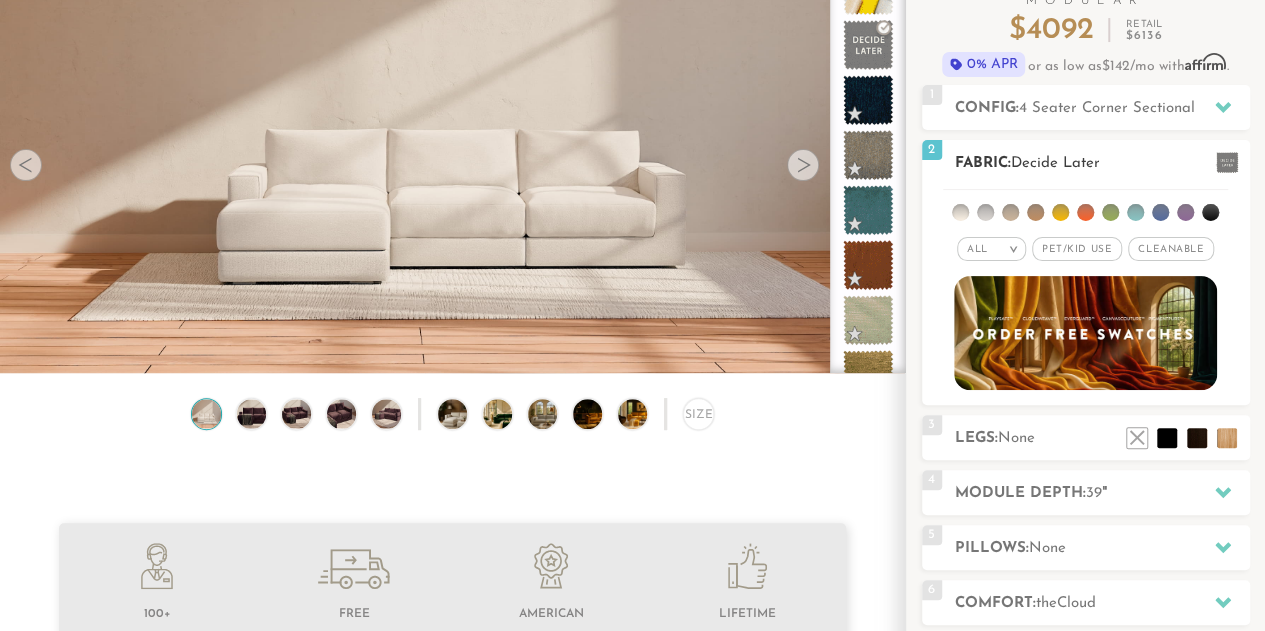 click on "Pet/Kid Use x" at bounding box center (1077, 249) 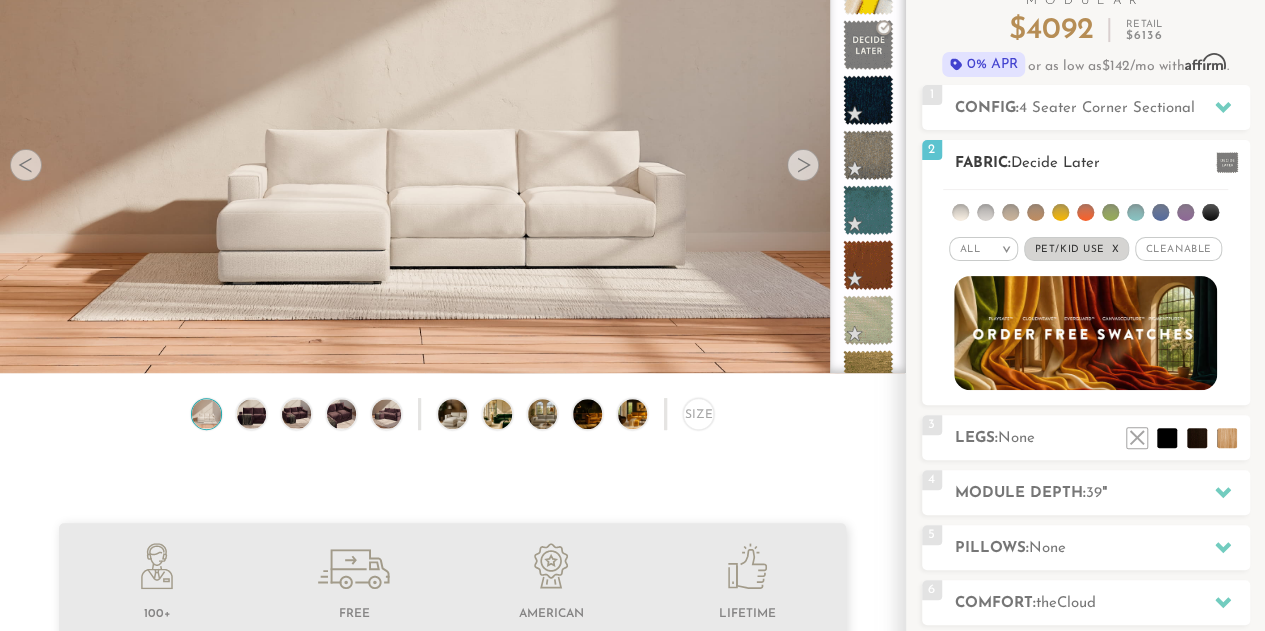 click on "Cleanable x" at bounding box center (1178, 249) 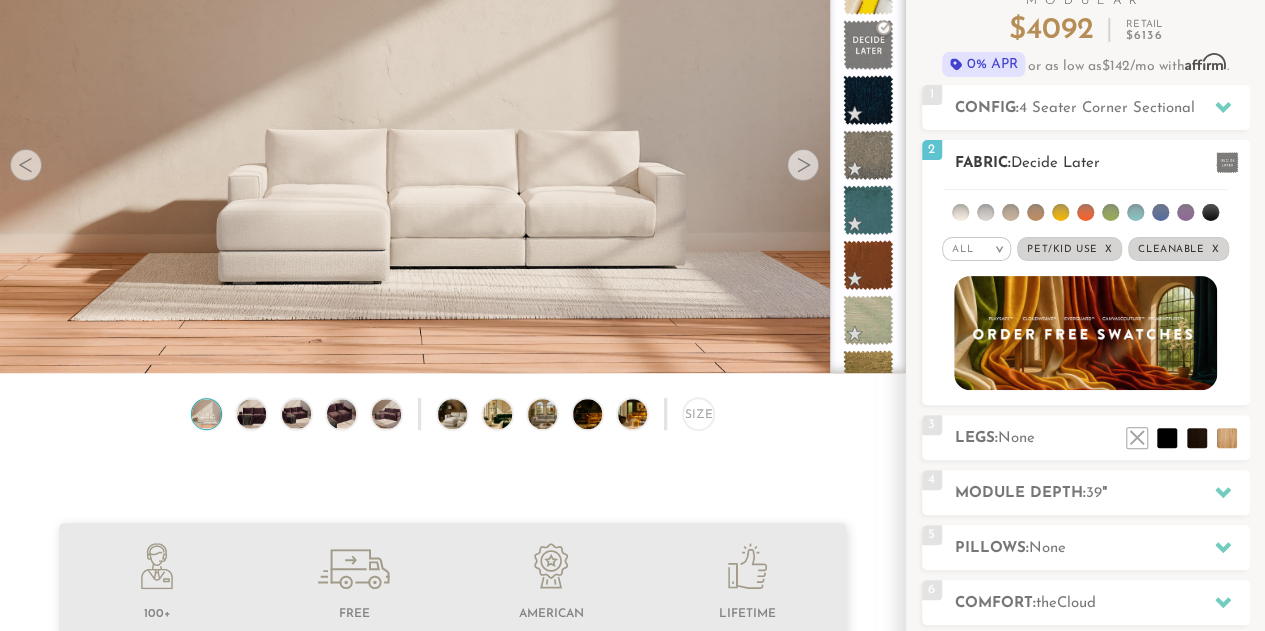 click at bounding box center (985, 212) 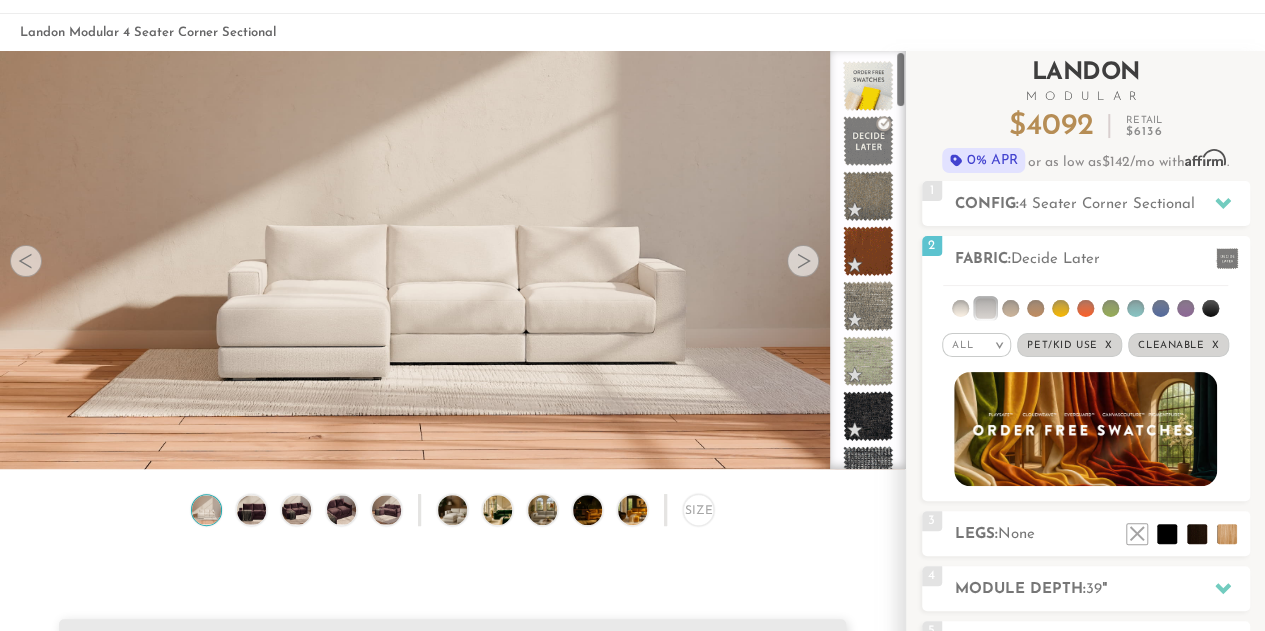 scroll, scrollTop: 0, scrollLeft: 0, axis: both 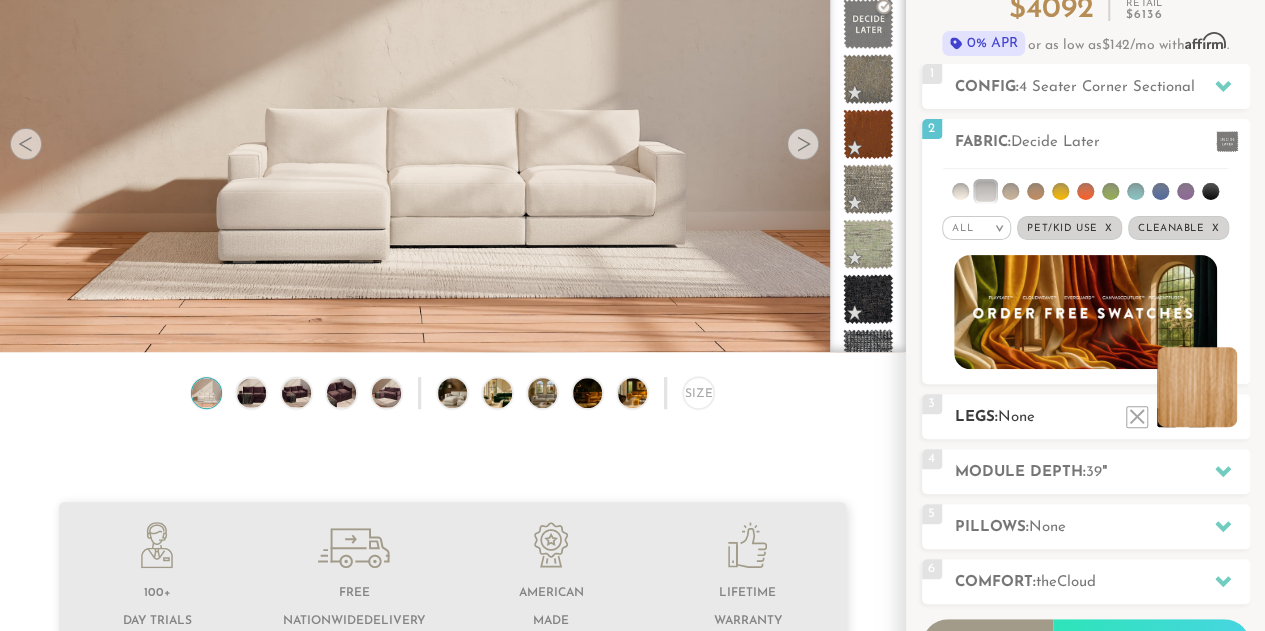 click at bounding box center [1197, 387] 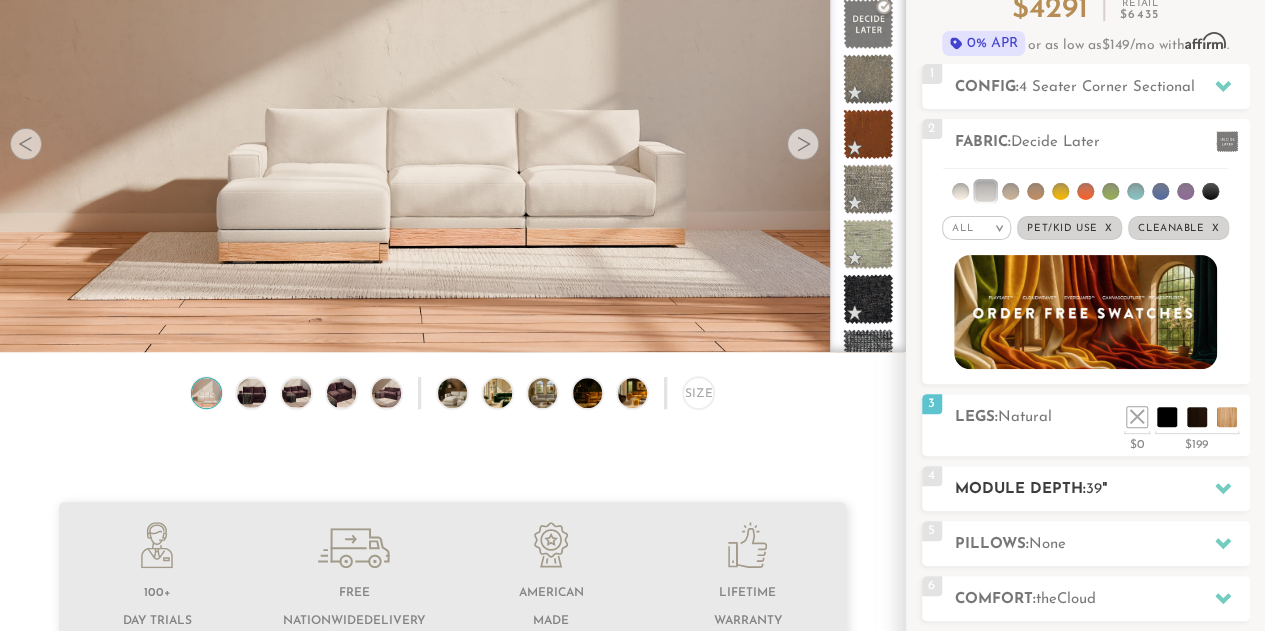 click 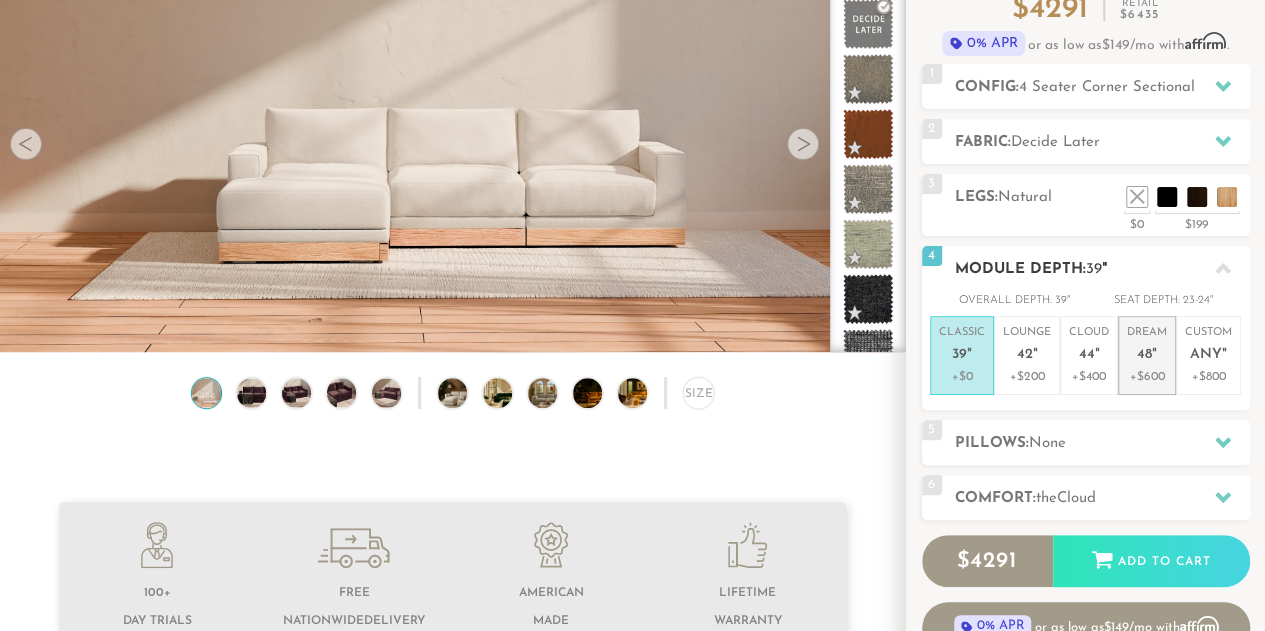 click on """ at bounding box center [1154, 355] 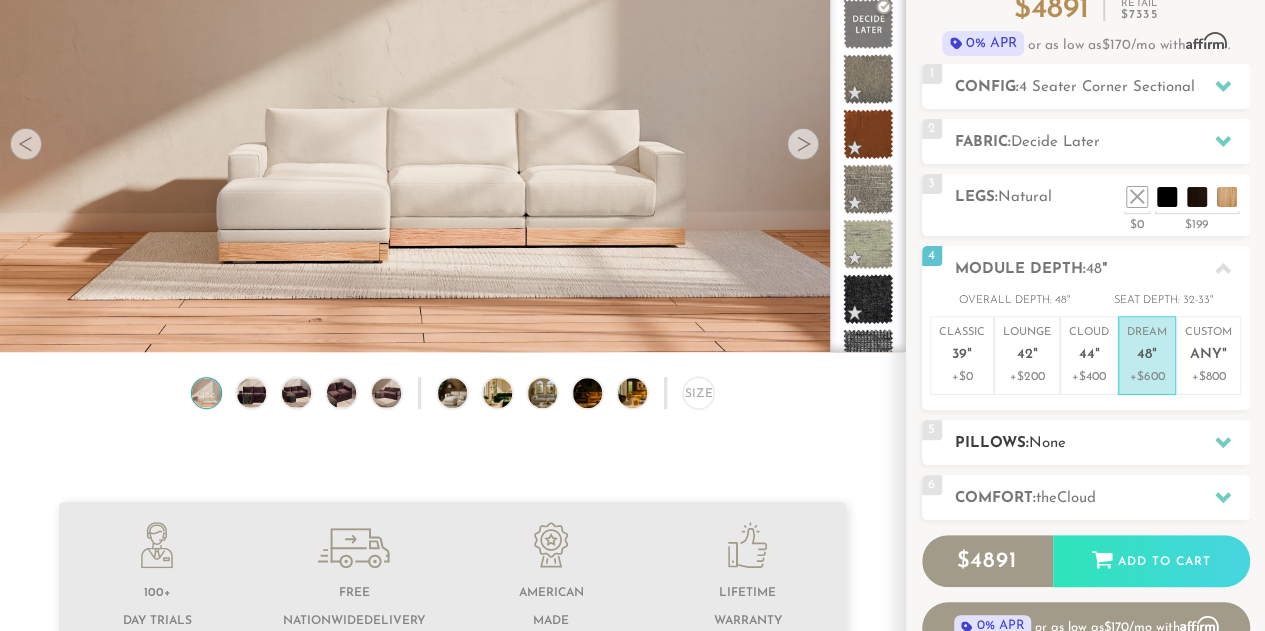 click at bounding box center (1223, 442) 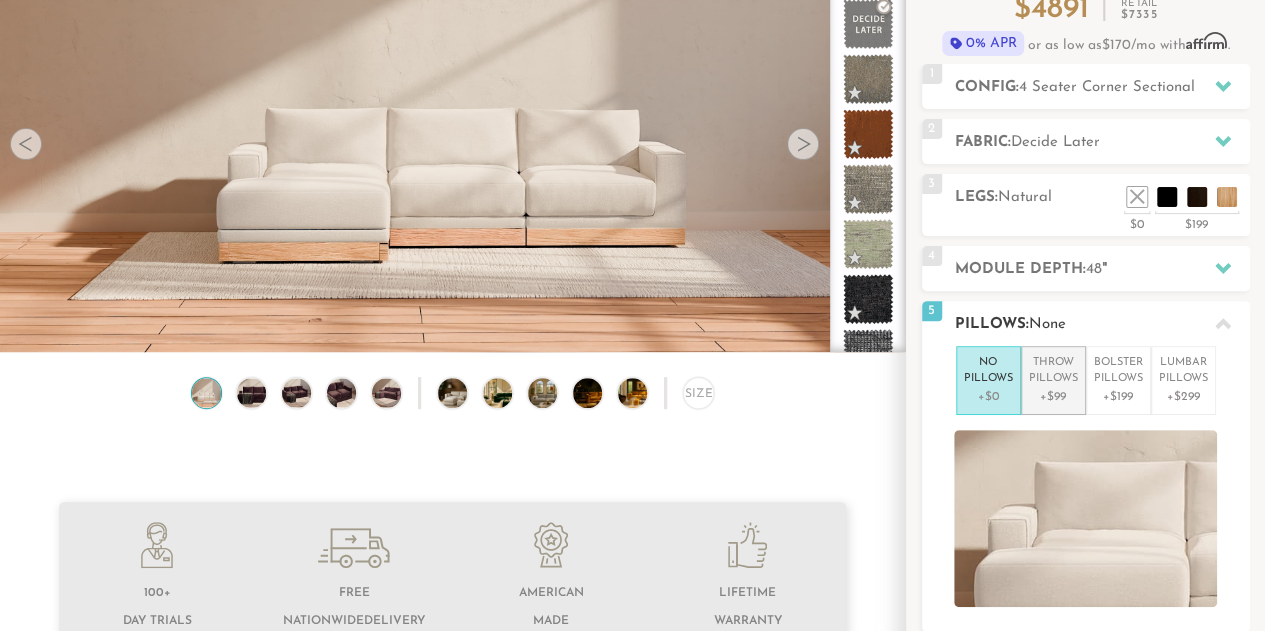 click on "+$99" at bounding box center [1053, 397] 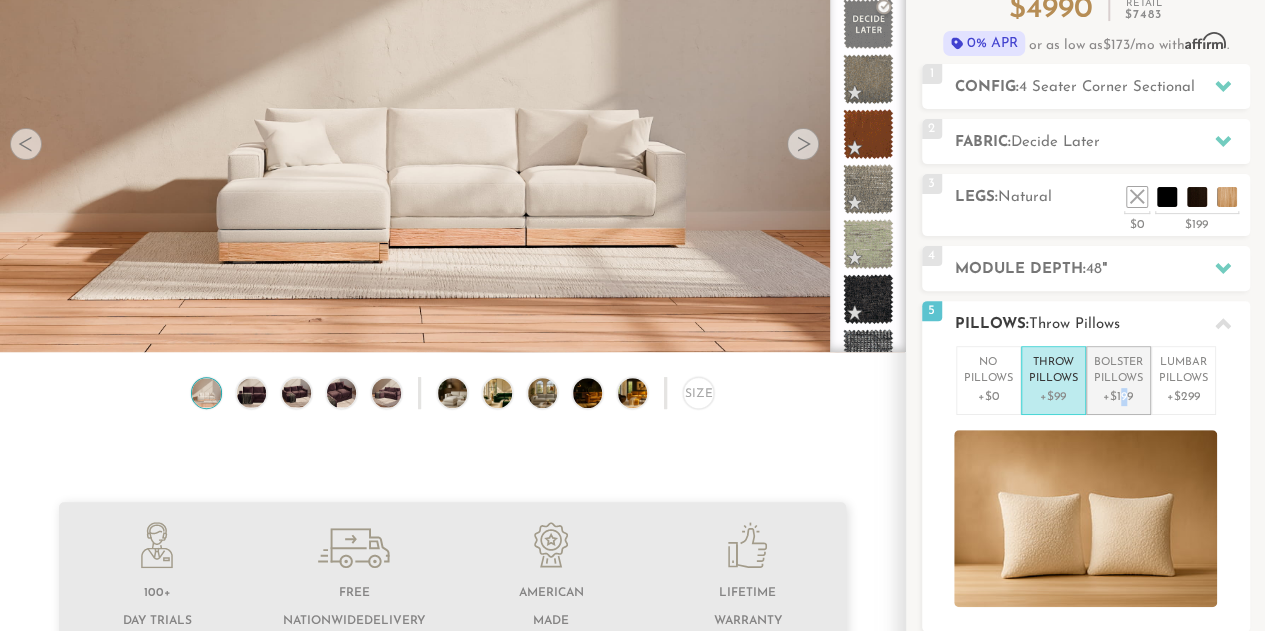 click on "+$199" at bounding box center [1118, 397] 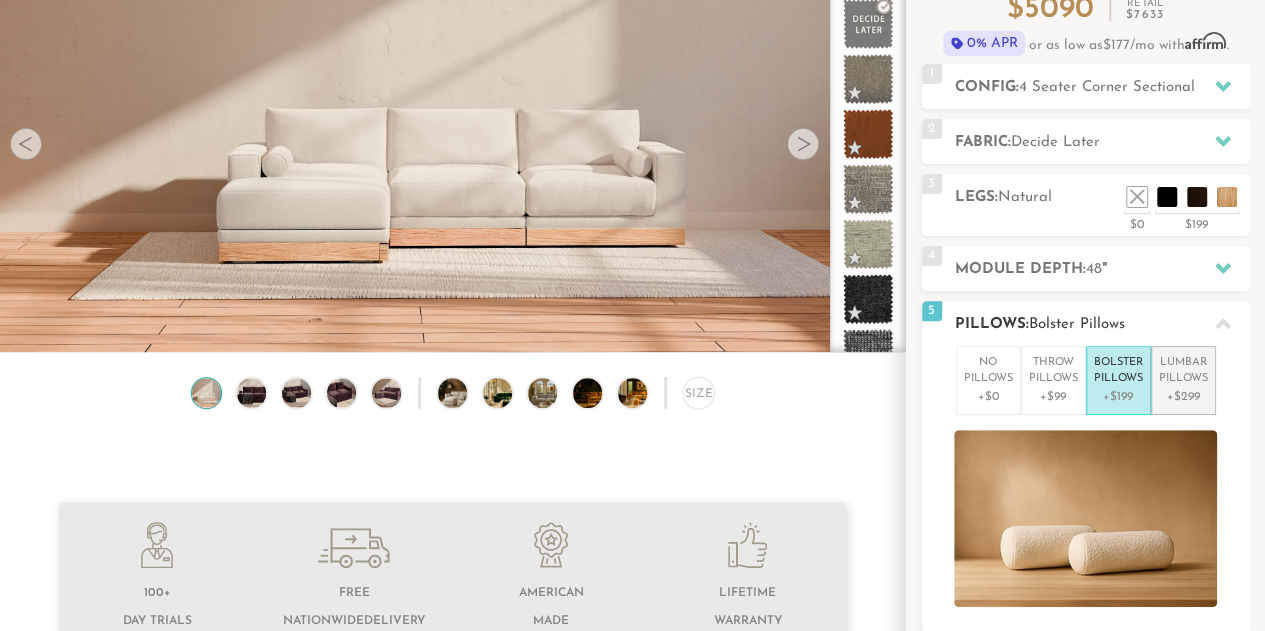 click on "+$299" at bounding box center (1183, 397) 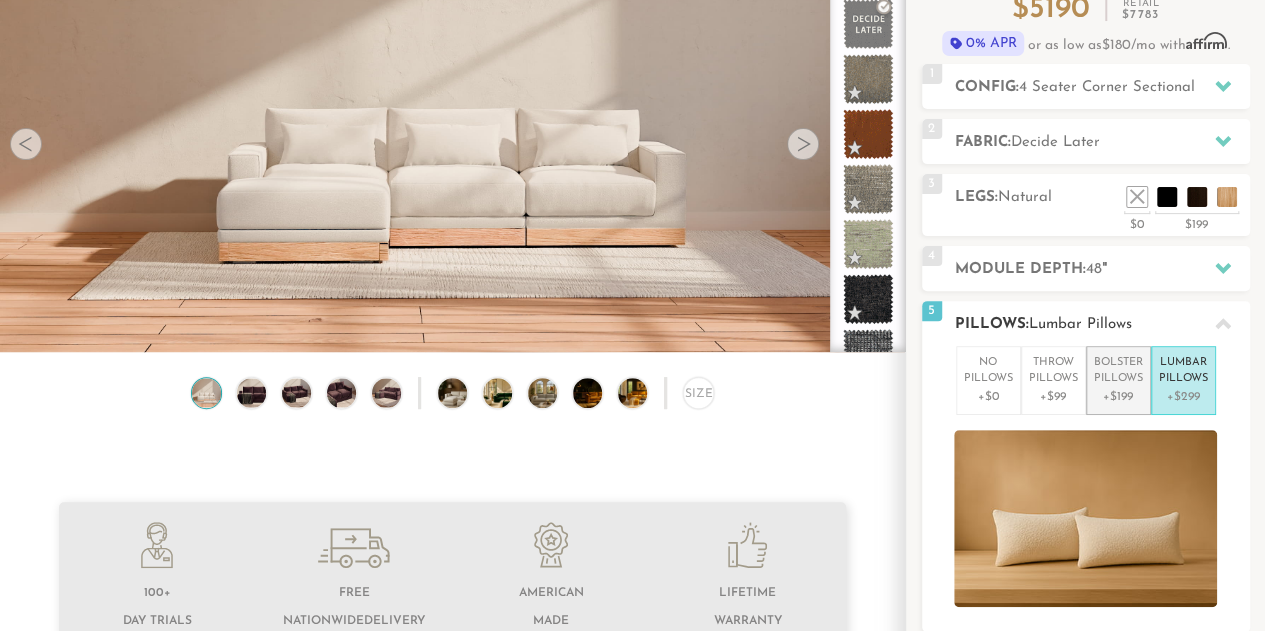 click on "+$199" at bounding box center [1118, 397] 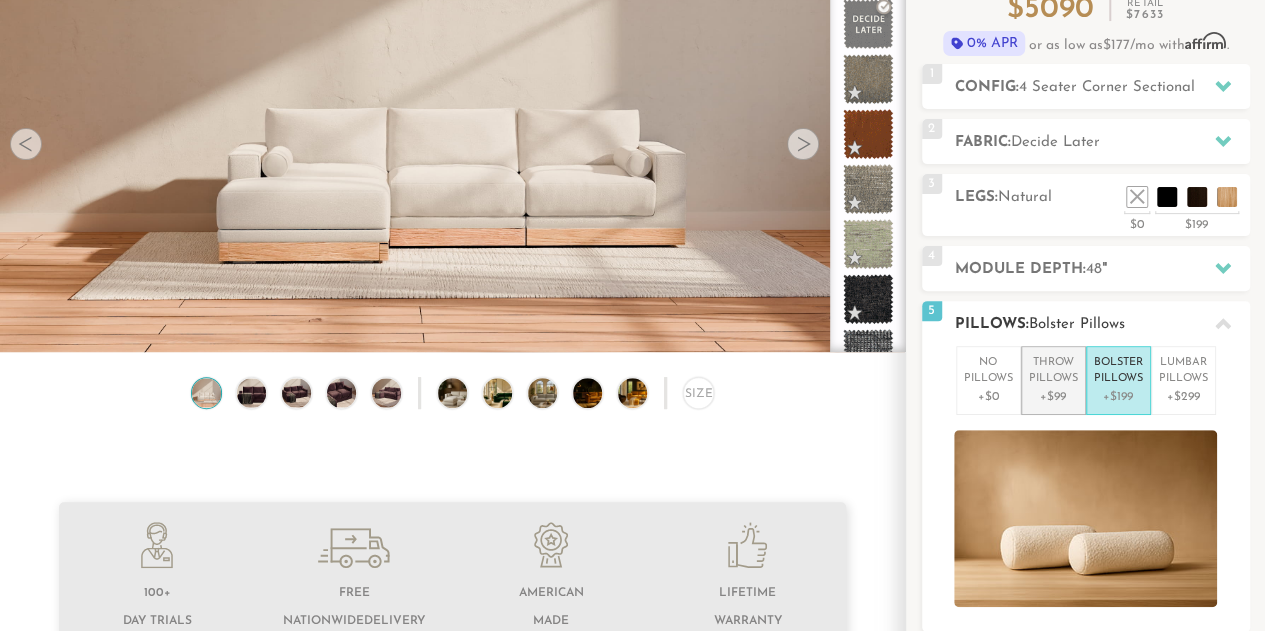 click on "+$99" at bounding box center (1053, 397) 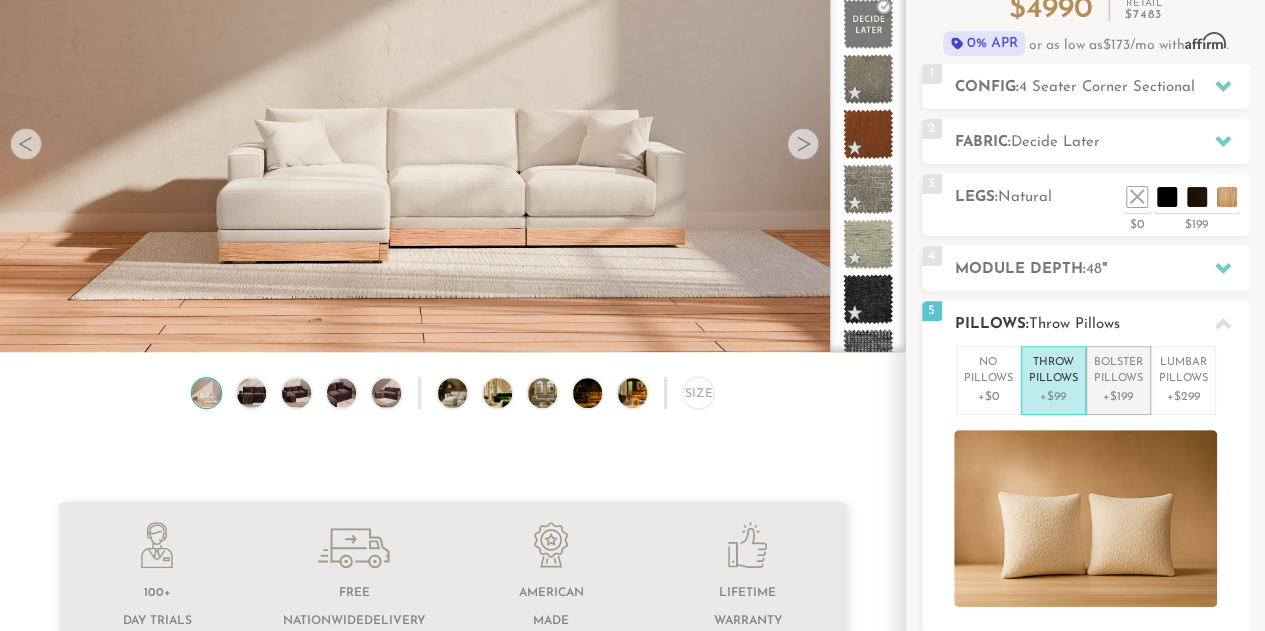 click on "+$199" at bounding box center (1118, 397) 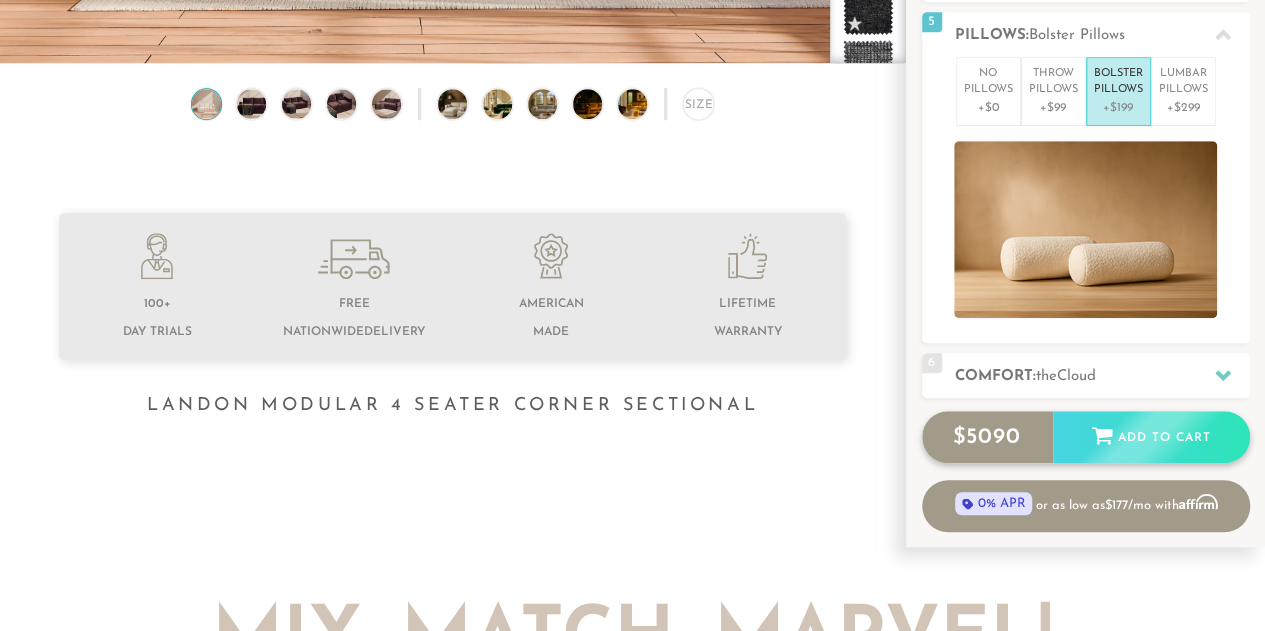 scroll, scrollTop: 489, scrollLeft: 0, axis: vertical 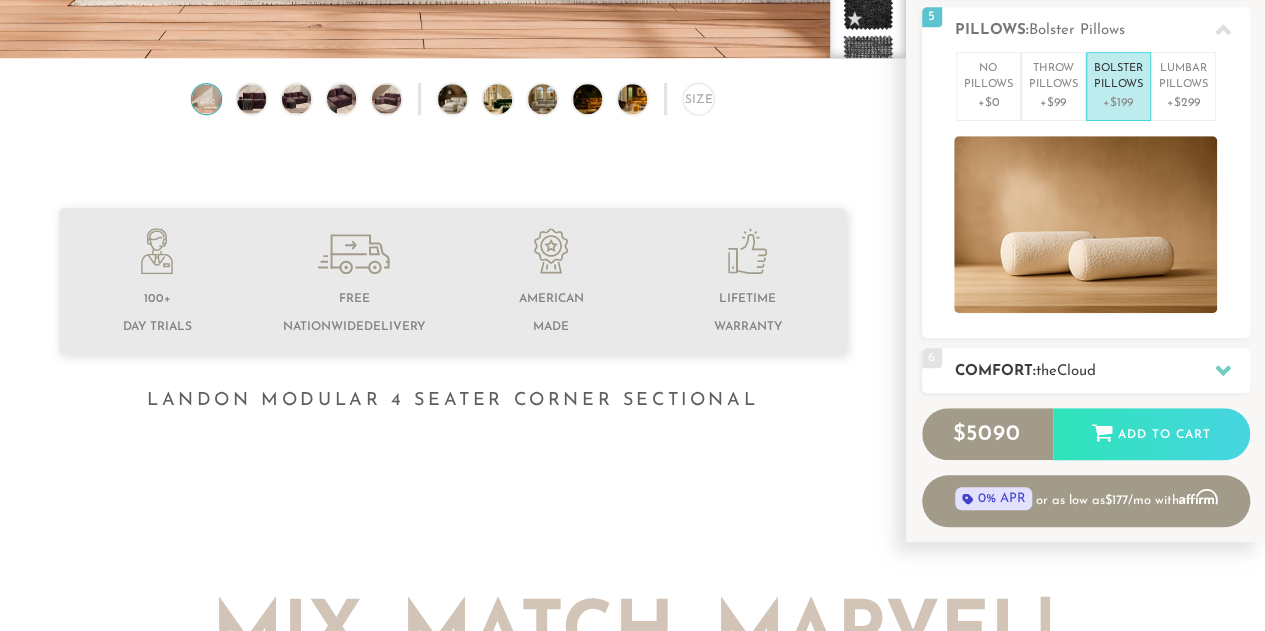 click on "Comfort:  the  Cloud" at bounding box center [1102, 371] 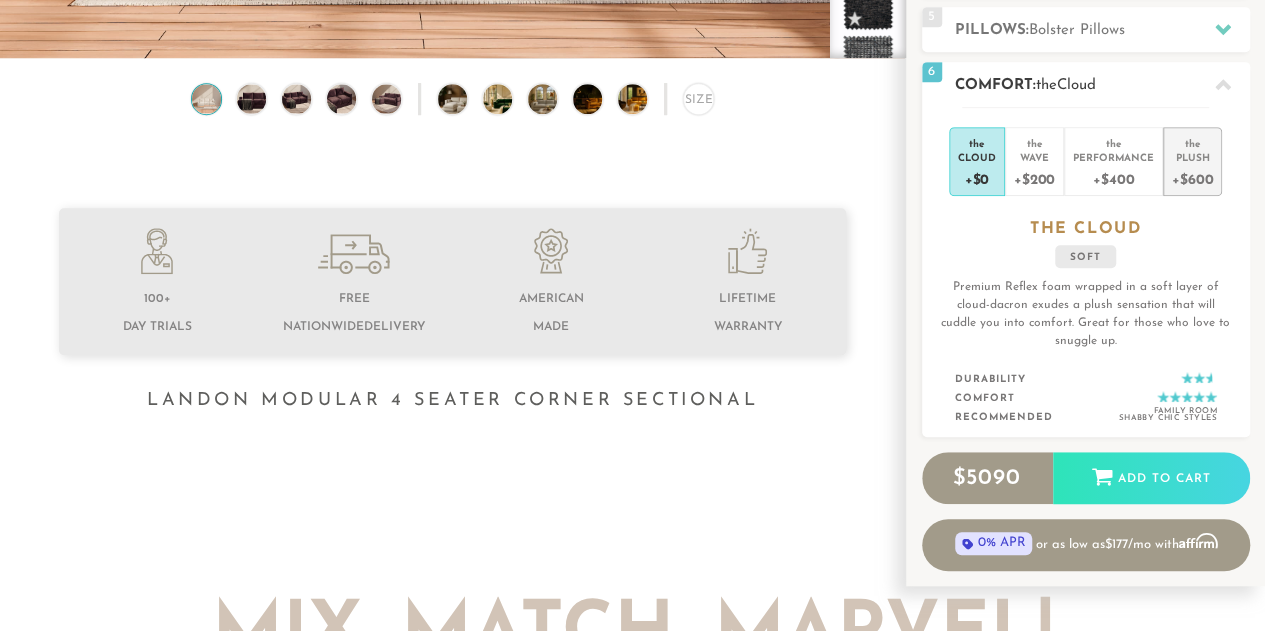 click on "+$600" at bounding box center (1192, 178) 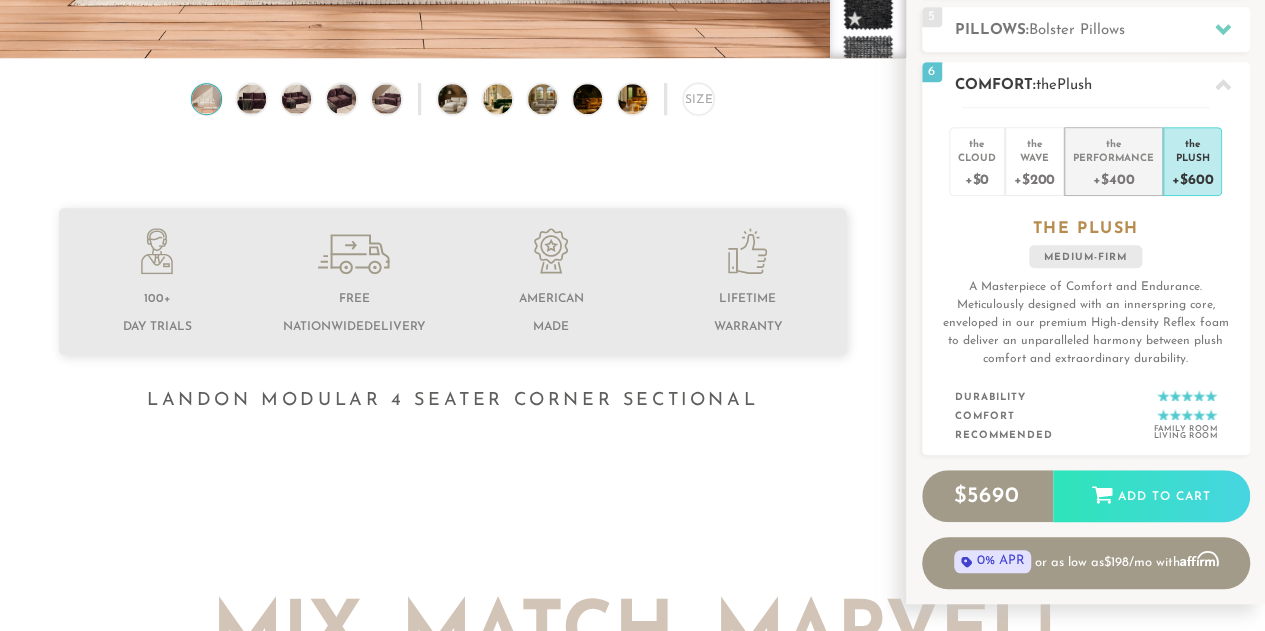 click on "+$400" at bounding box center (1113, 178) 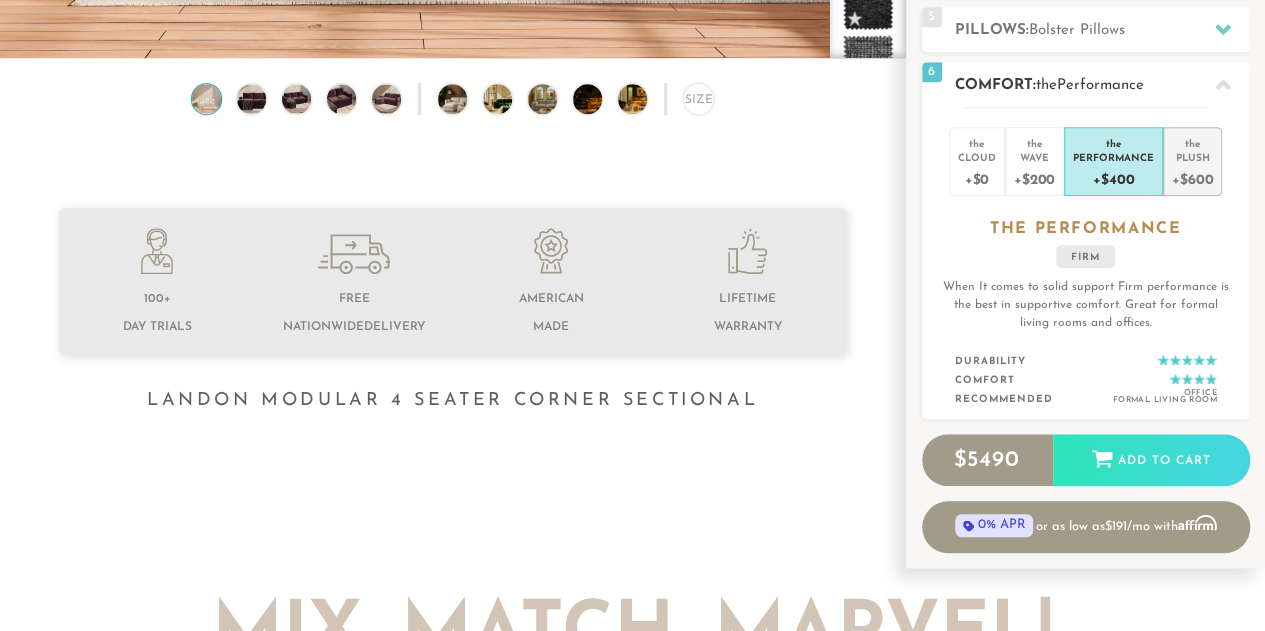 click on "+$600" at bounding box center (1192, 178) 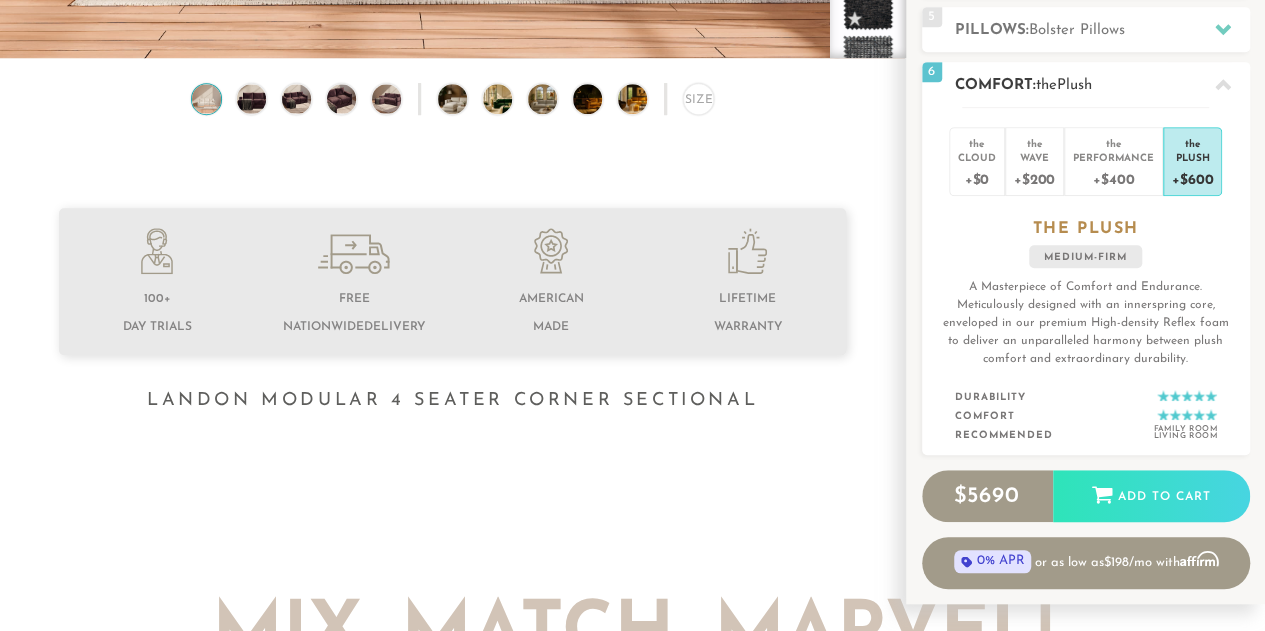 click on "Plush" at bounding box center [1192, 157] 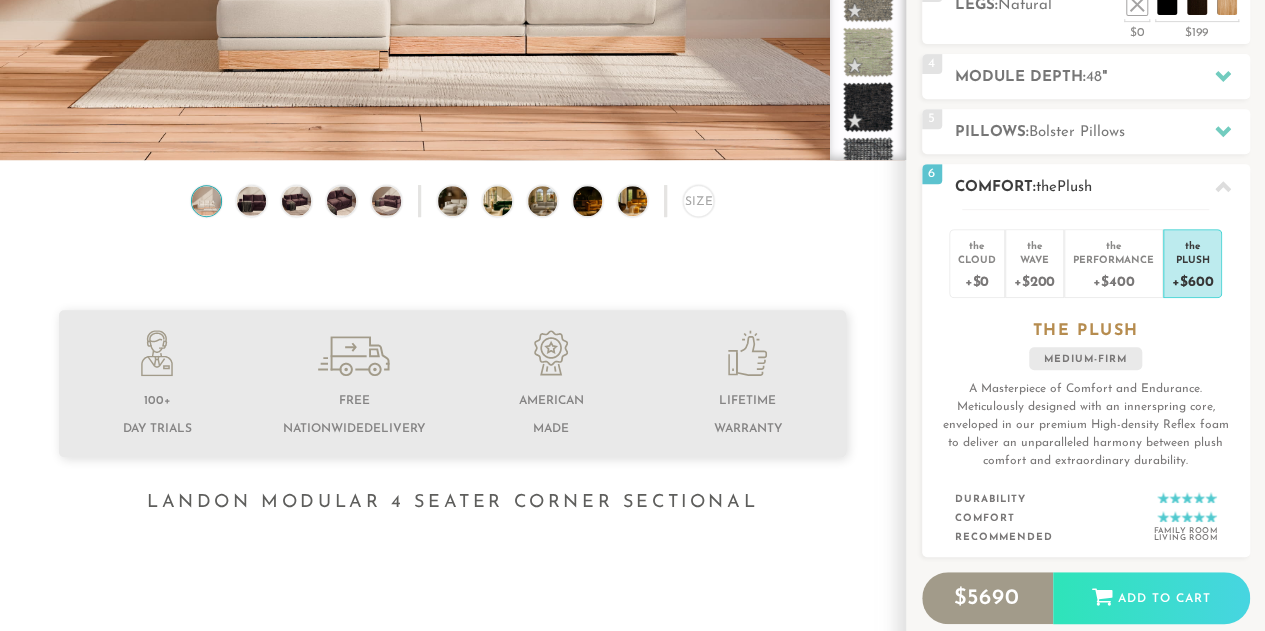 scroll, scrollTop: 383, scrollLeft: 0, axis: vertical 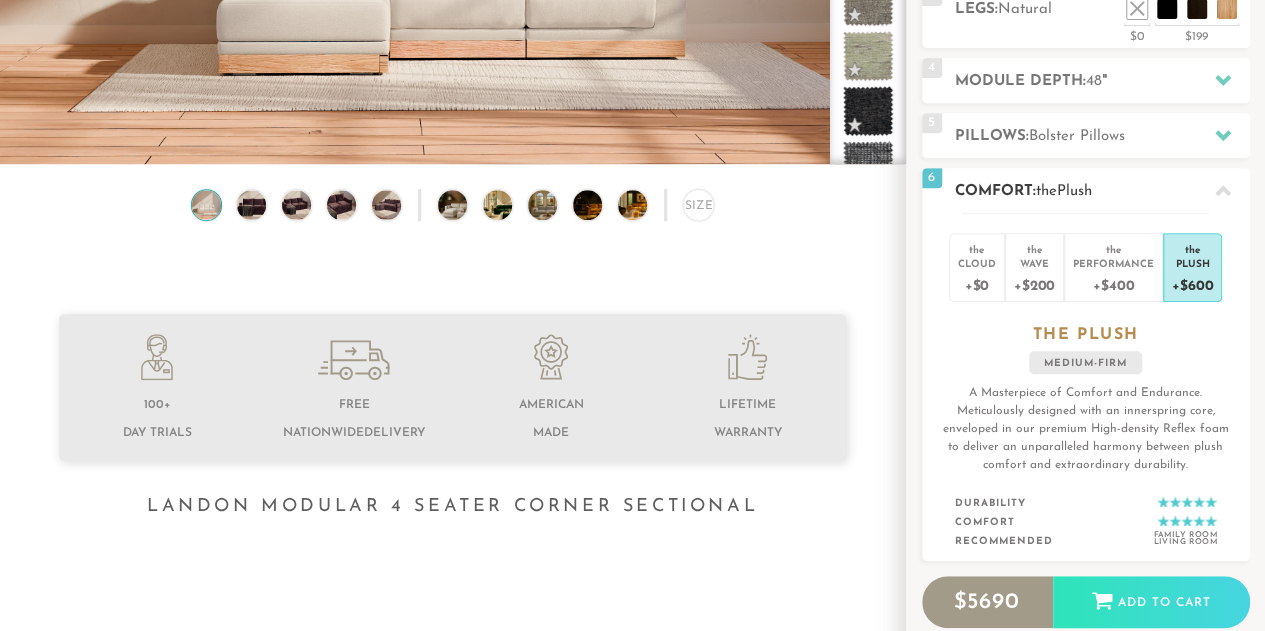 click 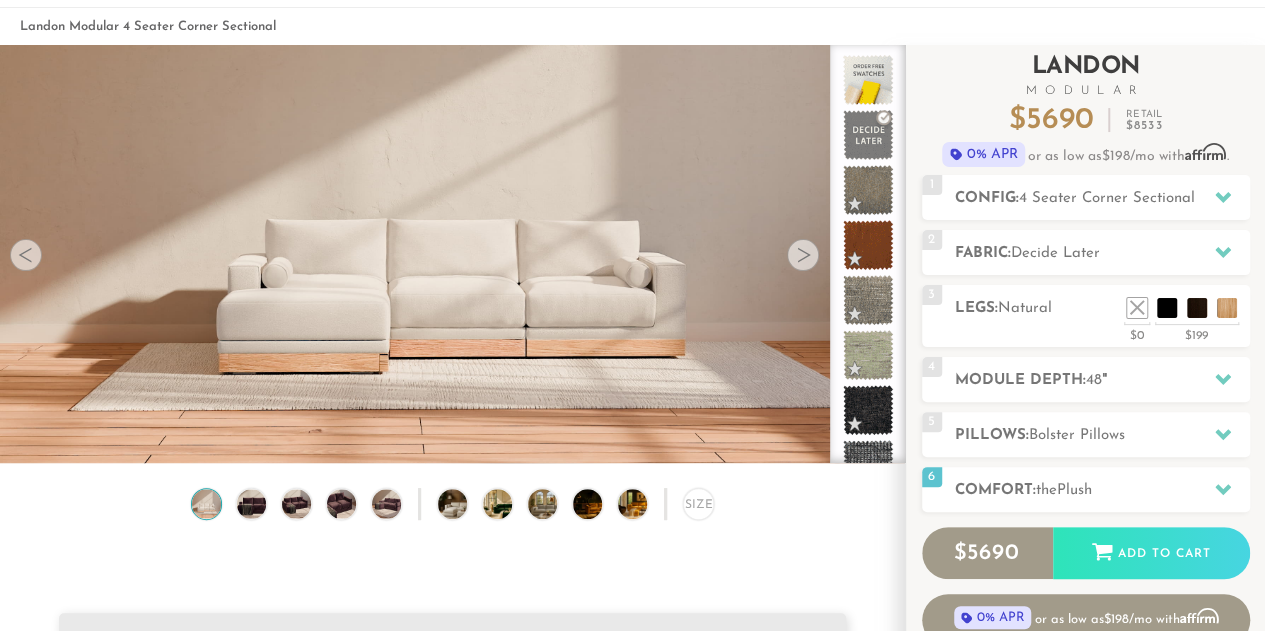 scroll, scrollTop: 0, scrollLeft: 0, axis: both 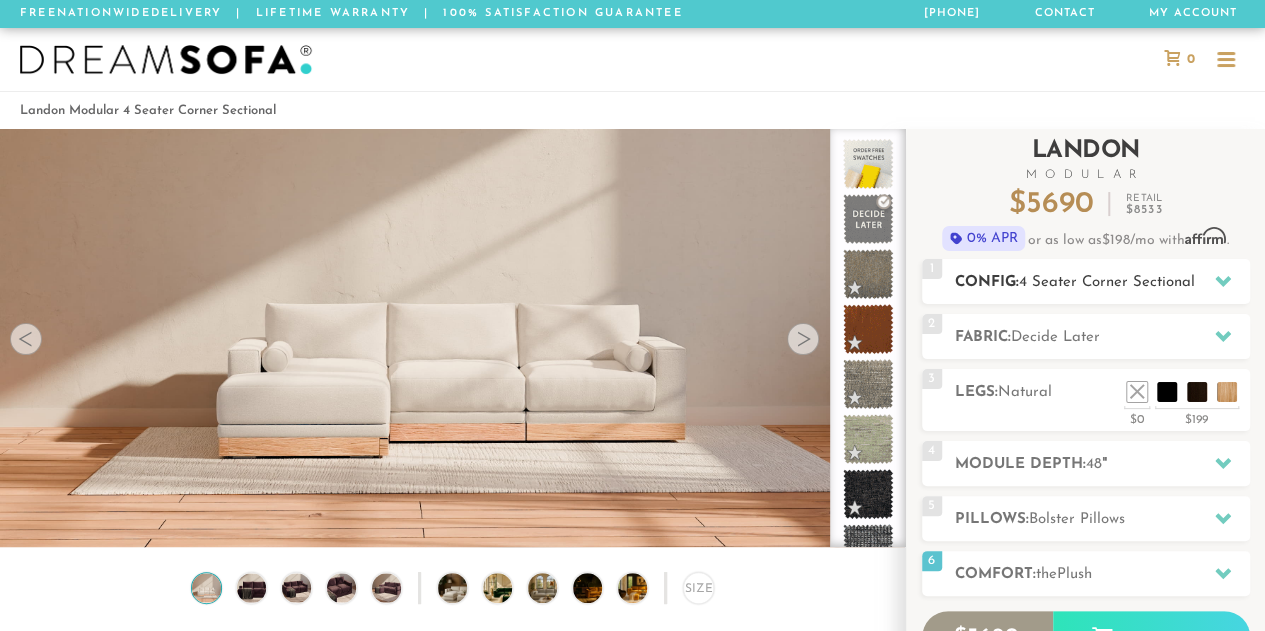 click 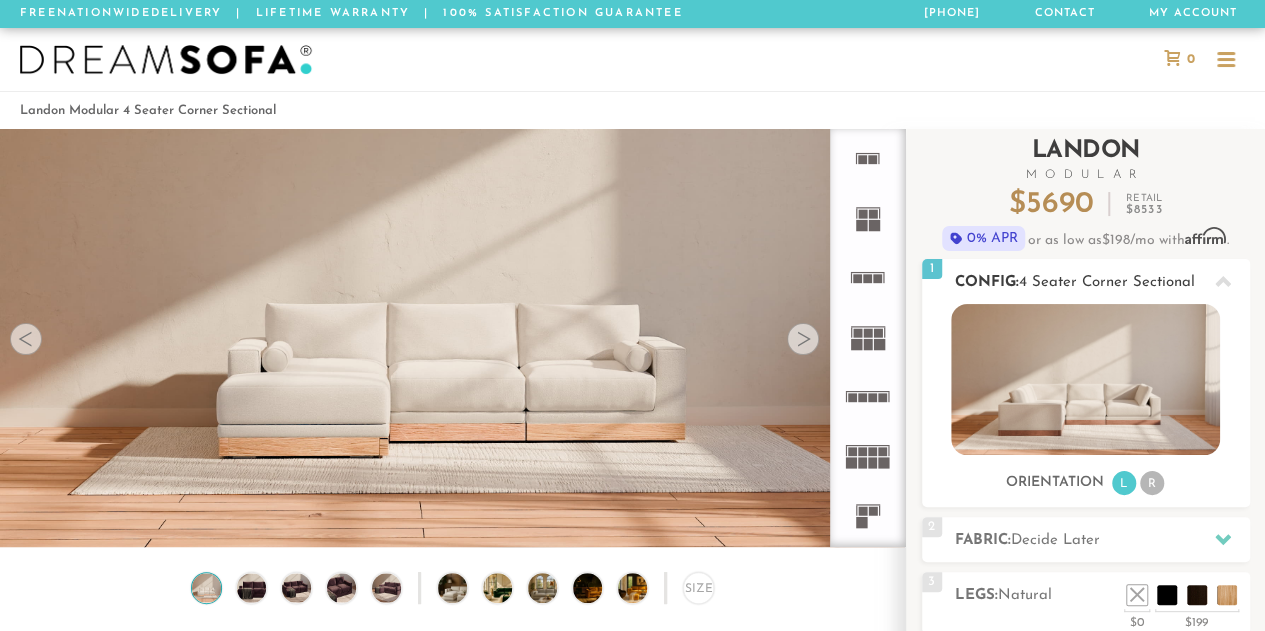 click at bounding box center (1085, 379) 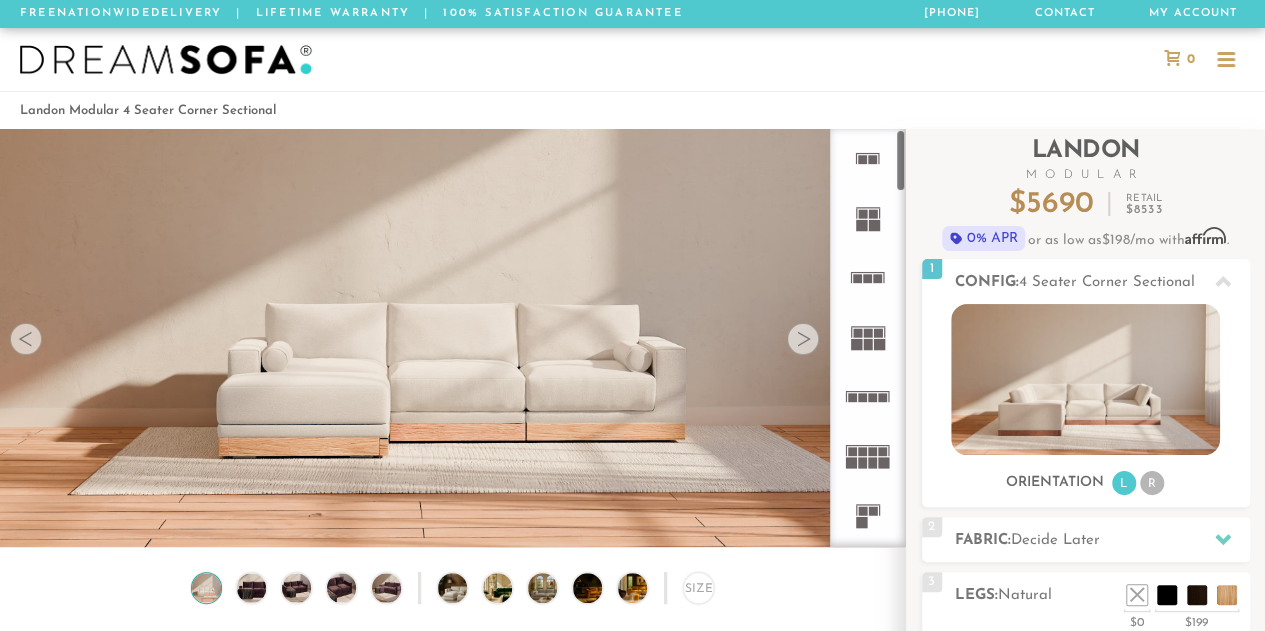 click at bounding box center (803, 339) 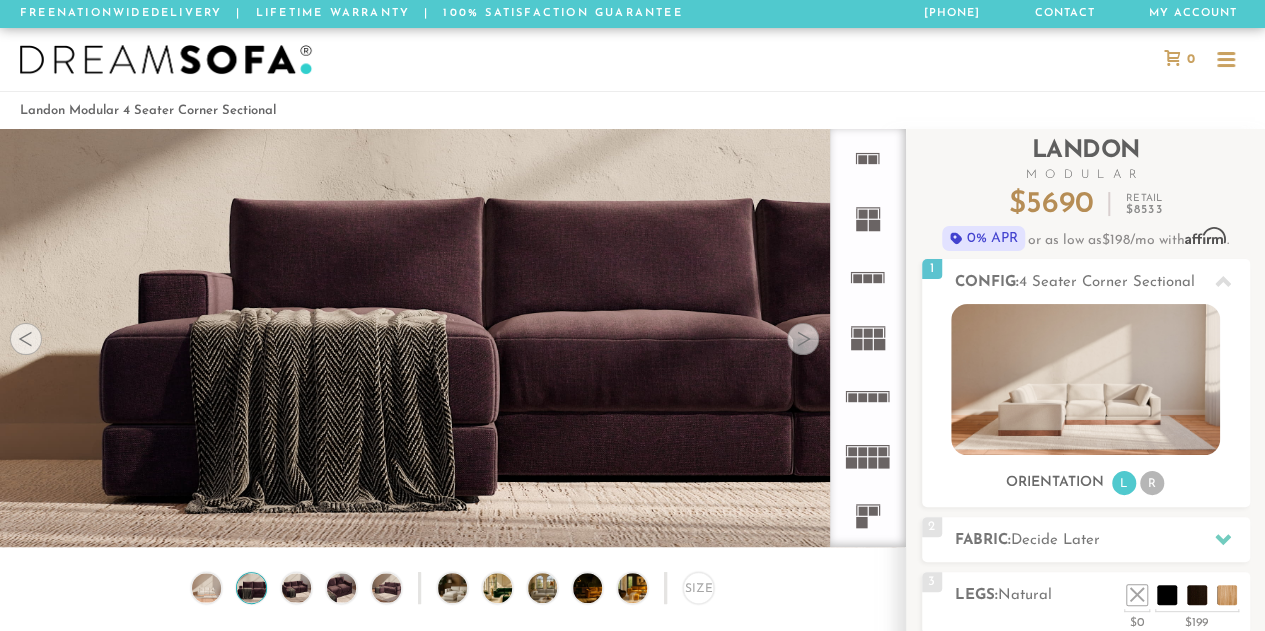 click at bounding box center (803, 339) 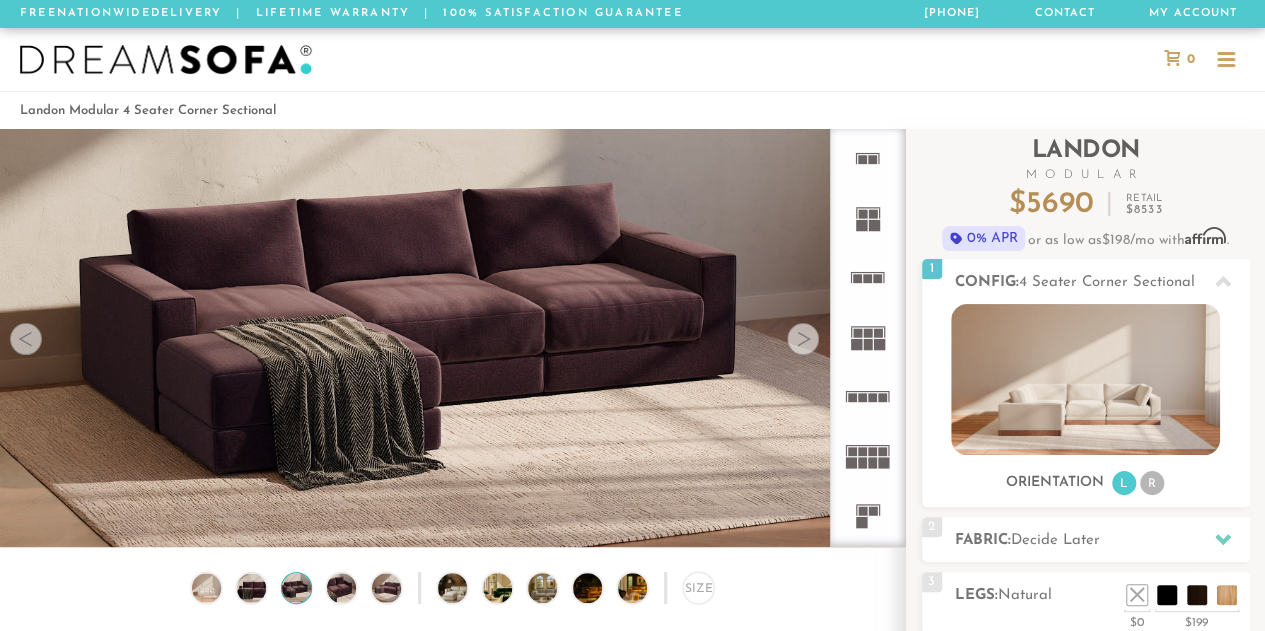click at bounding box center [803, 339] 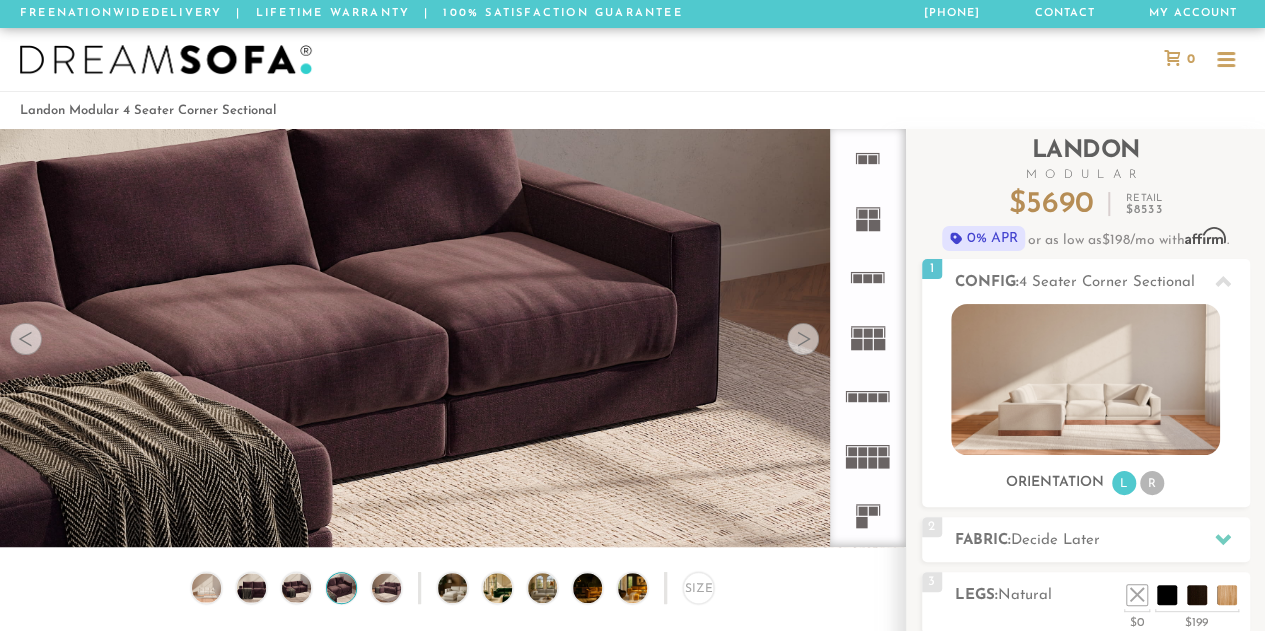 click at bounding box center (803, 339) 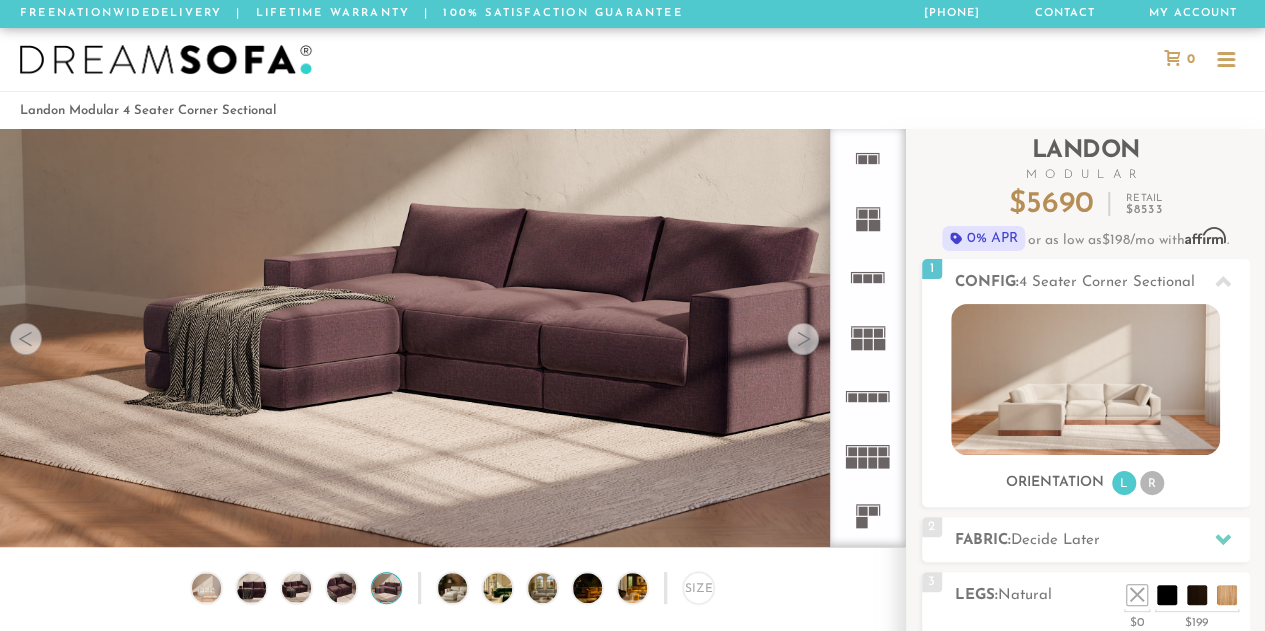click at bounding box center (803, 339) 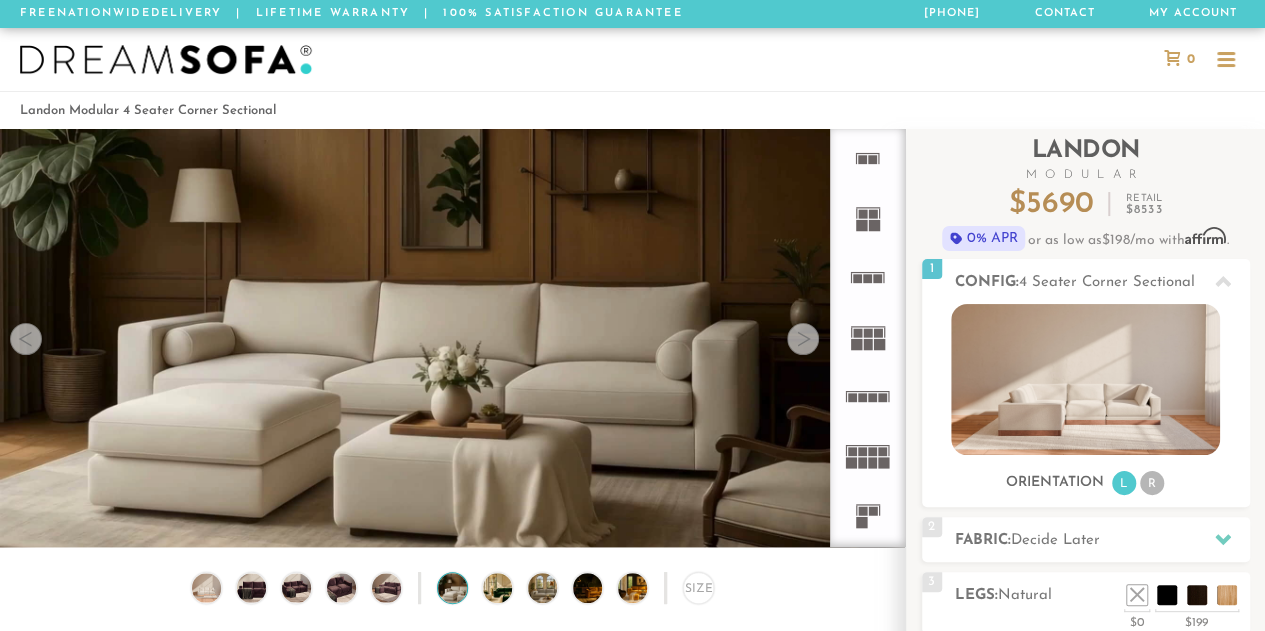 click at bounding box center (803, 339) 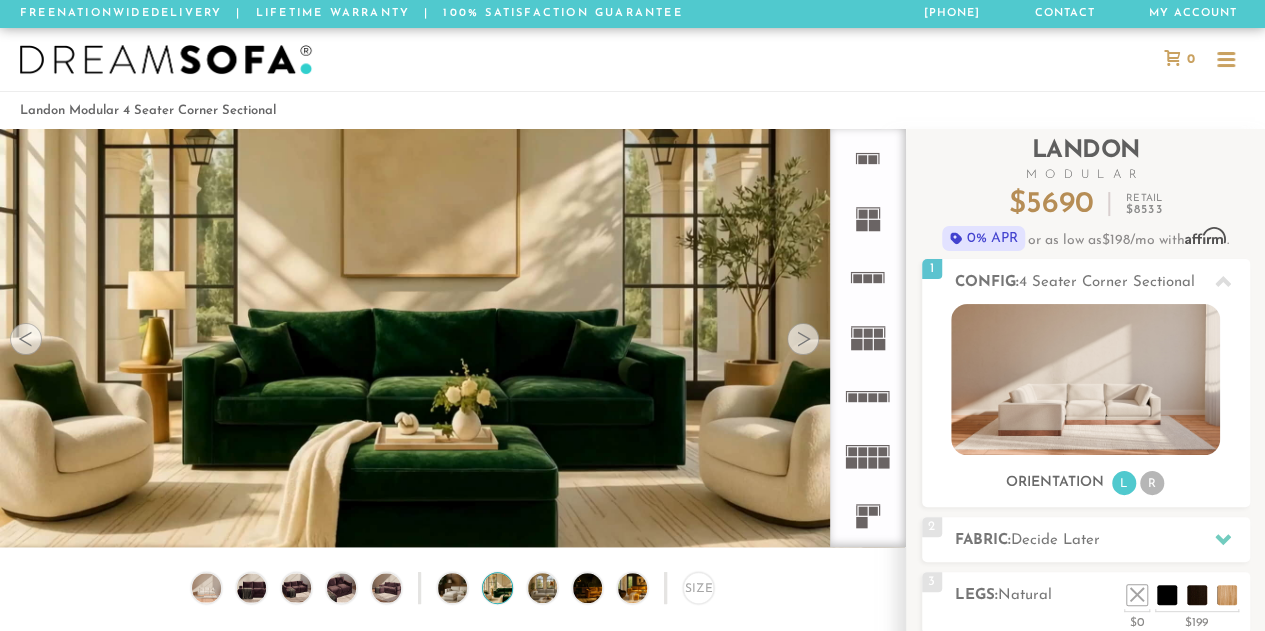 click at bounding box center [803, 339] 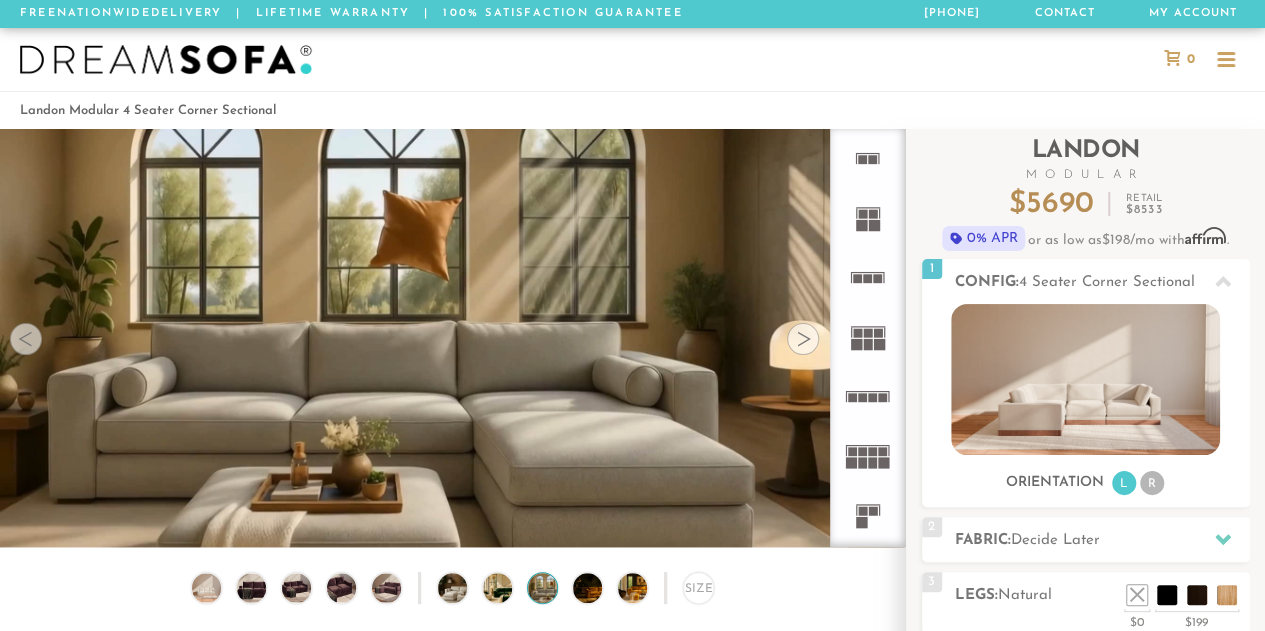 click at bounding box center (803, 339) 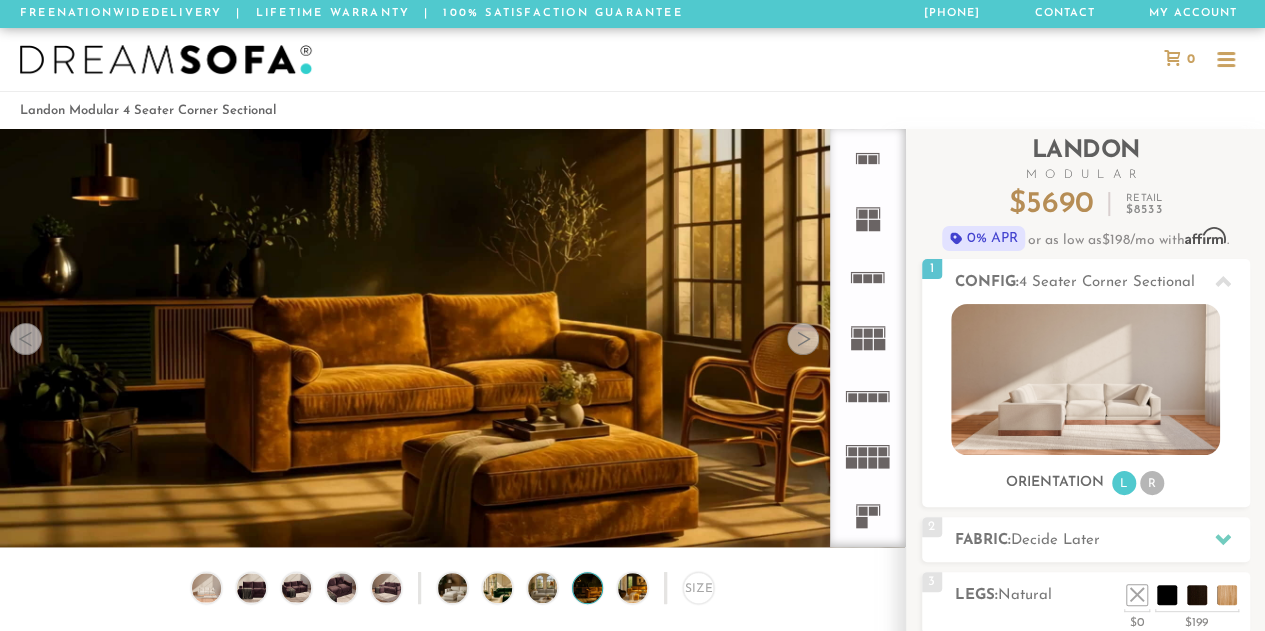 click at bounding box center [803, 339] 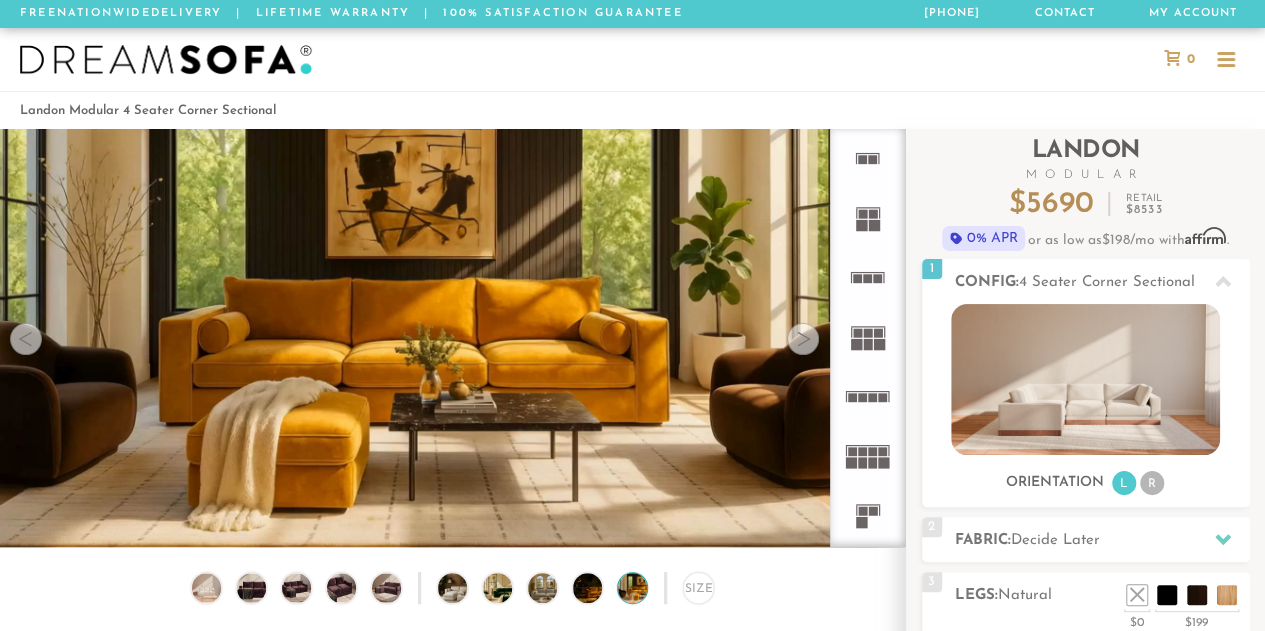 click at bounding box center [803, 339] 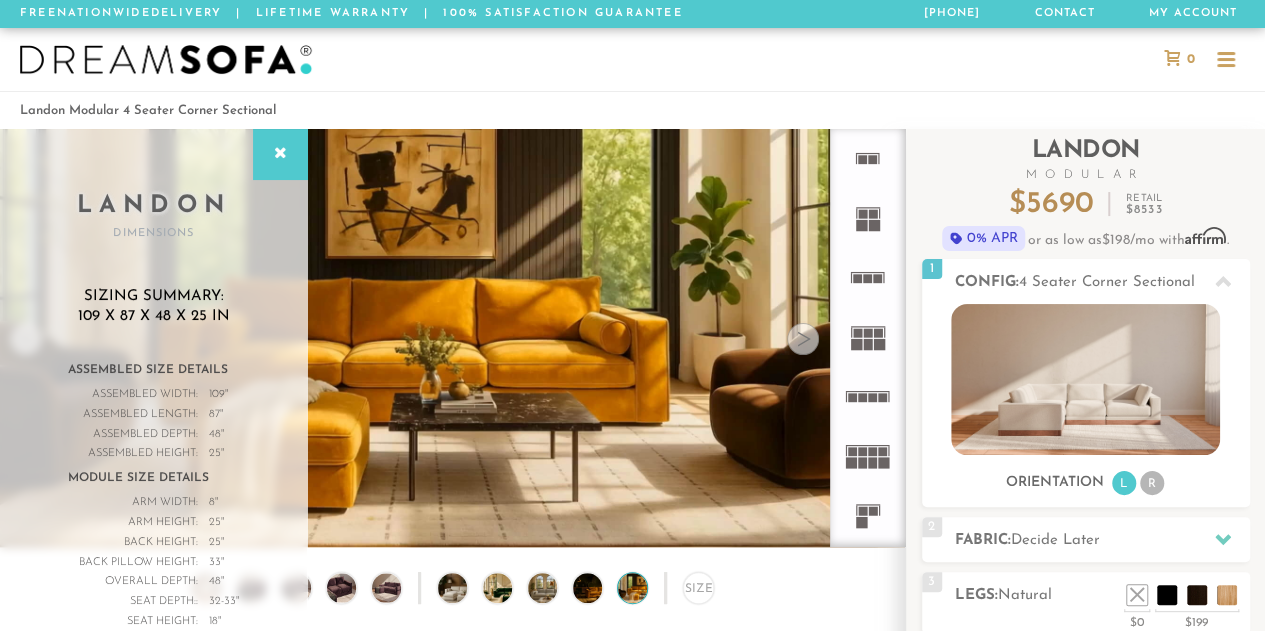 click at bounding box center [803, 339] 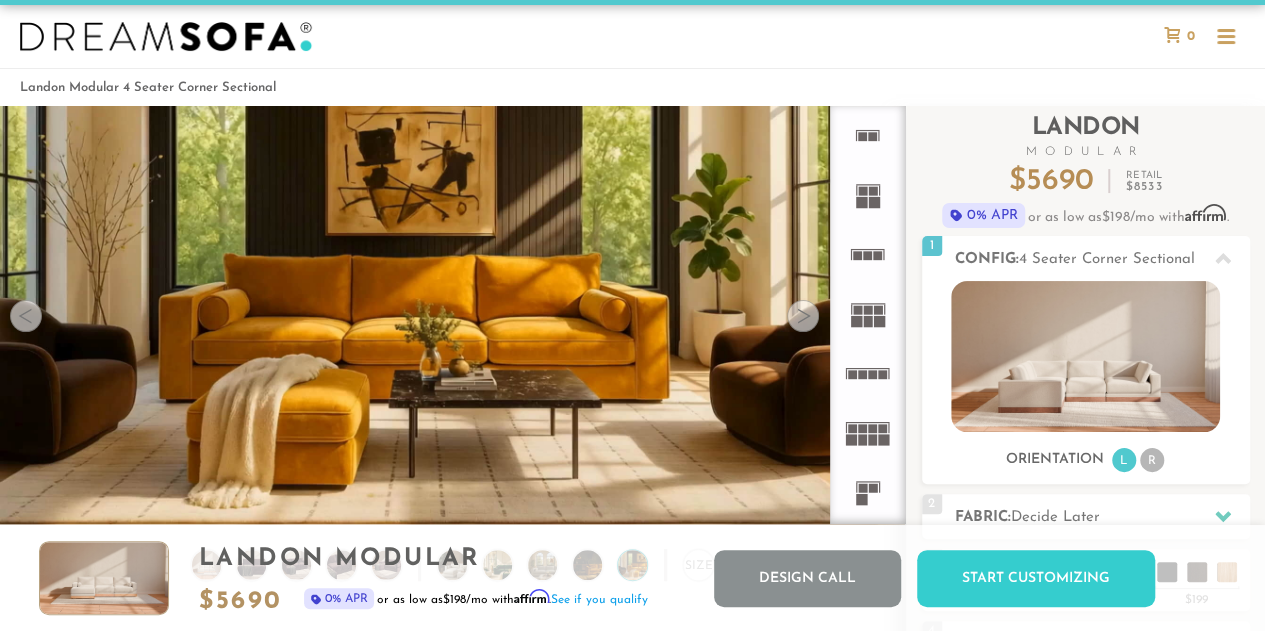 scroll, scrollTop: 0, scrollLeft: 0, axis: both 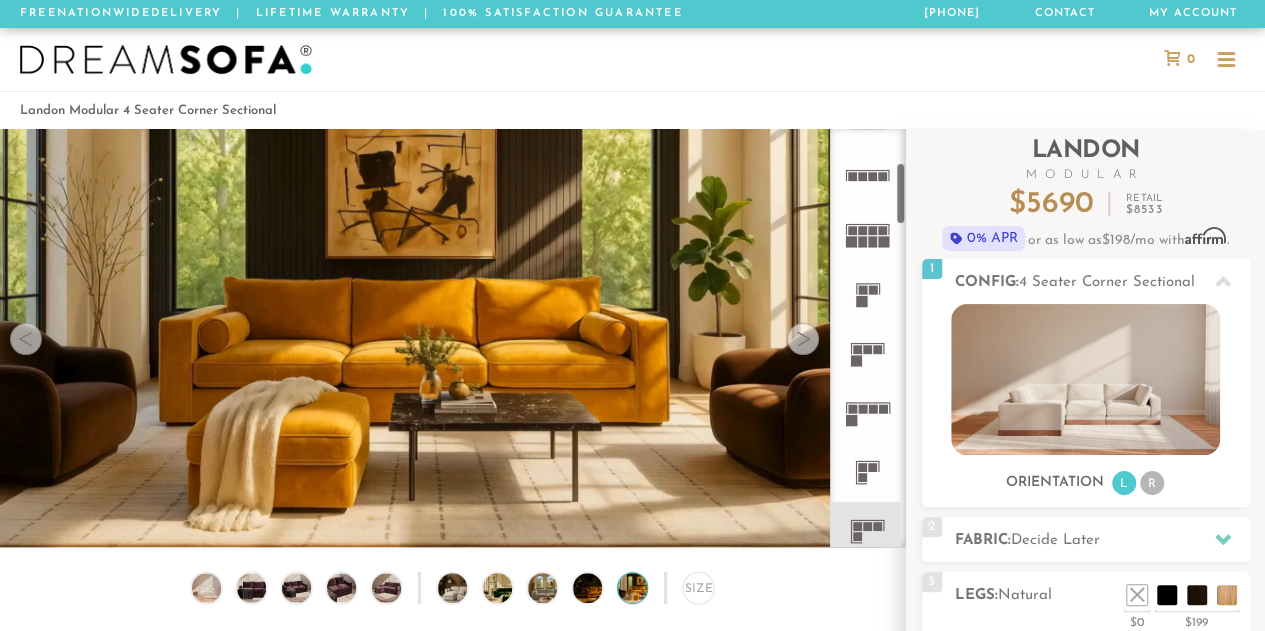 drag, startPoint x: 899, startPoint y: 175, endPoint x: 897, endPoint y: 204, distance: 29.068884 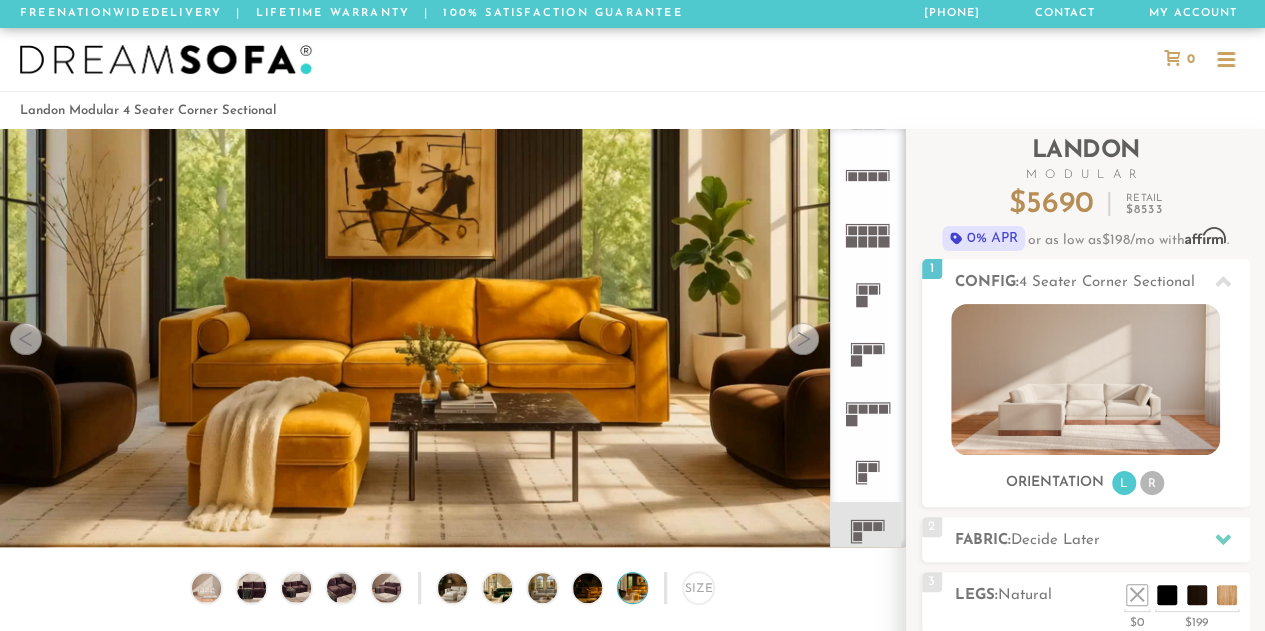 click 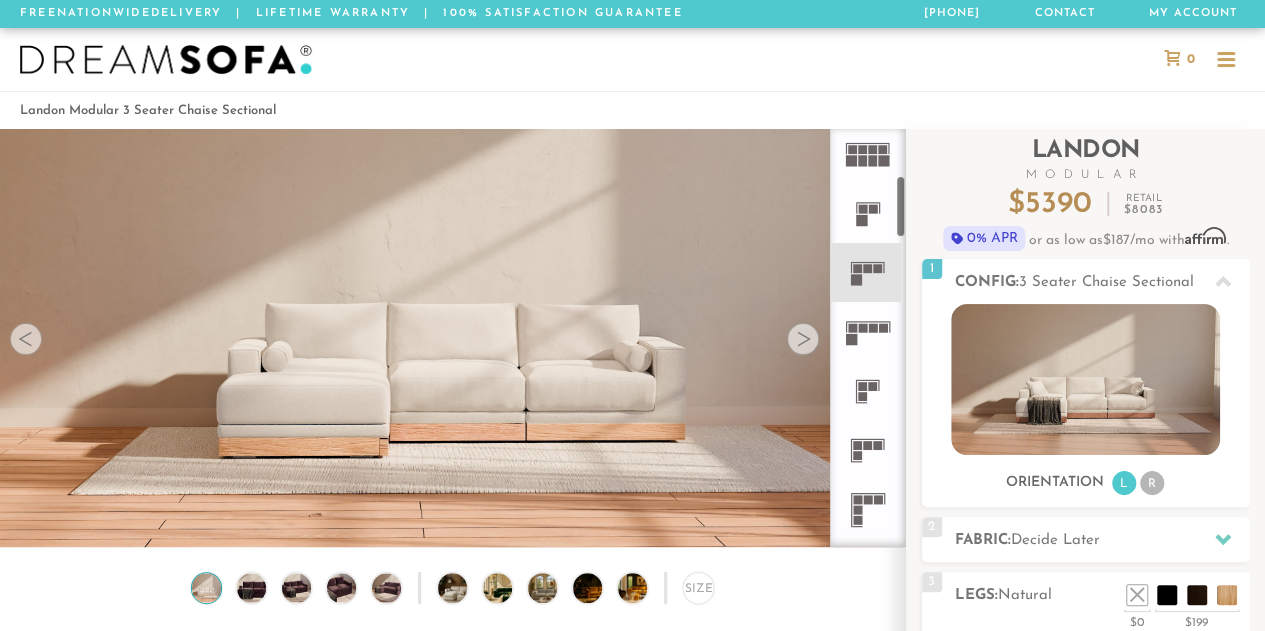 scroll, scrollTop: 319, scrollLeft: 0, axis: vertical 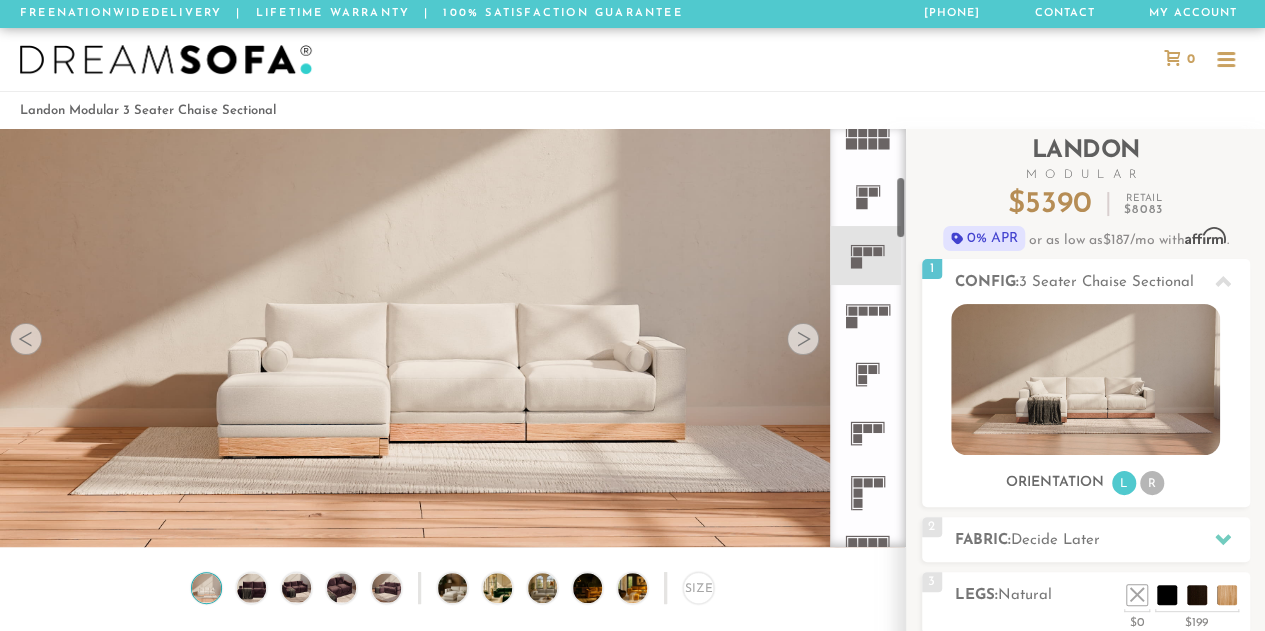 click 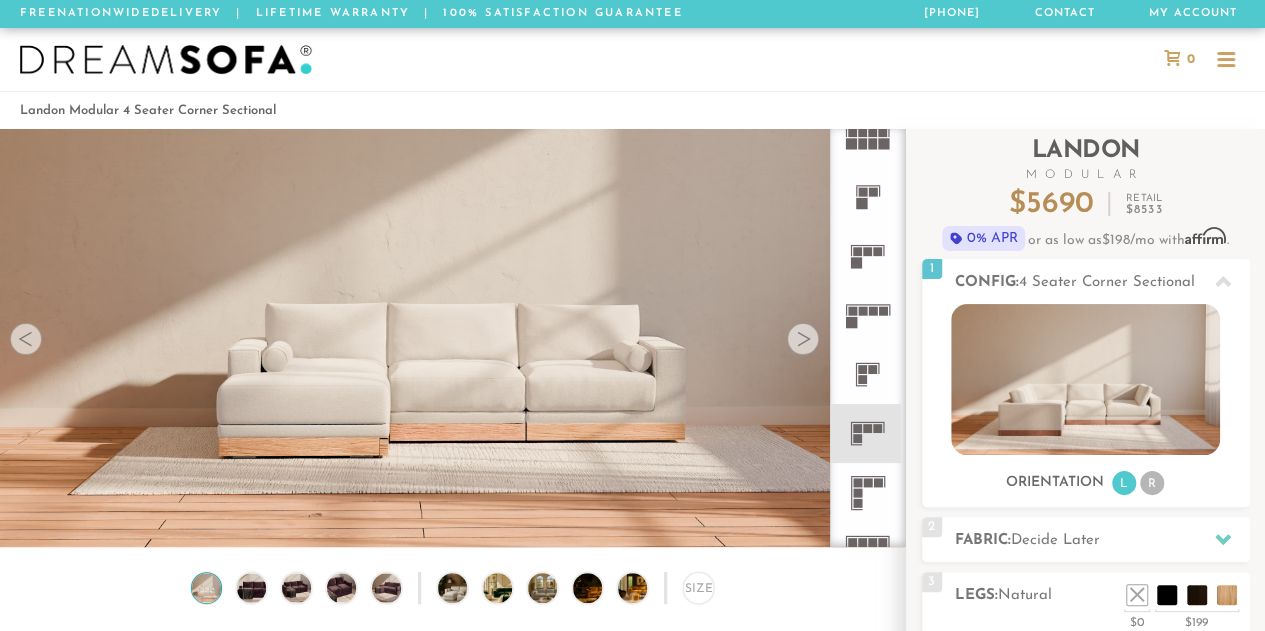 click 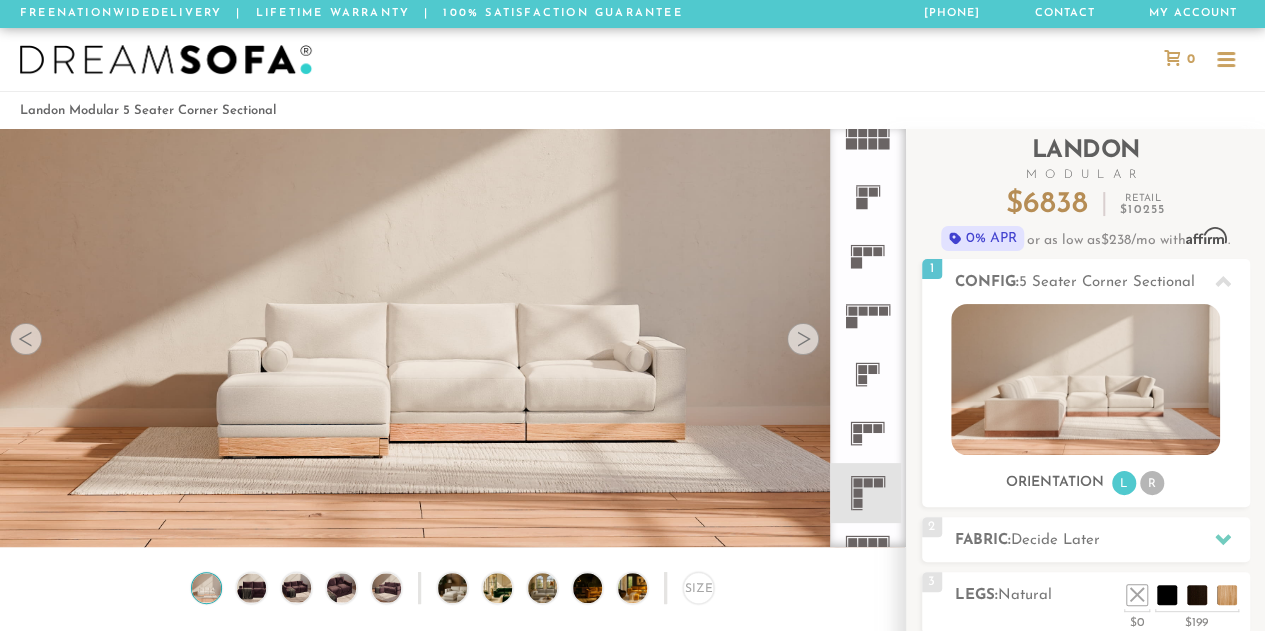 click 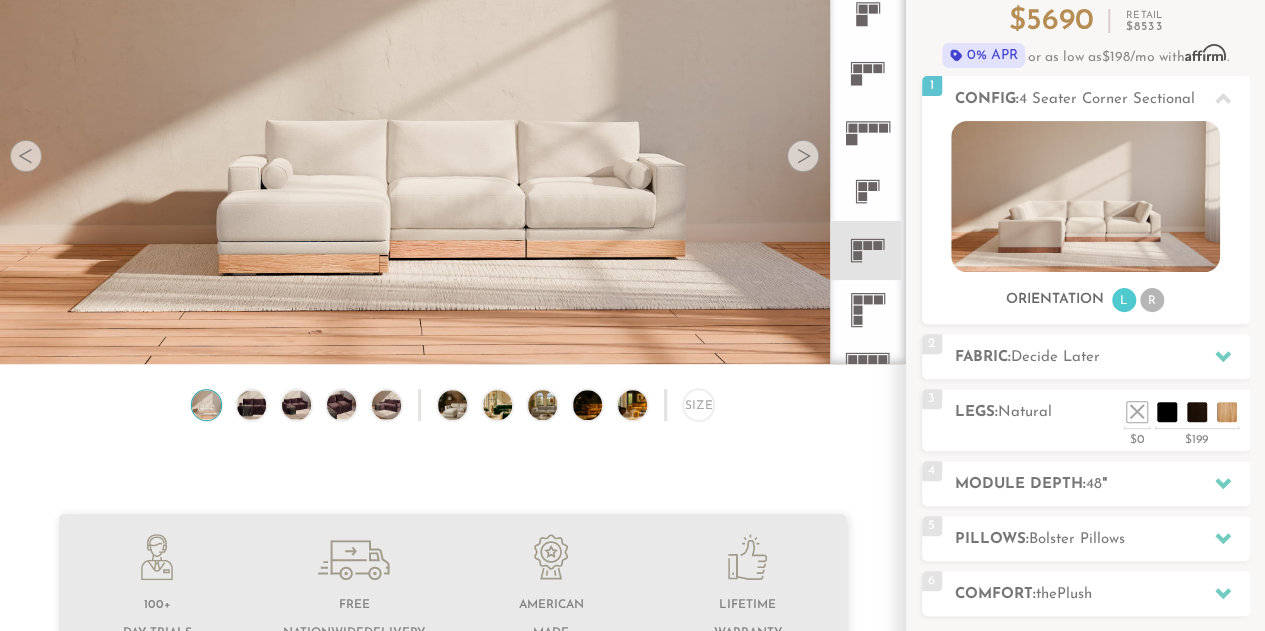 scroll, scrollTop: 182, scrollLeft: 0, axis: vertical 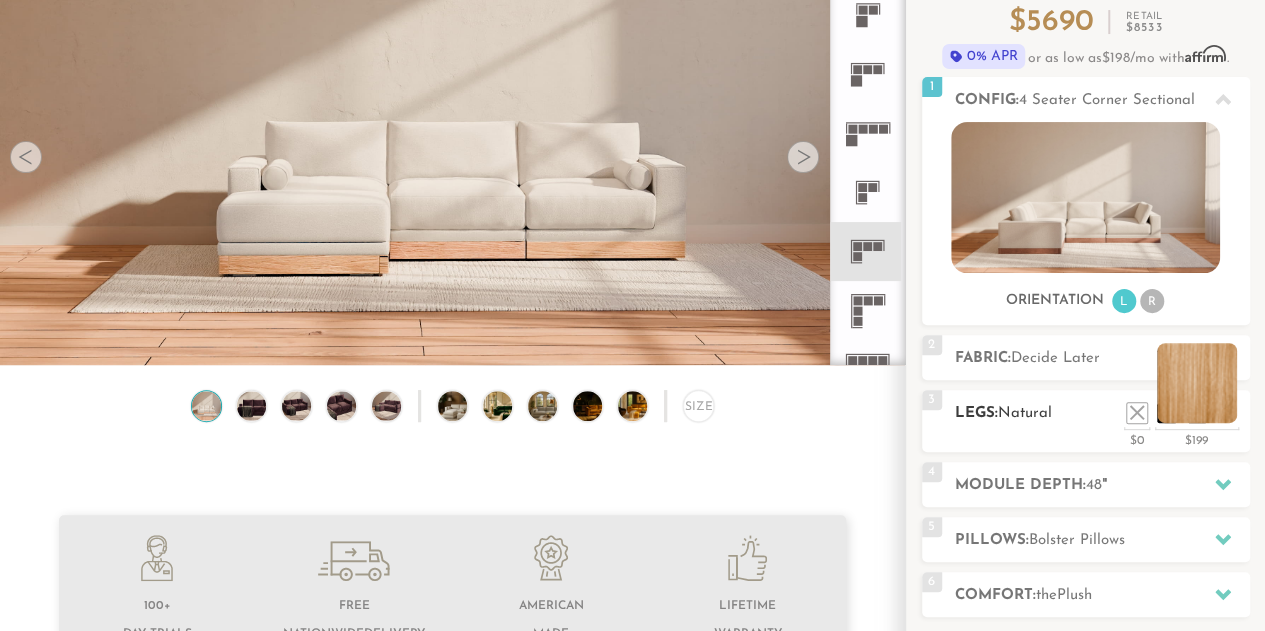 click at bounding box center (1197, 383) 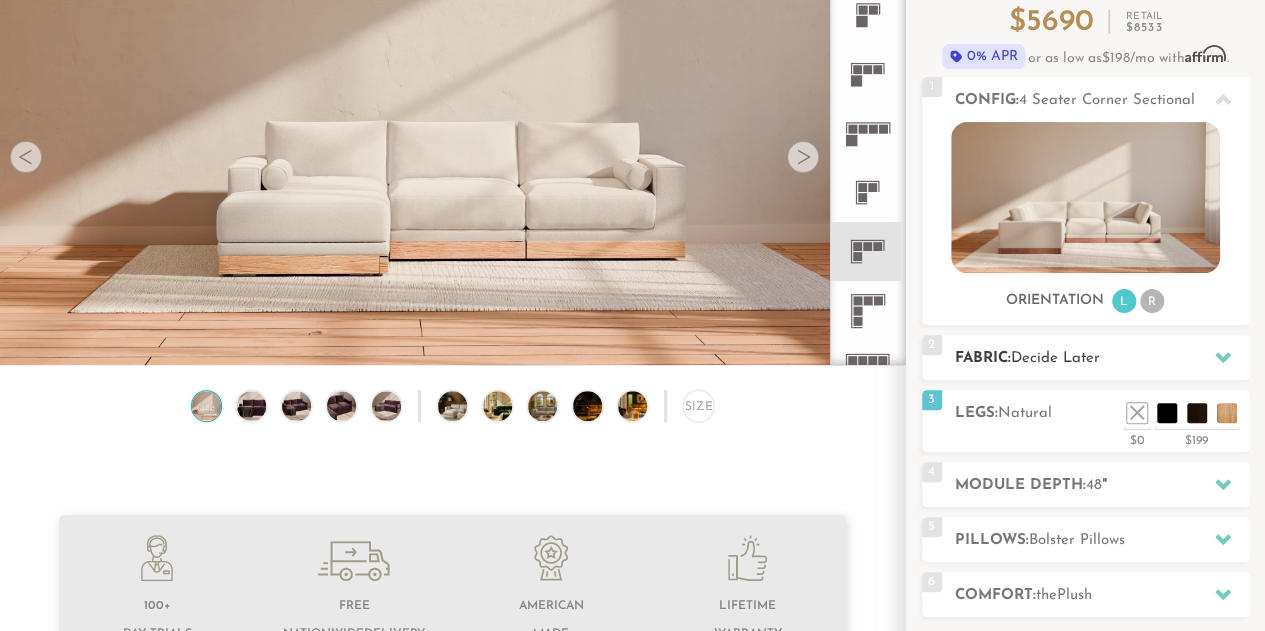 click 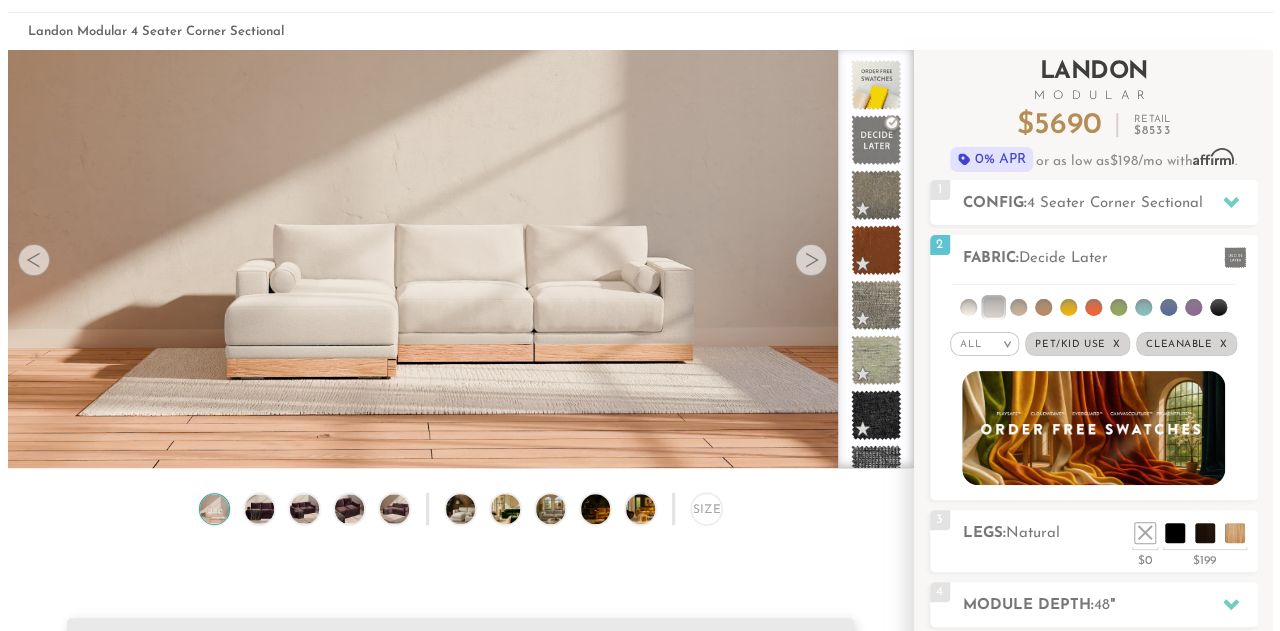 scroll, scrollTop: 76, scrollLeft: 0, axis: vertical 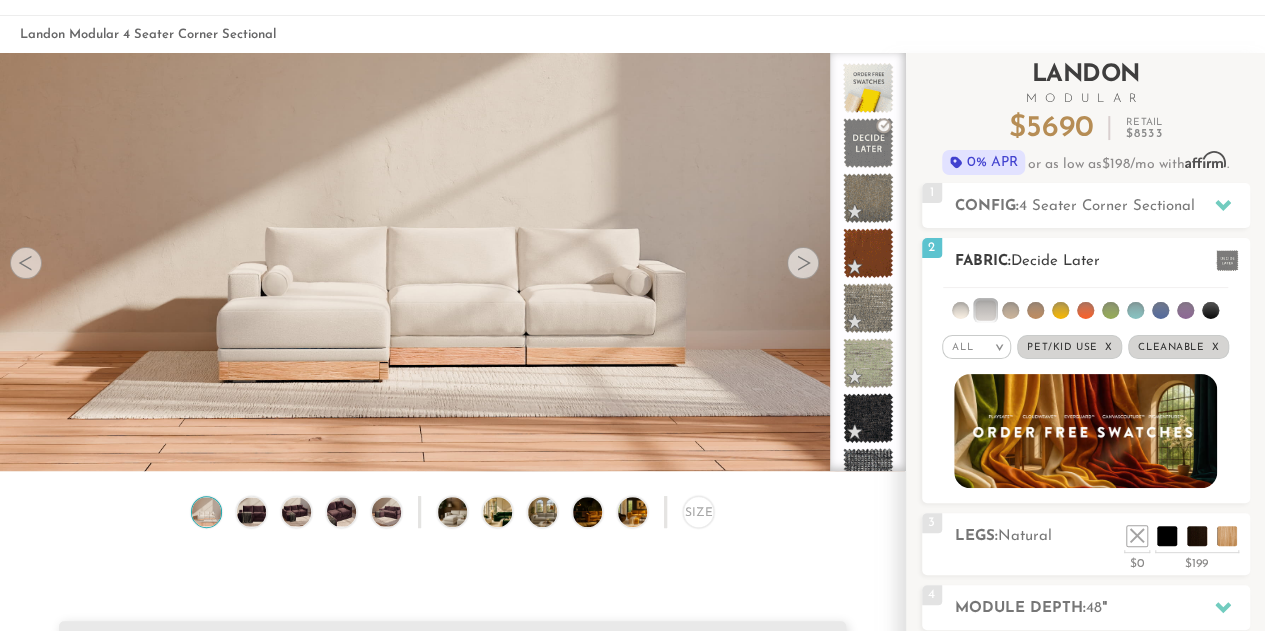 click at bounding box center [1227, 260] 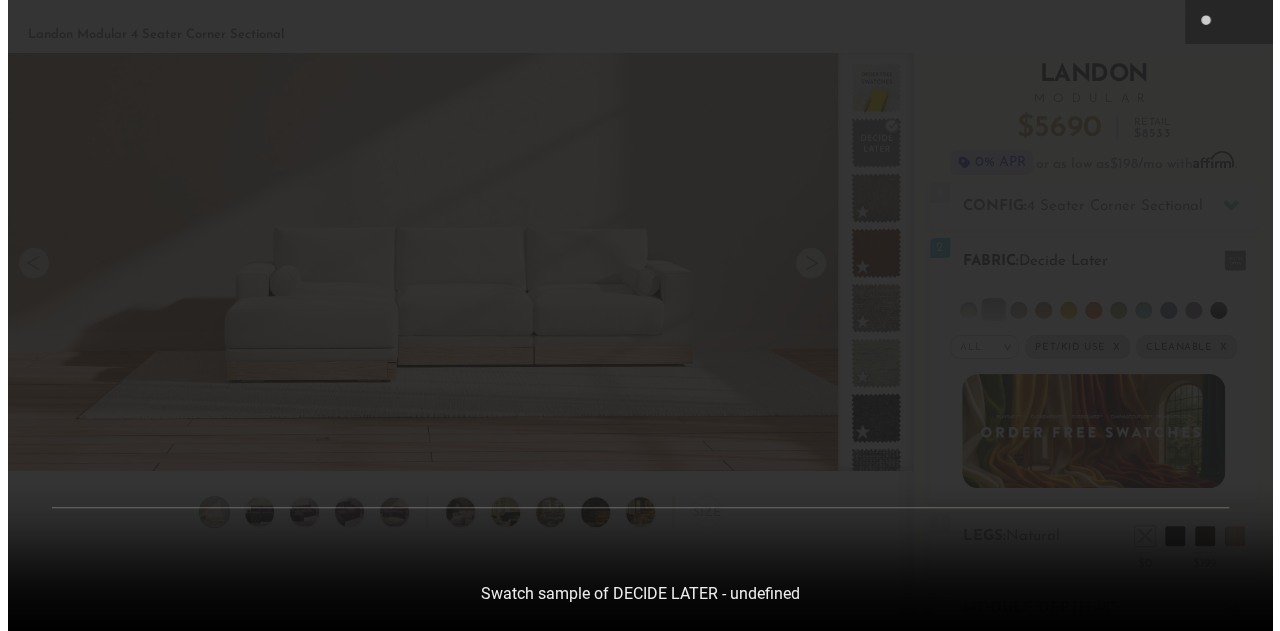 scroll, scrollTop: 16, scrollLeft: 16, axis: both 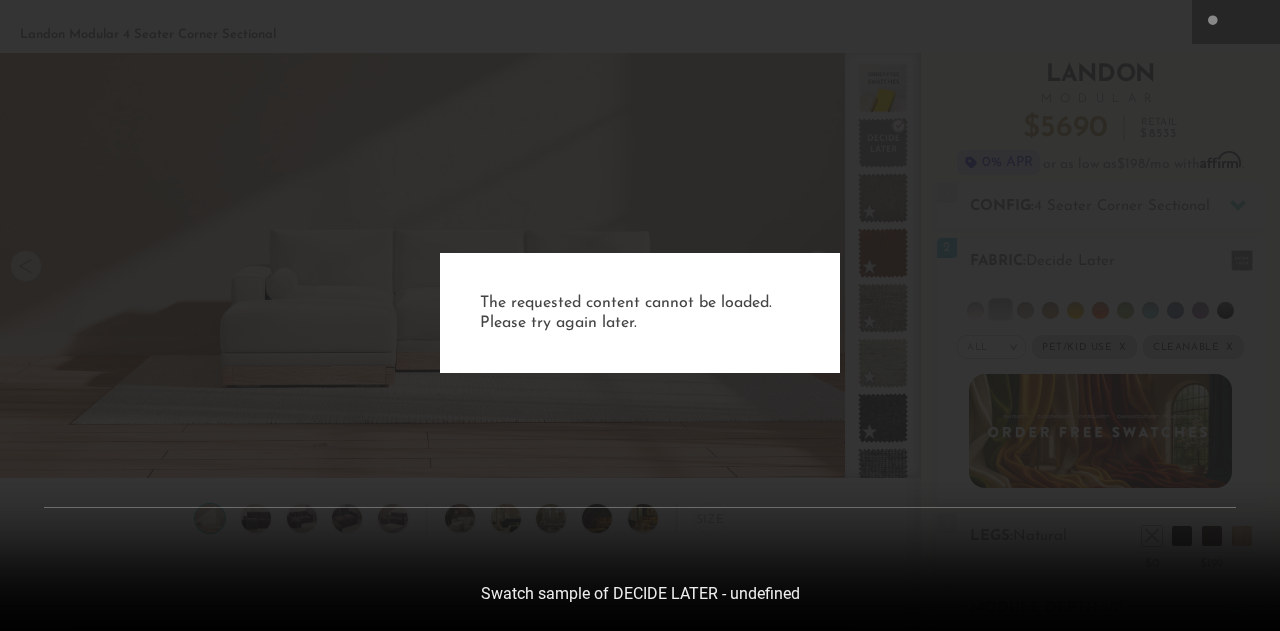click on "The requested content cannot be loaded.   Please try again later." at bounding box center (640, 313) 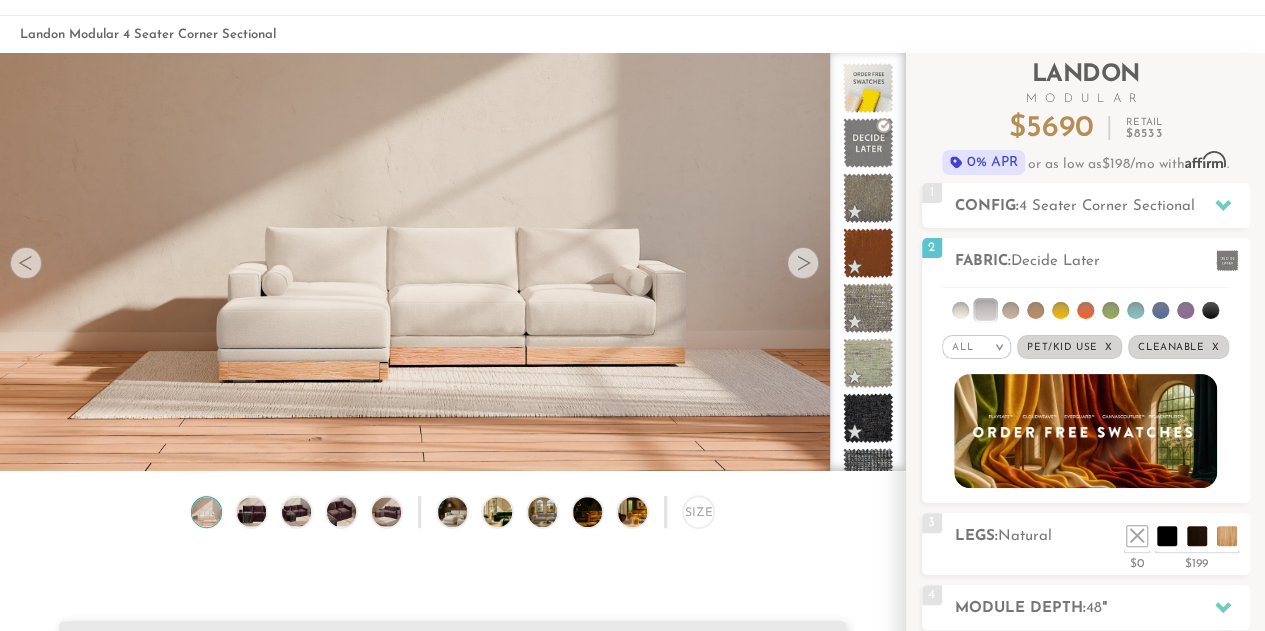 scroll, scrollTop: 21409, scrollLeft: 1249, axis: both 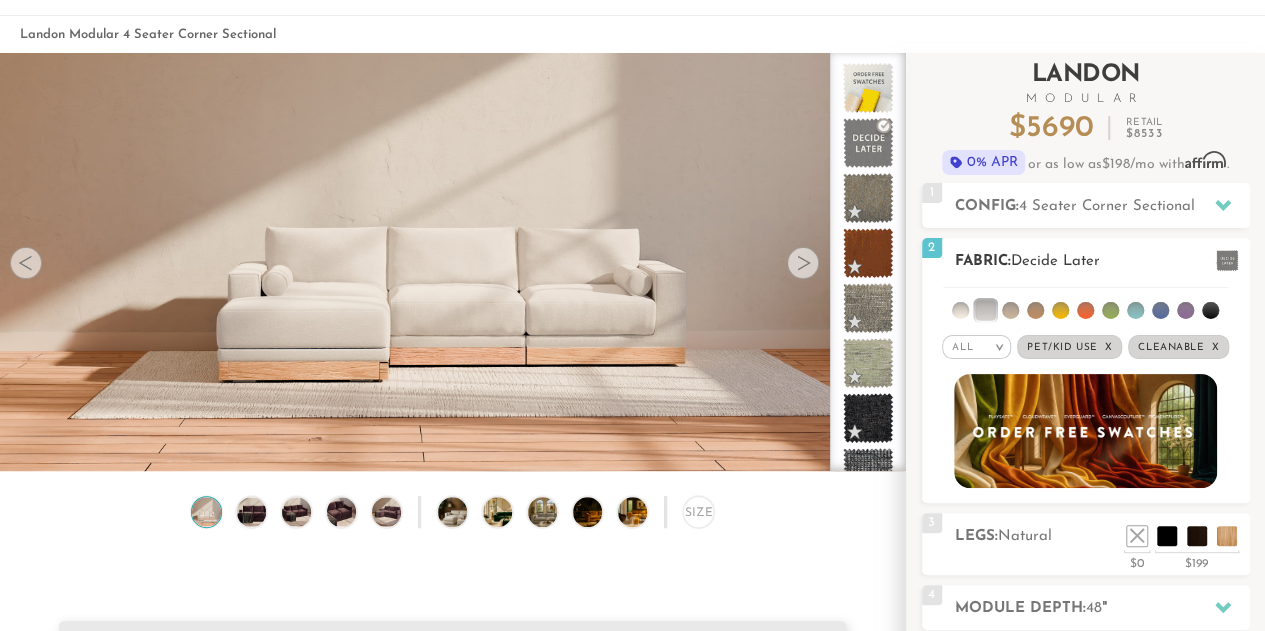 click on "Decide Later" at bounding box center [1055, 261] 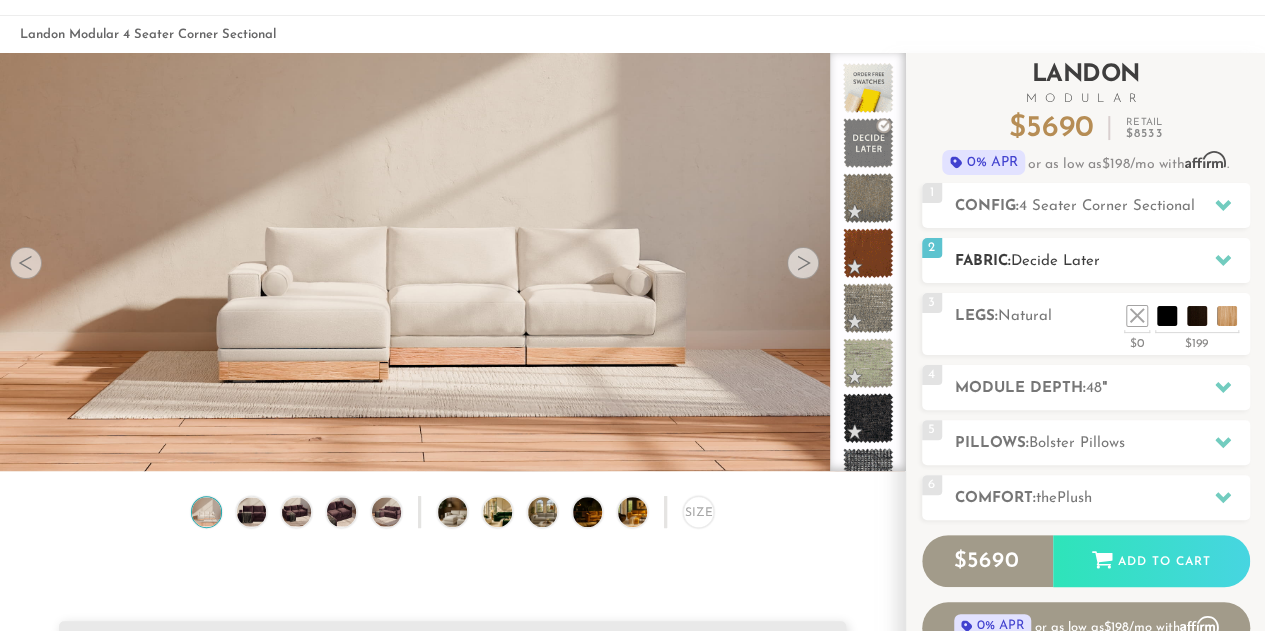 click on "Decide Later" at bounding box center (1055, 261) 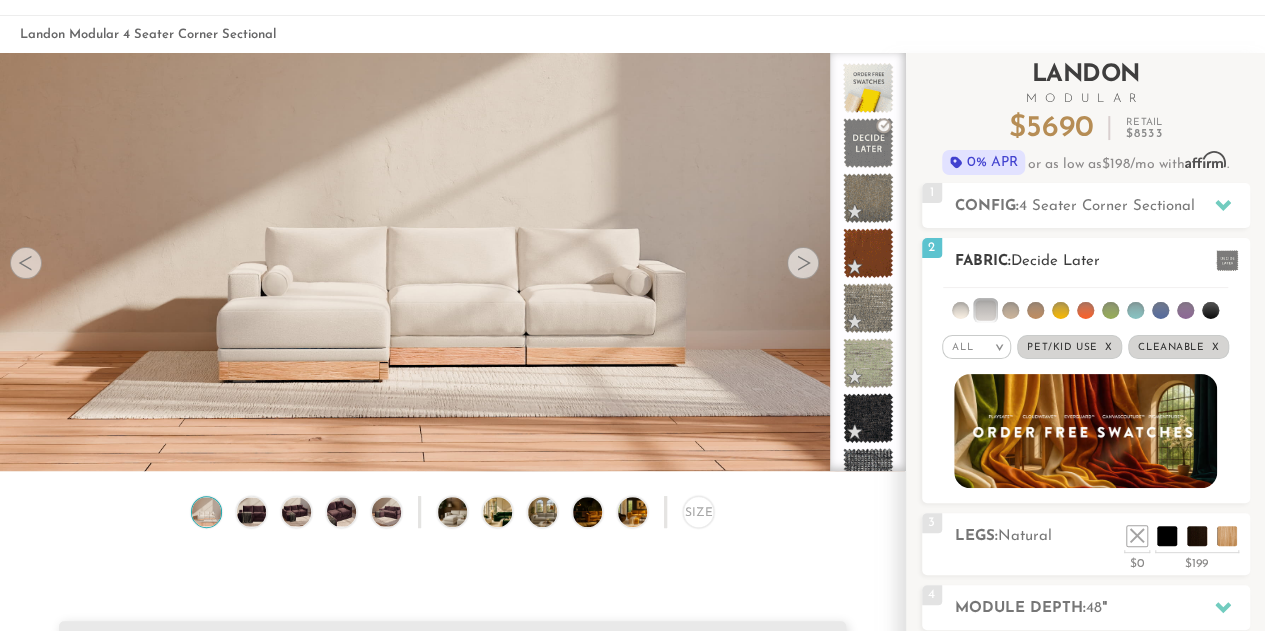click on ">" at bounding box center (998, 347) 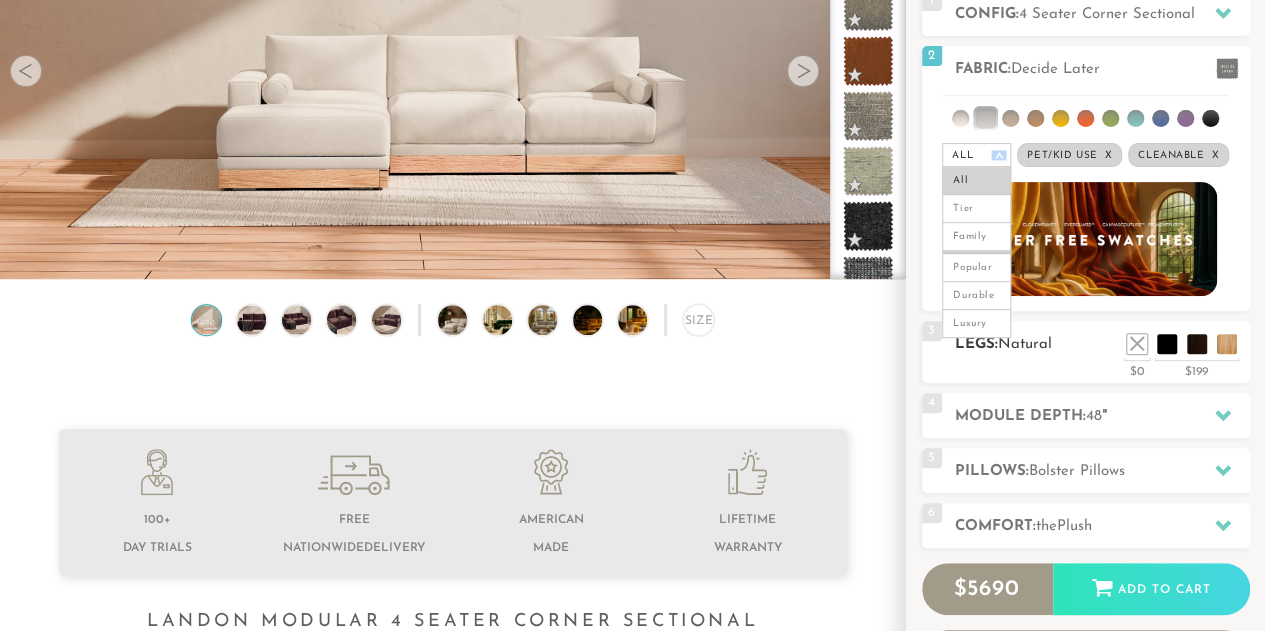 scroll, scrollTop: 271, scrollLeft: 0, axis: vertical 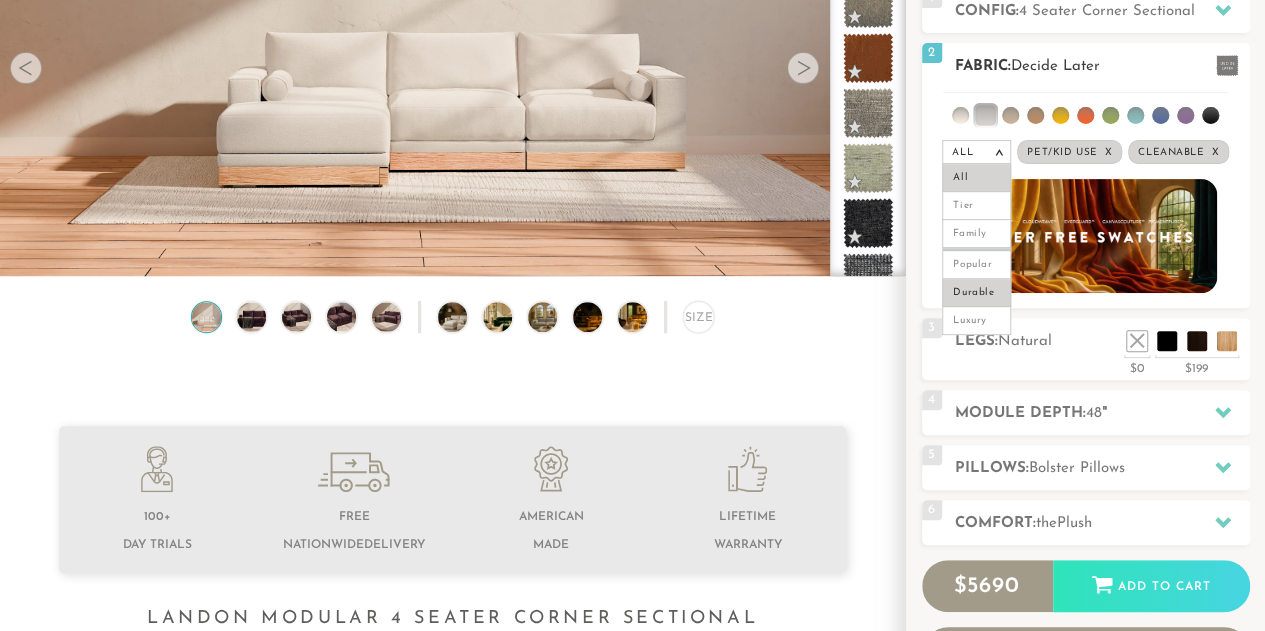 click on "Durable" at bounding box center (976, 293) 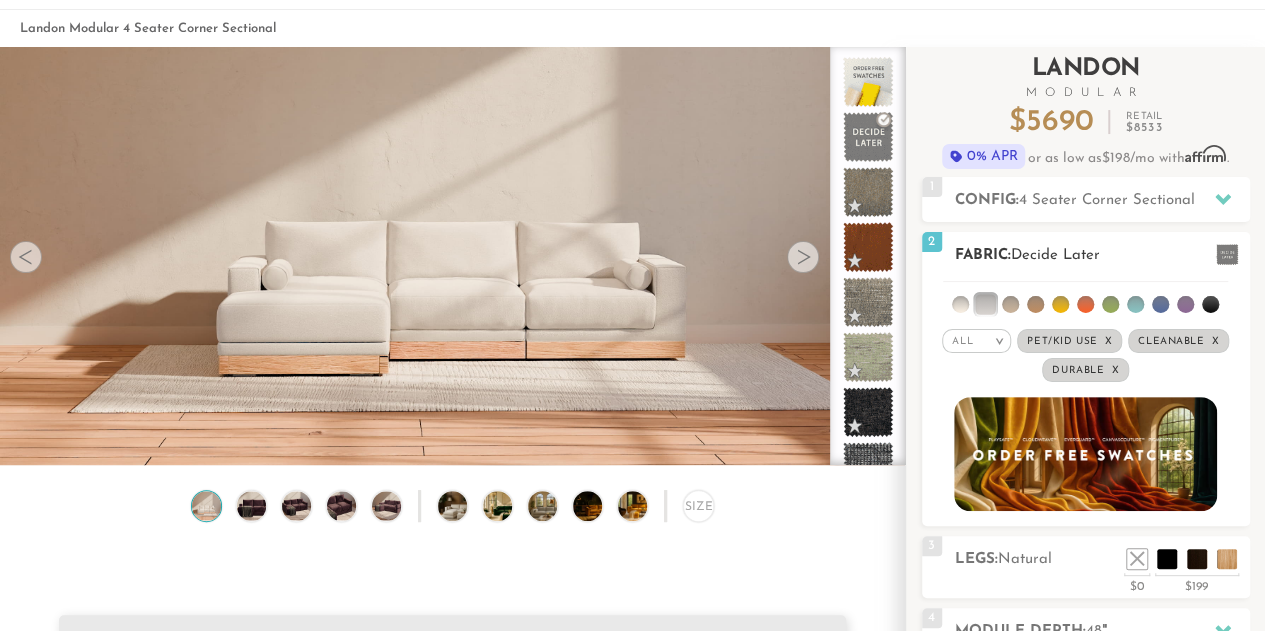 scroll, scrollTop: 66, scrollLeft: 0, axis: vertical 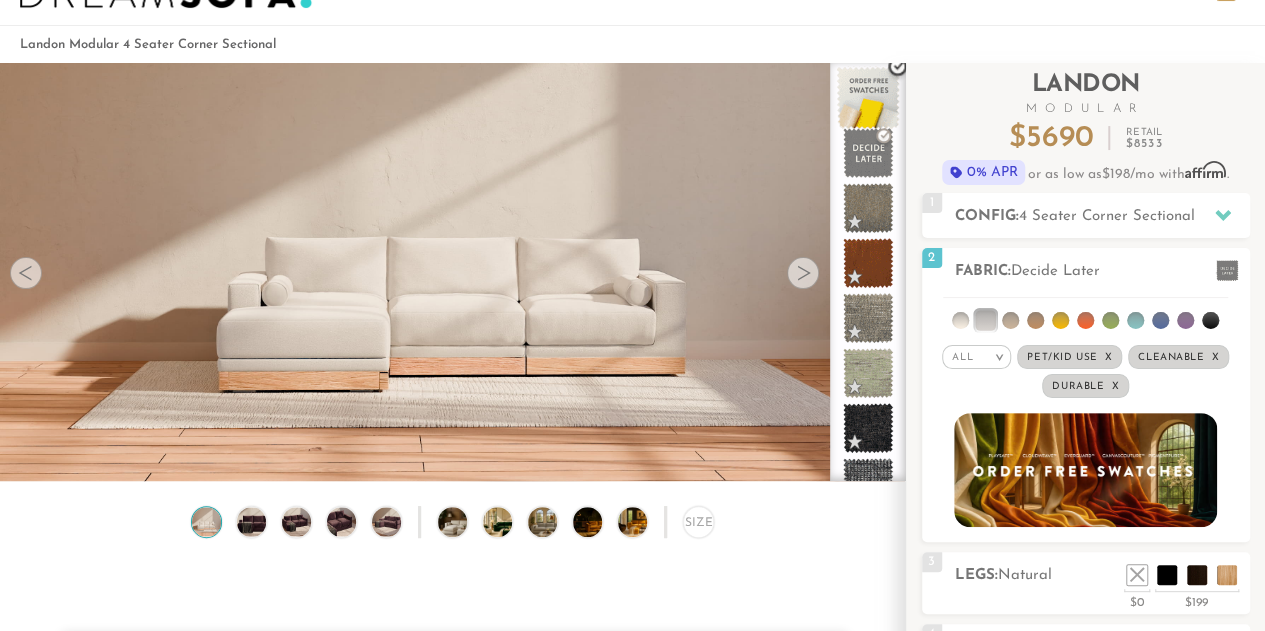 click at bounding box center [868, 98] 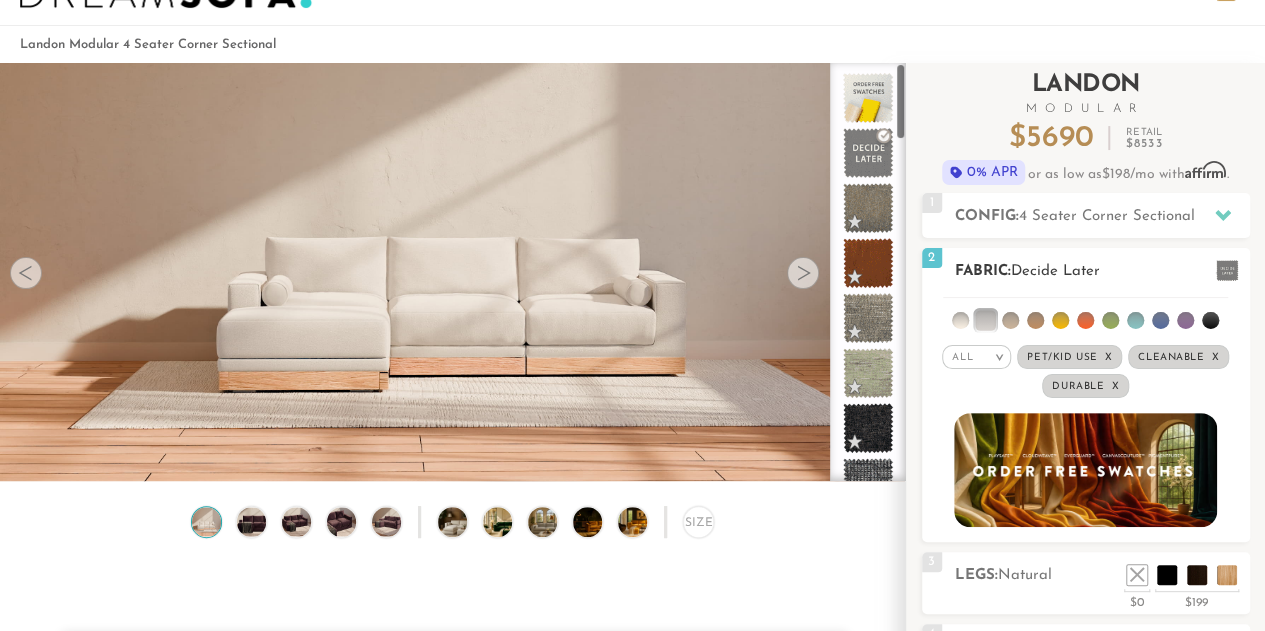 click on "Decide Later" at bounding box center [1055, 271] 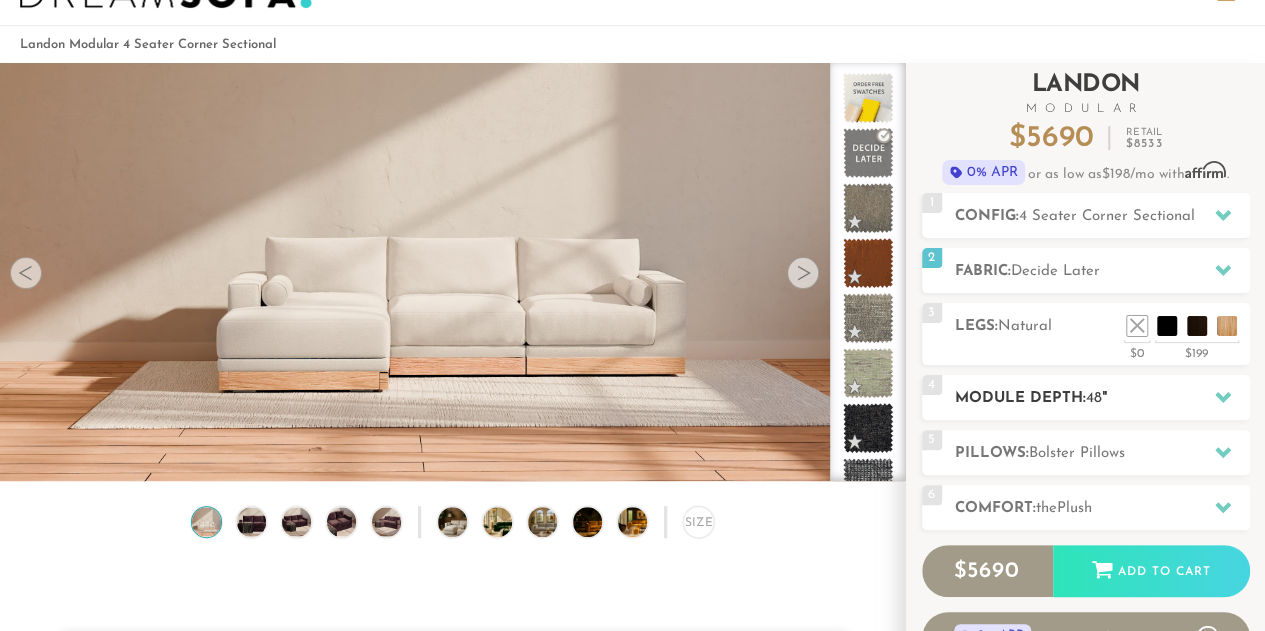 click 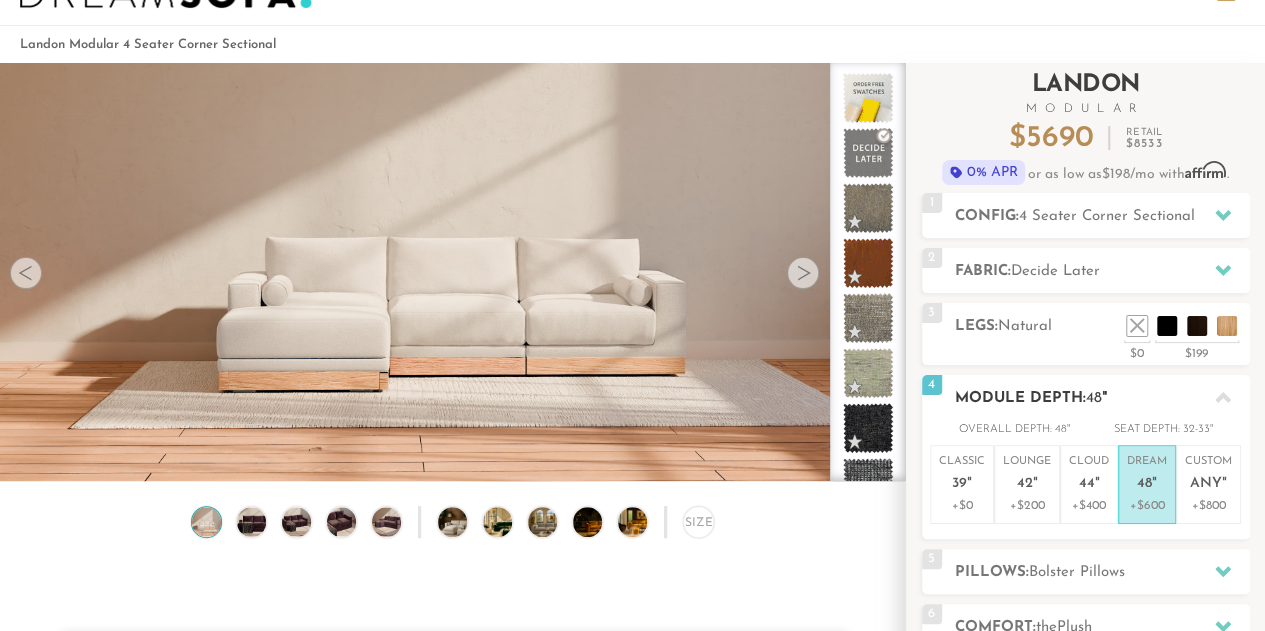 click on "48" at bounding box center (1144, 484) 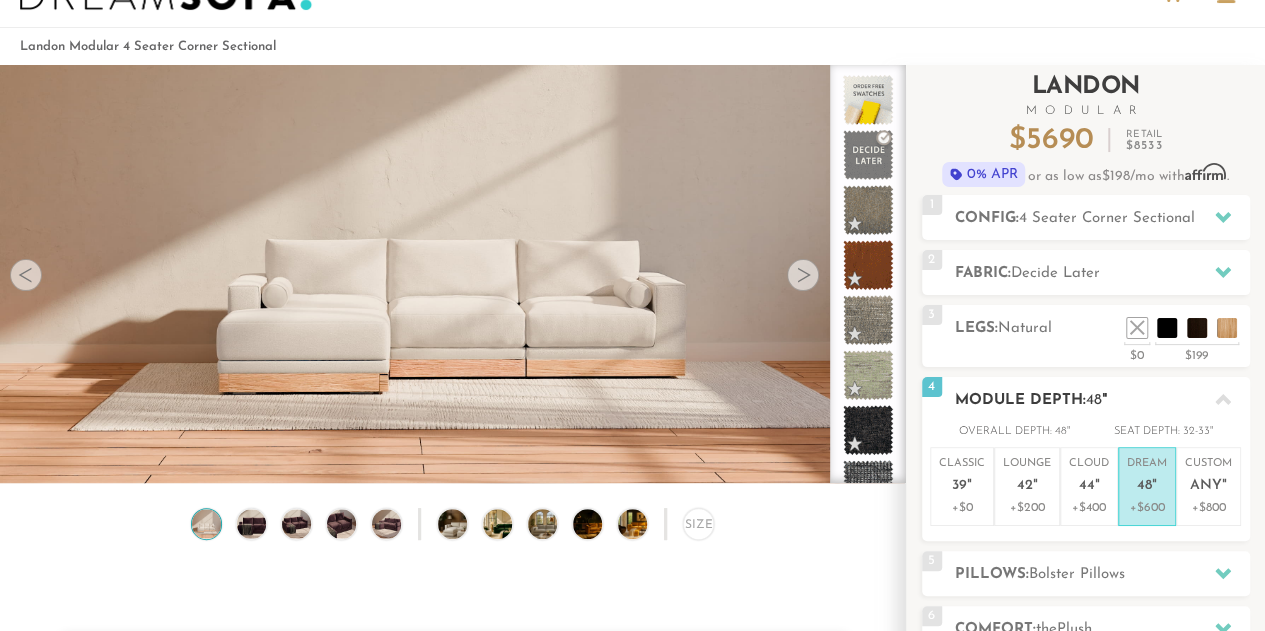 scroll, scrollTop: 58, scrollLeft: 0, axis: vertical 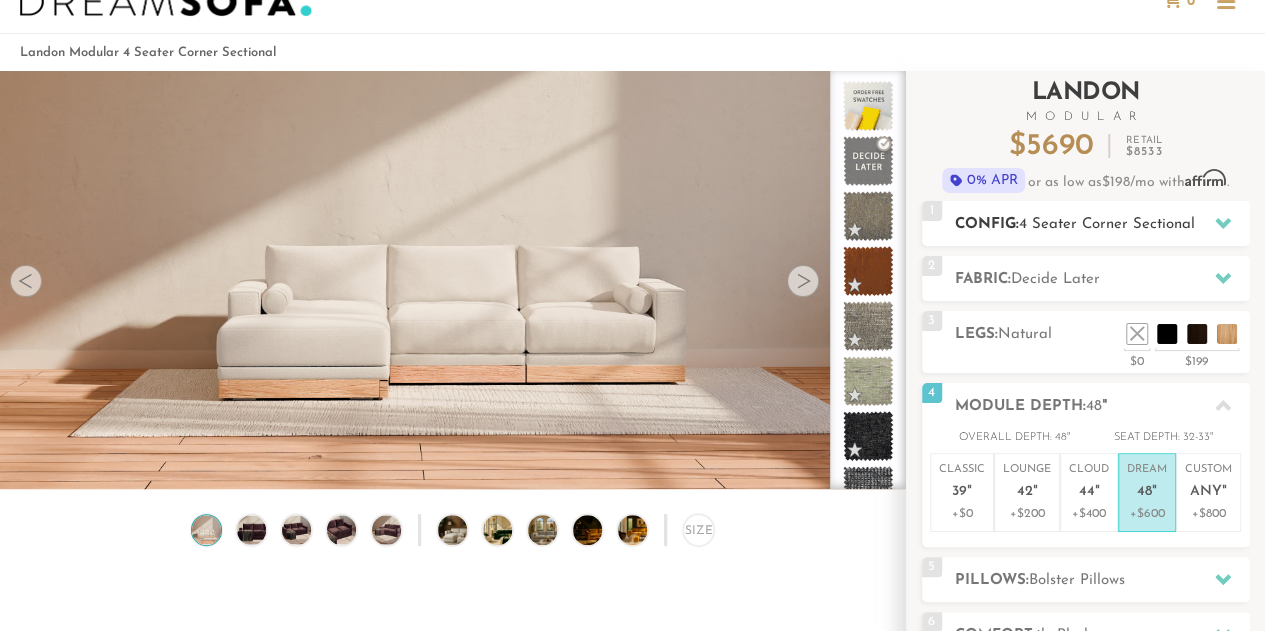 click 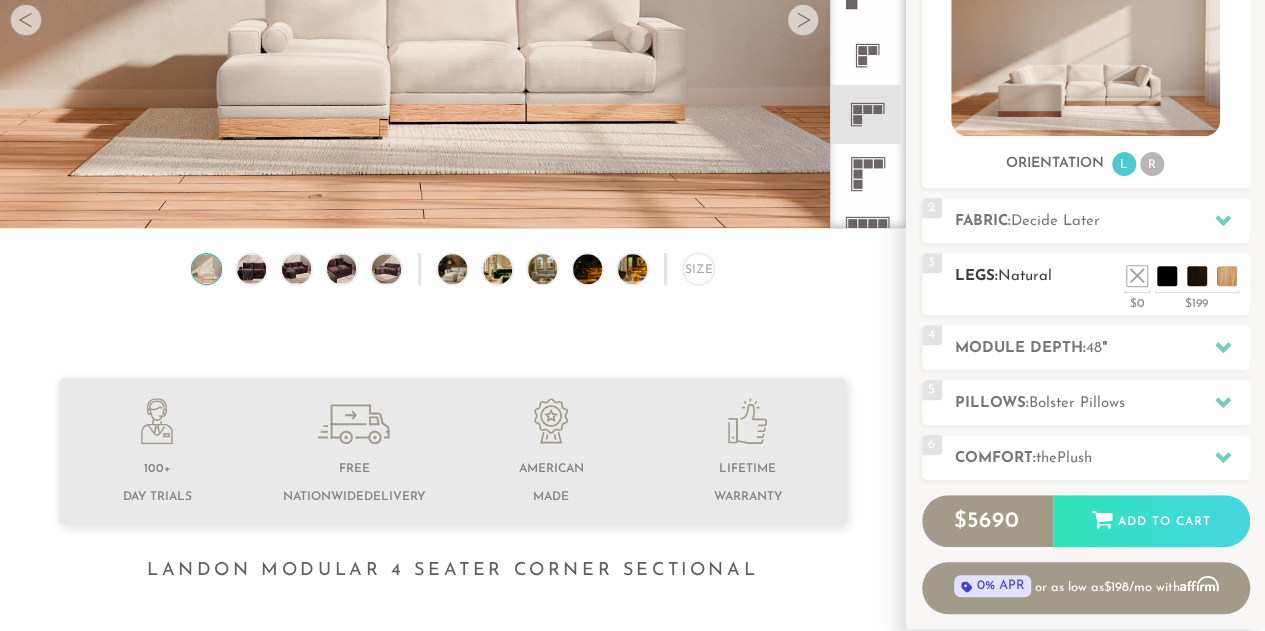 scroll, scrollTop: 341, scrollLeft: 0, axis: vertical 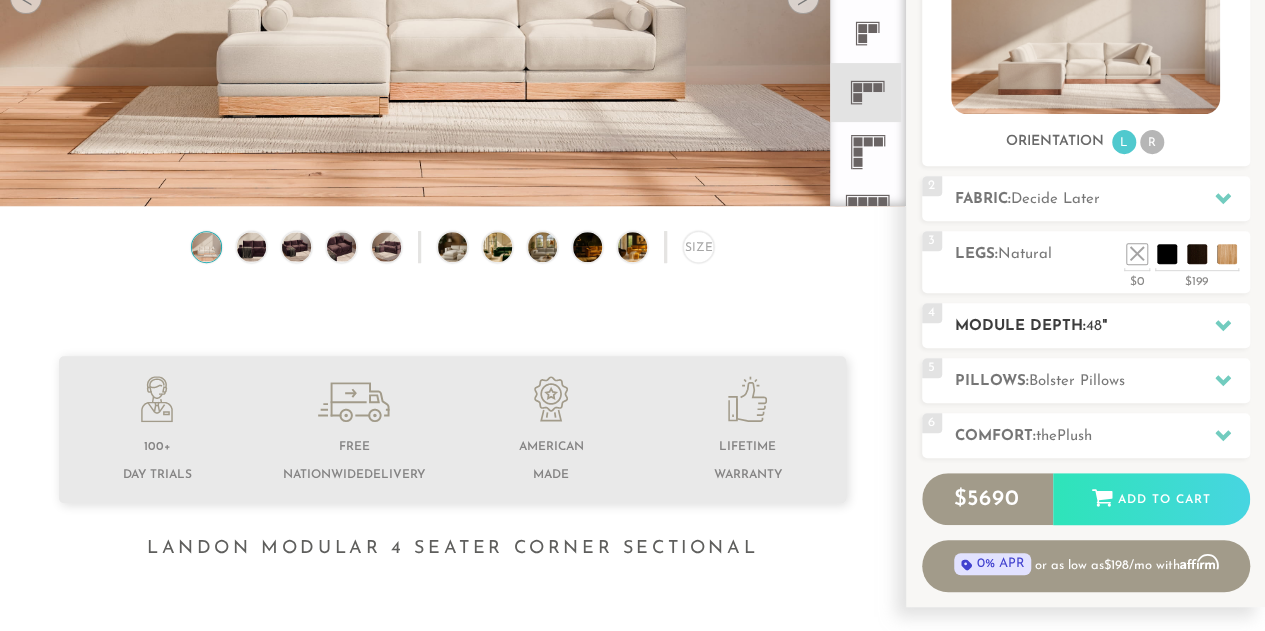 click 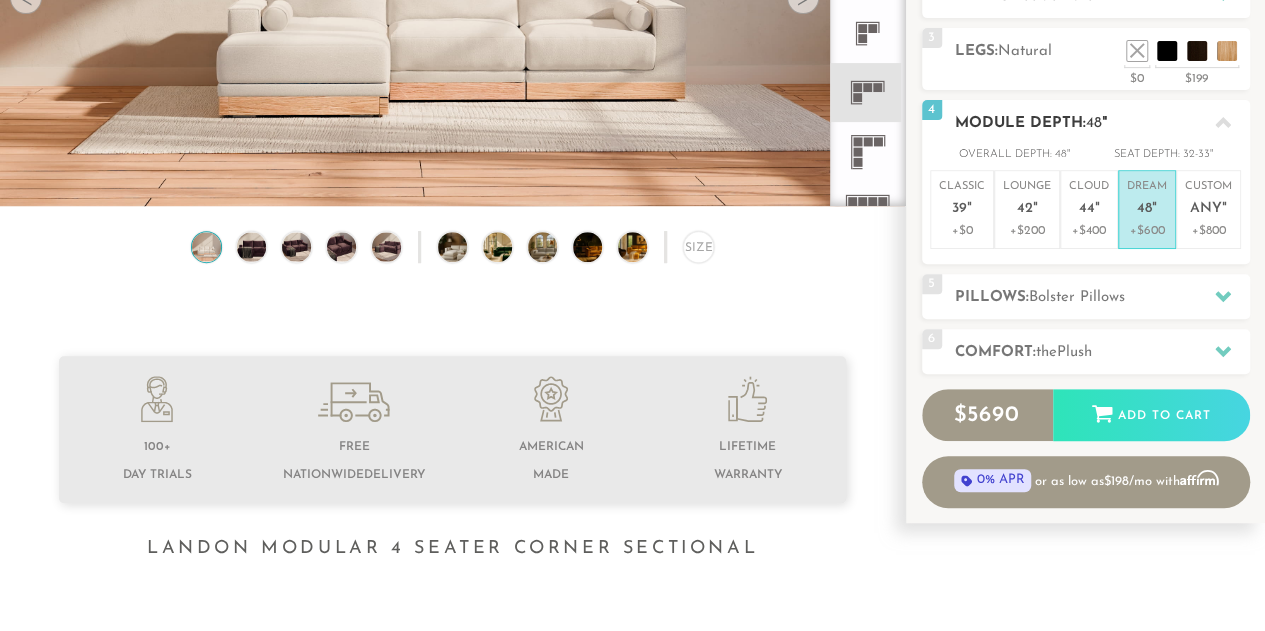 click on "48" at bounding box center (1144, 209) 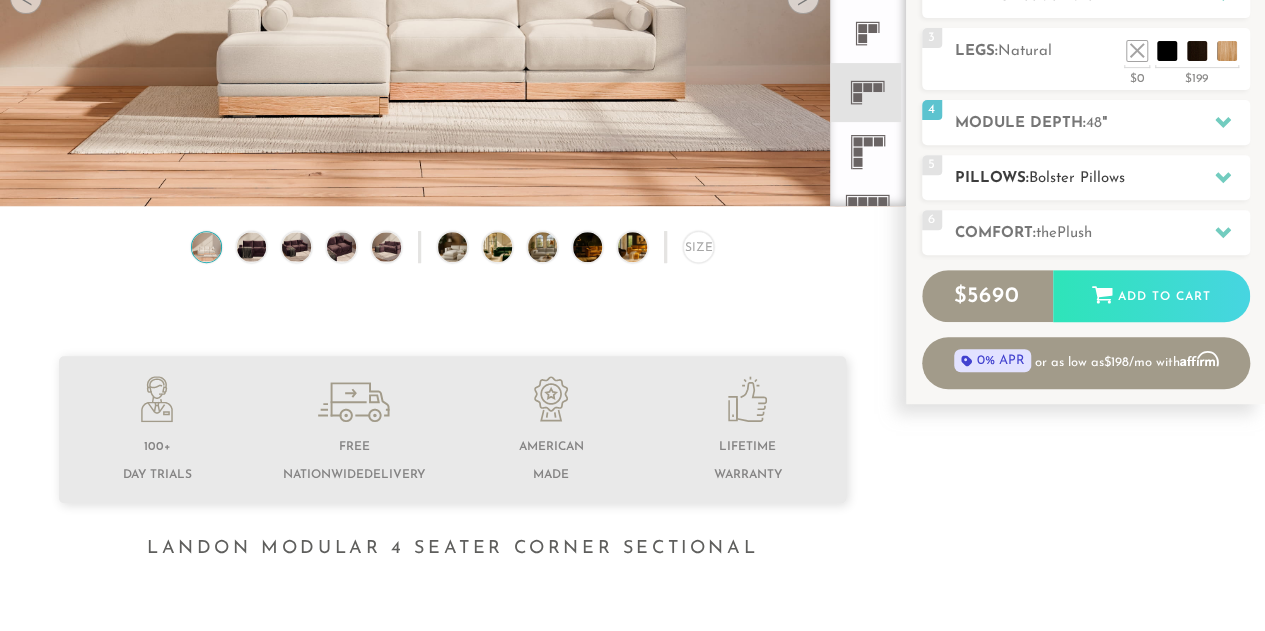 click 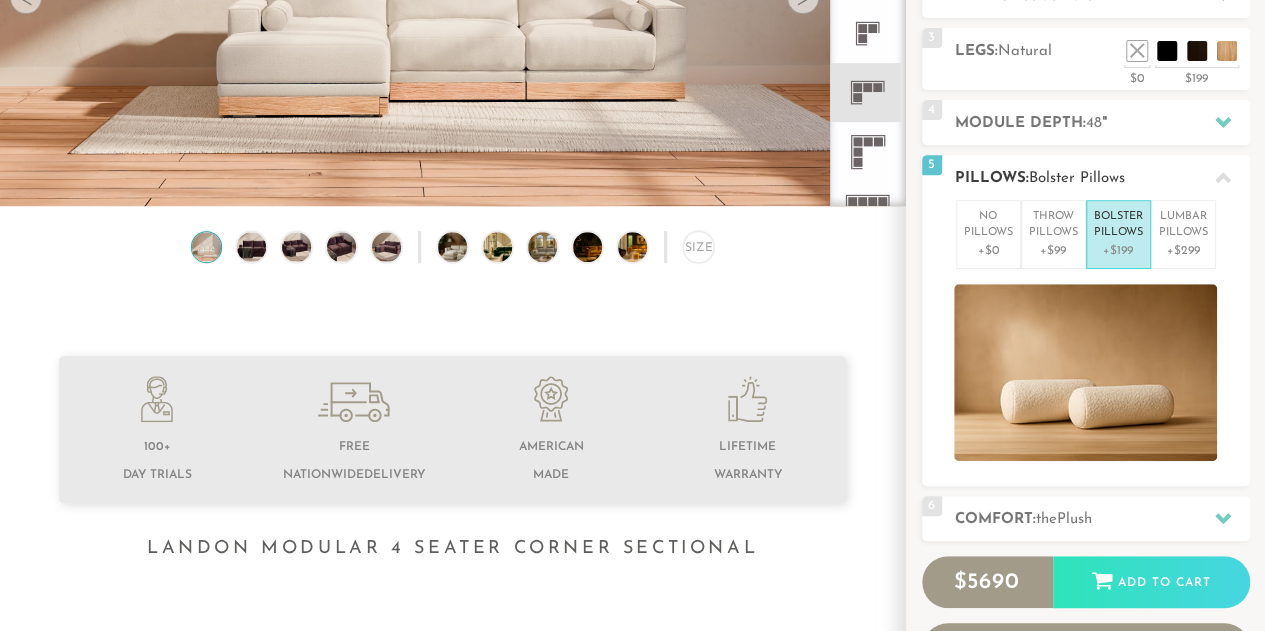 click 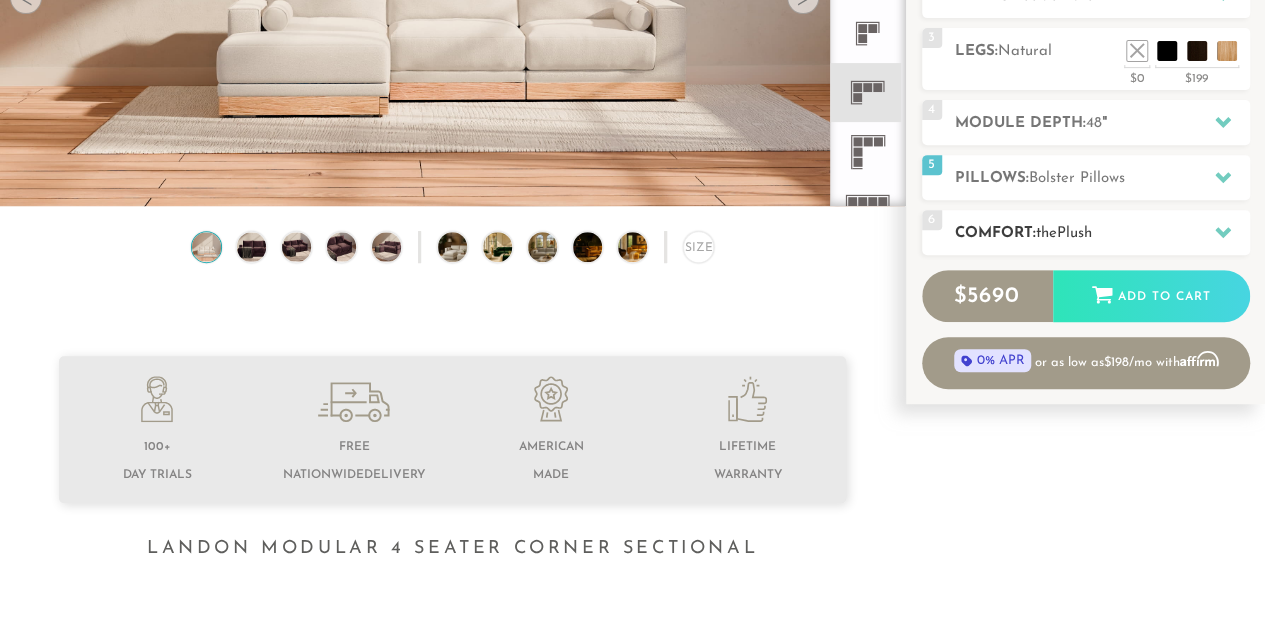 click 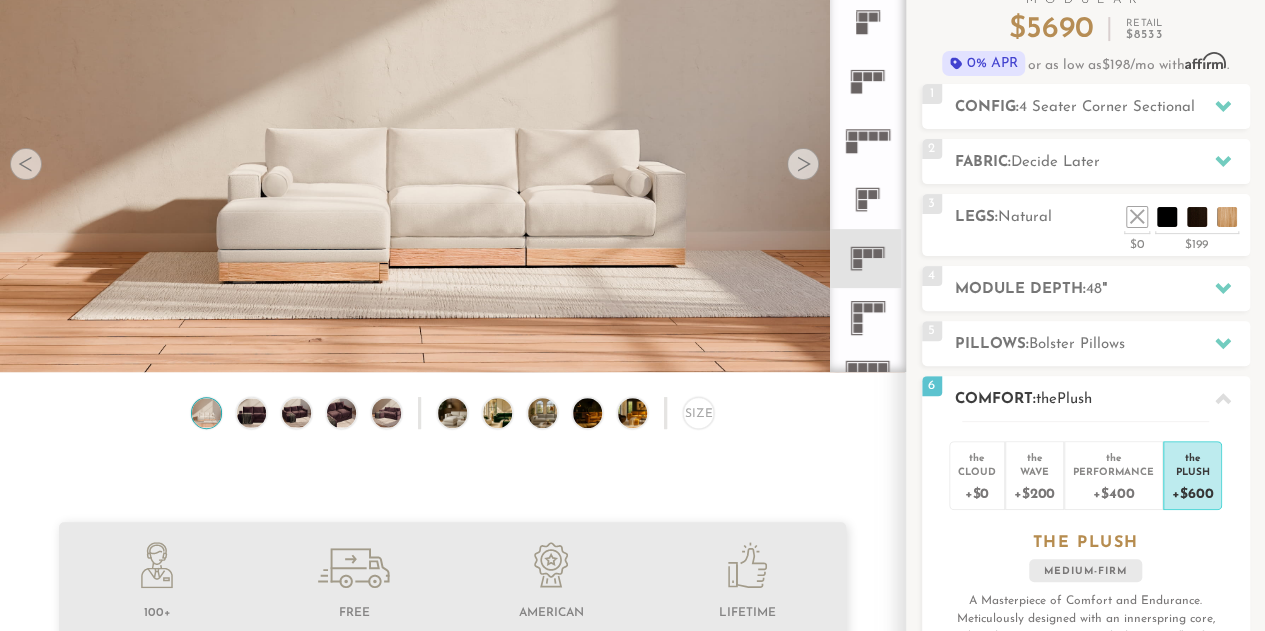 scroll, scrollTop: 0, scrollLeft: 0, axis: both 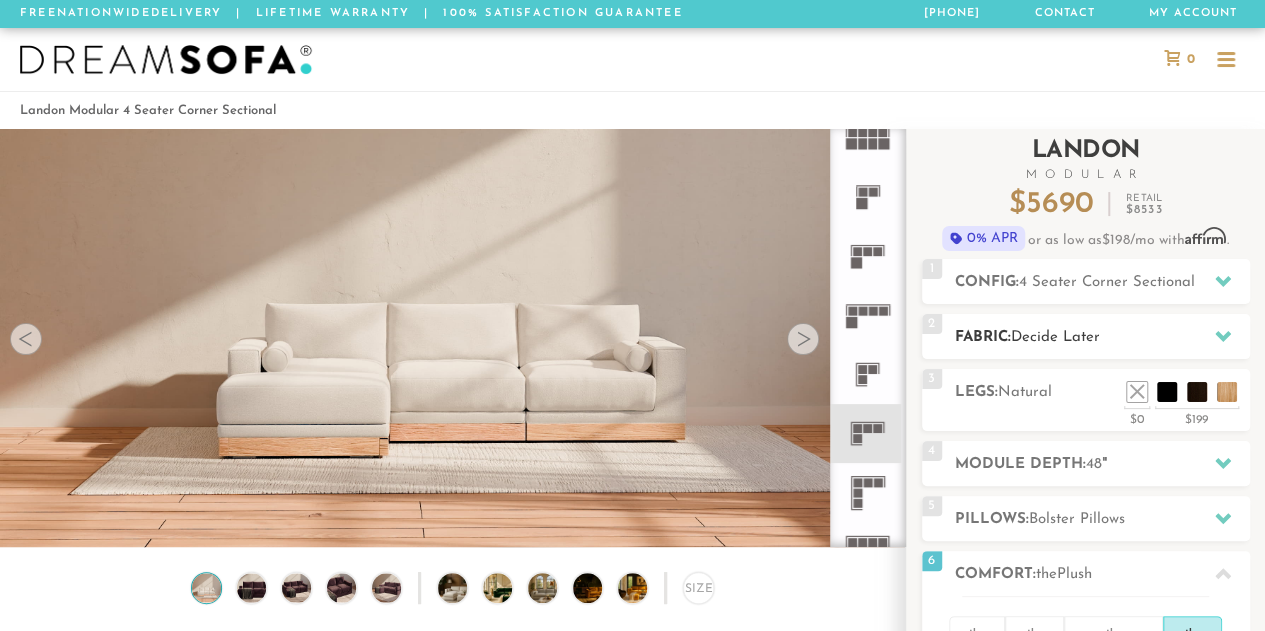 click at bounding box center [1223, 336] 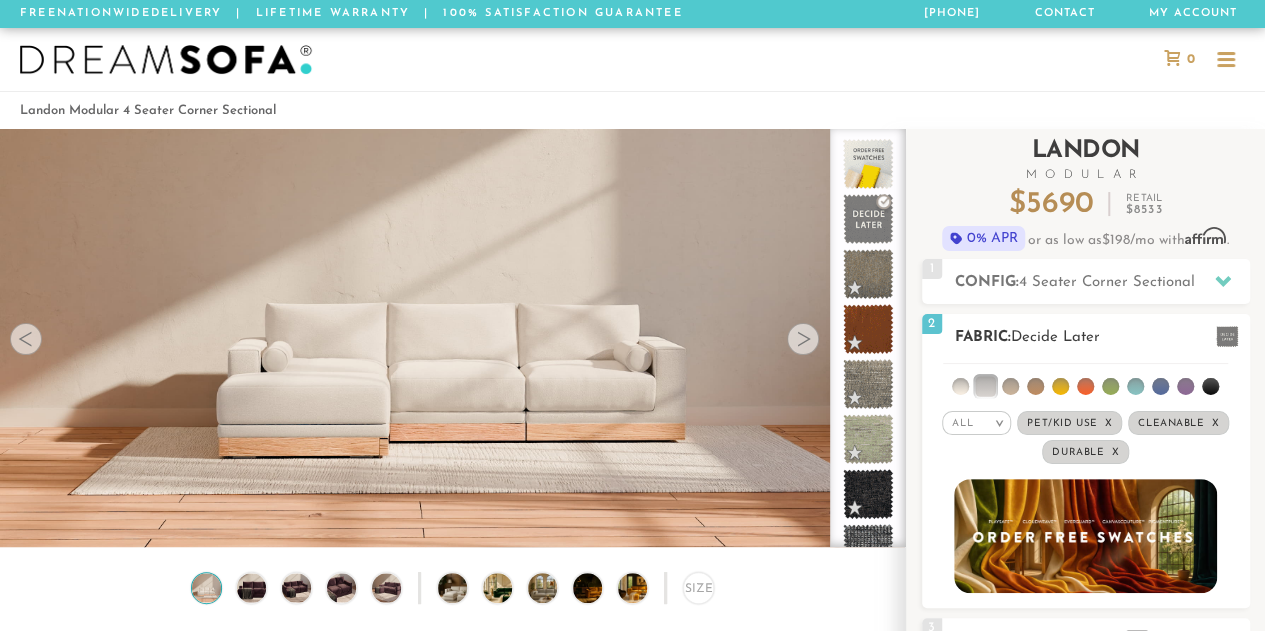 click on "Decide Later" at bounding box center (1055, 337) 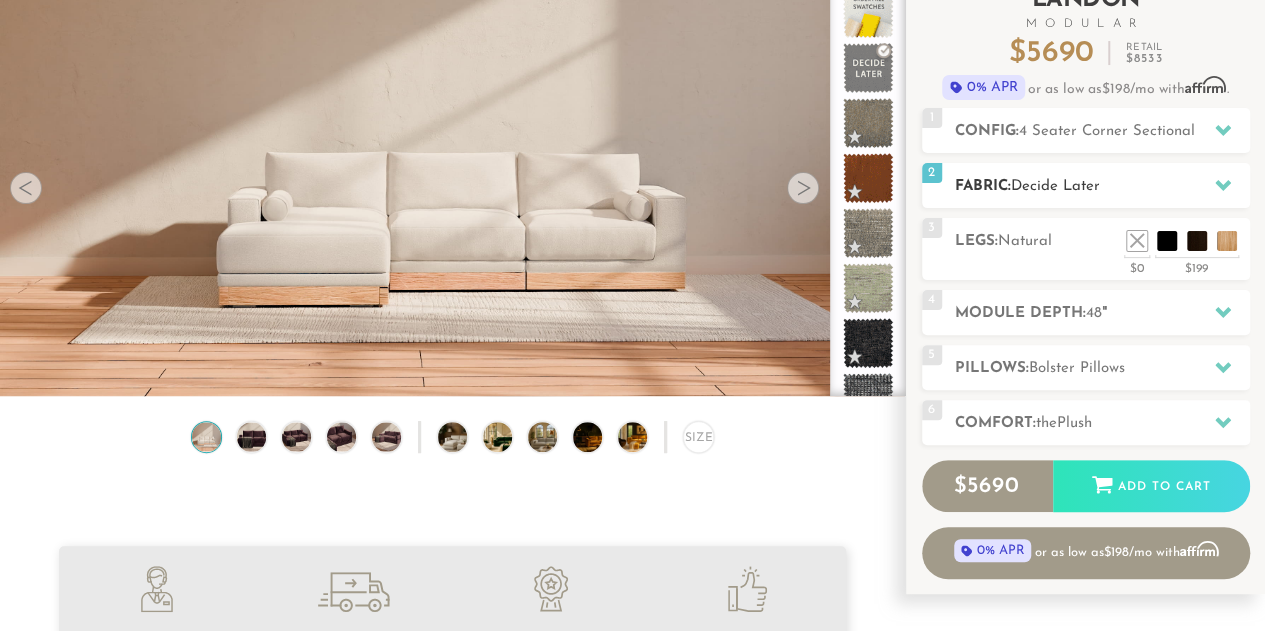 scroll, scrollTop: 0, scrollLeft: 0, axis: both 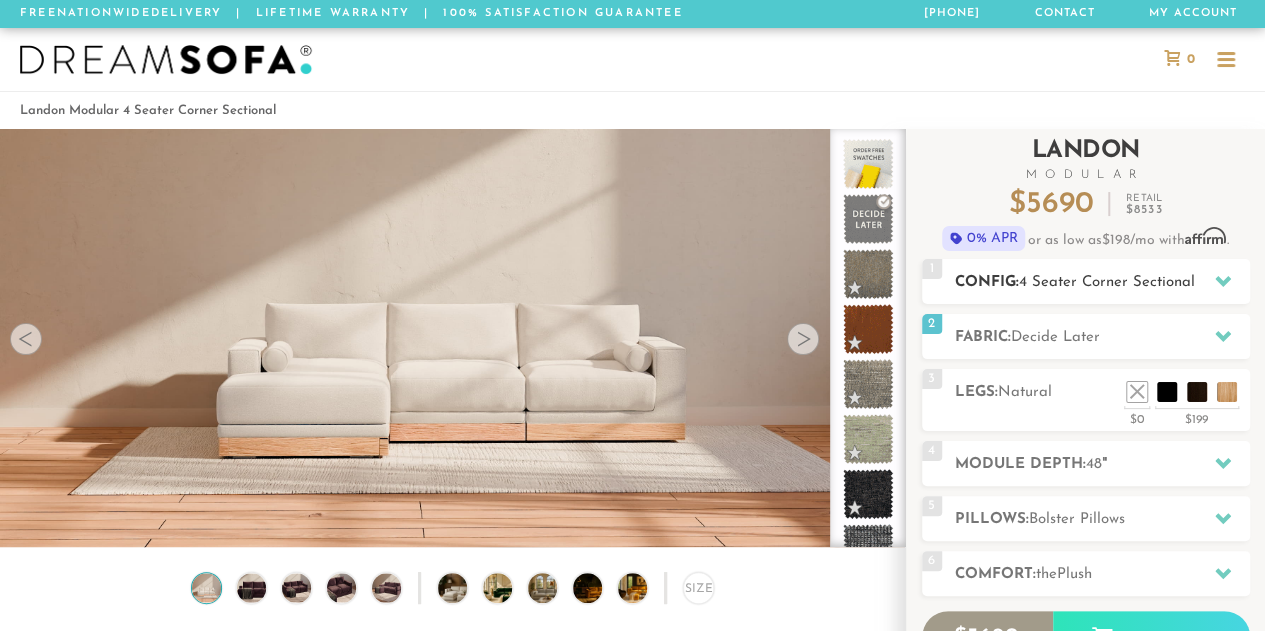 click 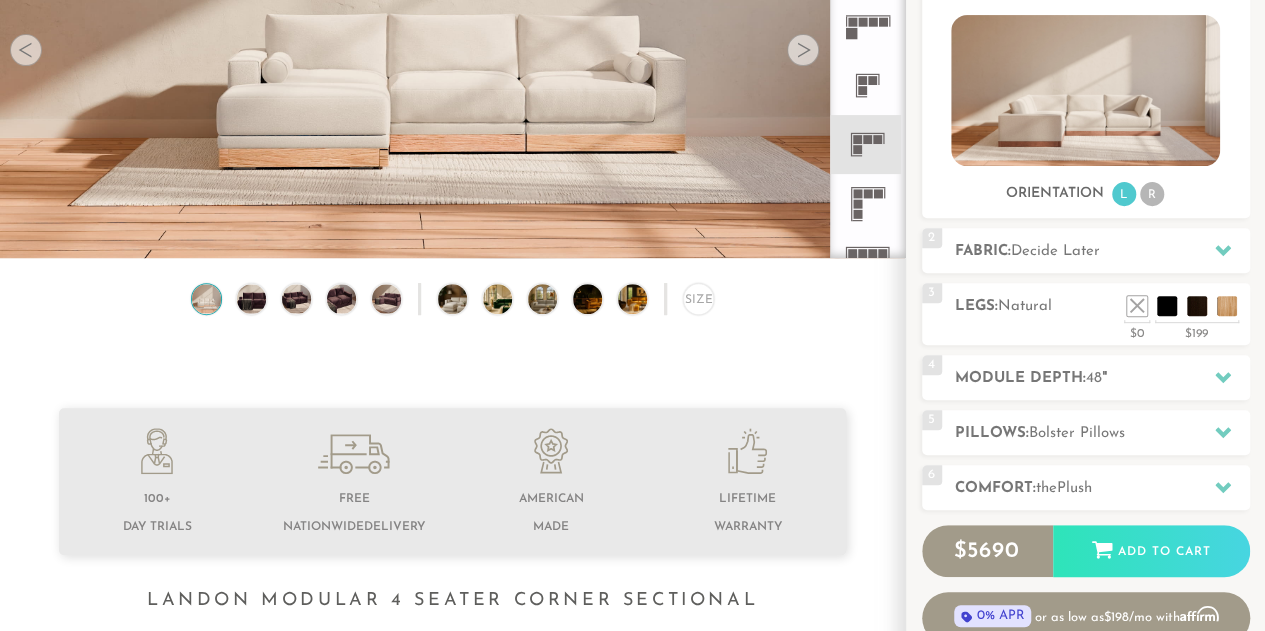 scroll, scrollTop: 295, scrollLeft: 0, axis: vertical 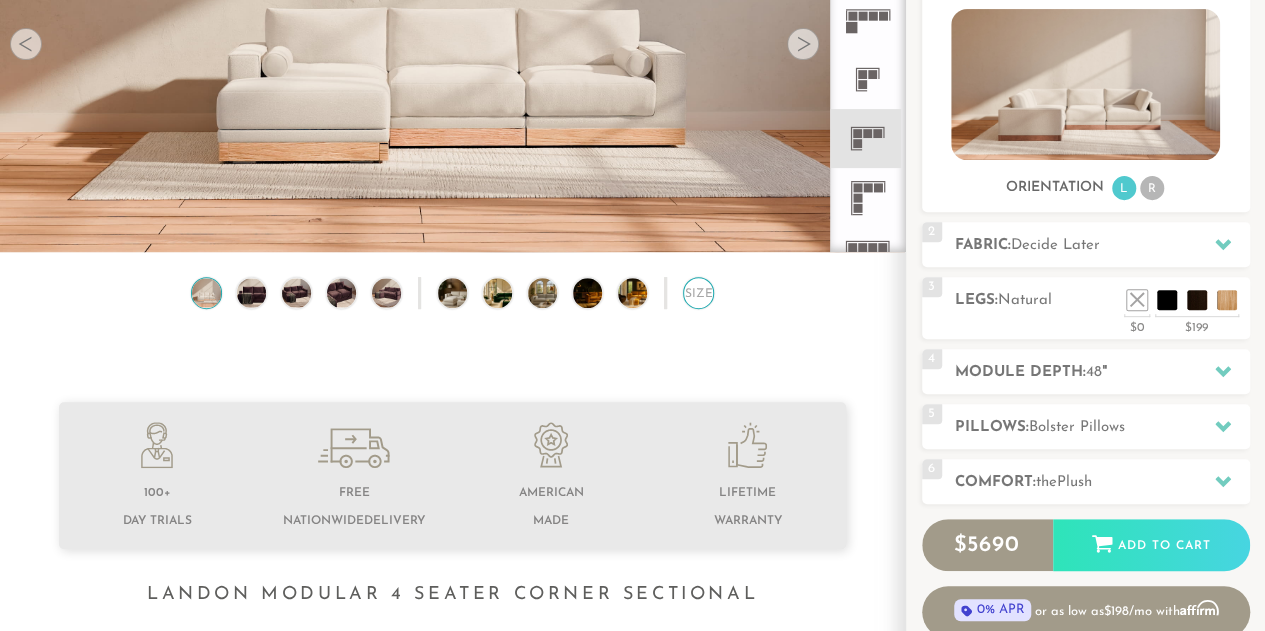 click on "Size" at bounding box center [698, 292] 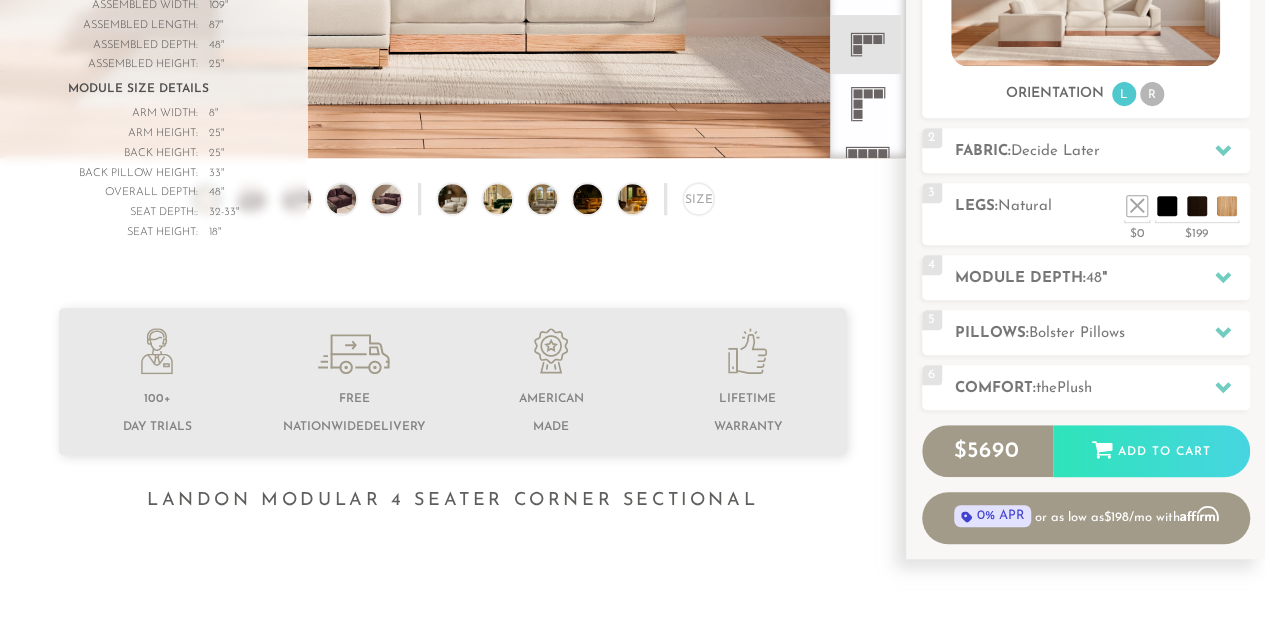 scroll, scrollTop: 390, scrollLeft: 0, axis: vertical 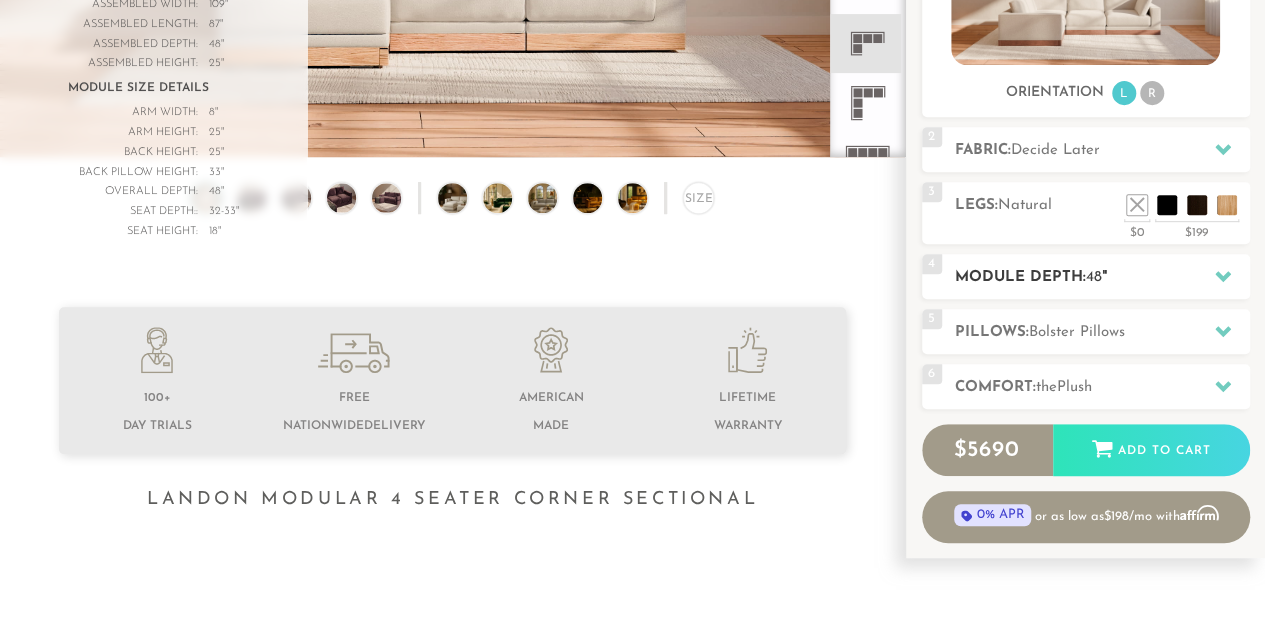click 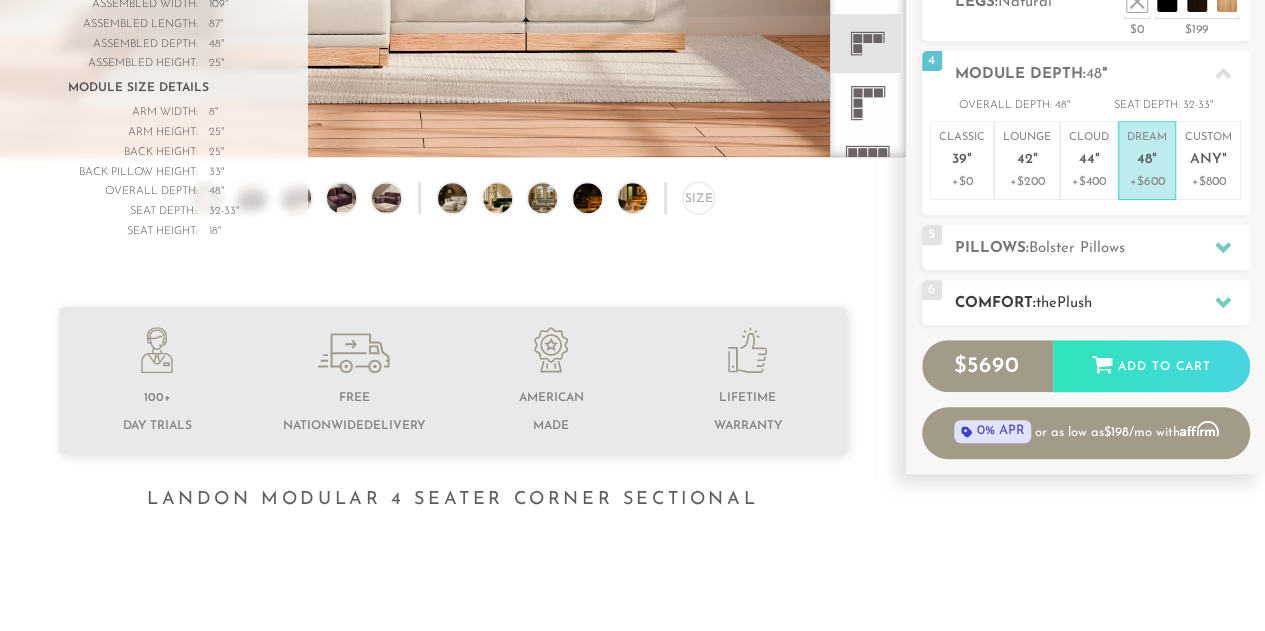 click at bounding box center [1223, 302] 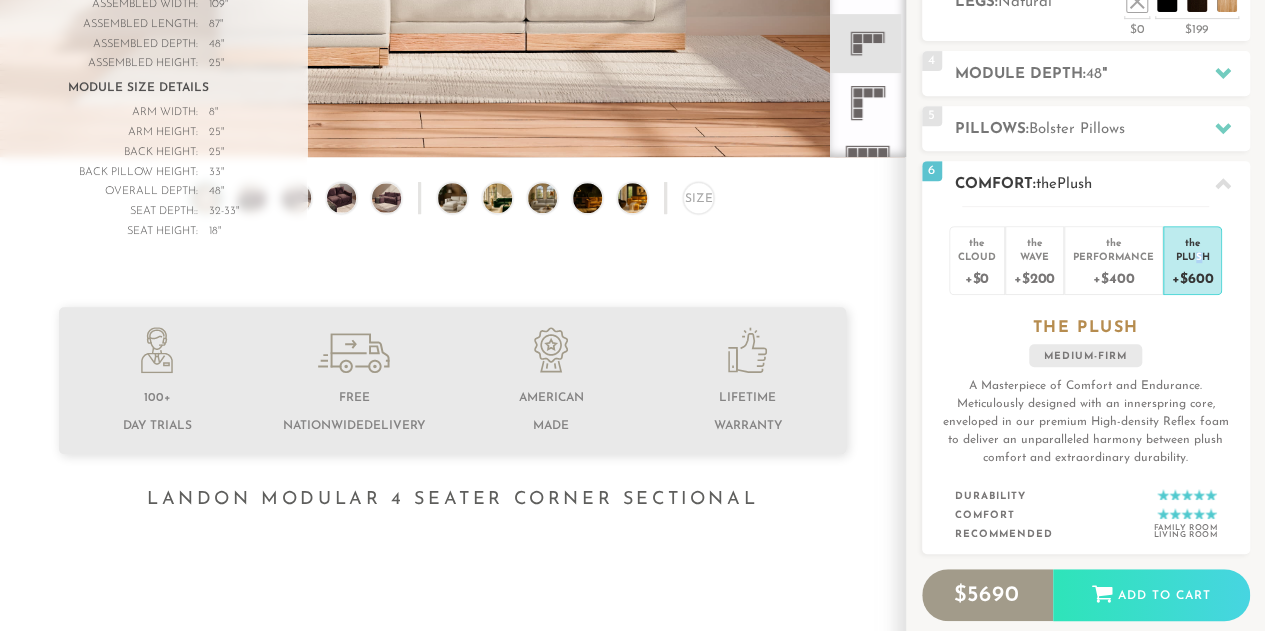 click on "Plush" at bounding box center (1192, 256) 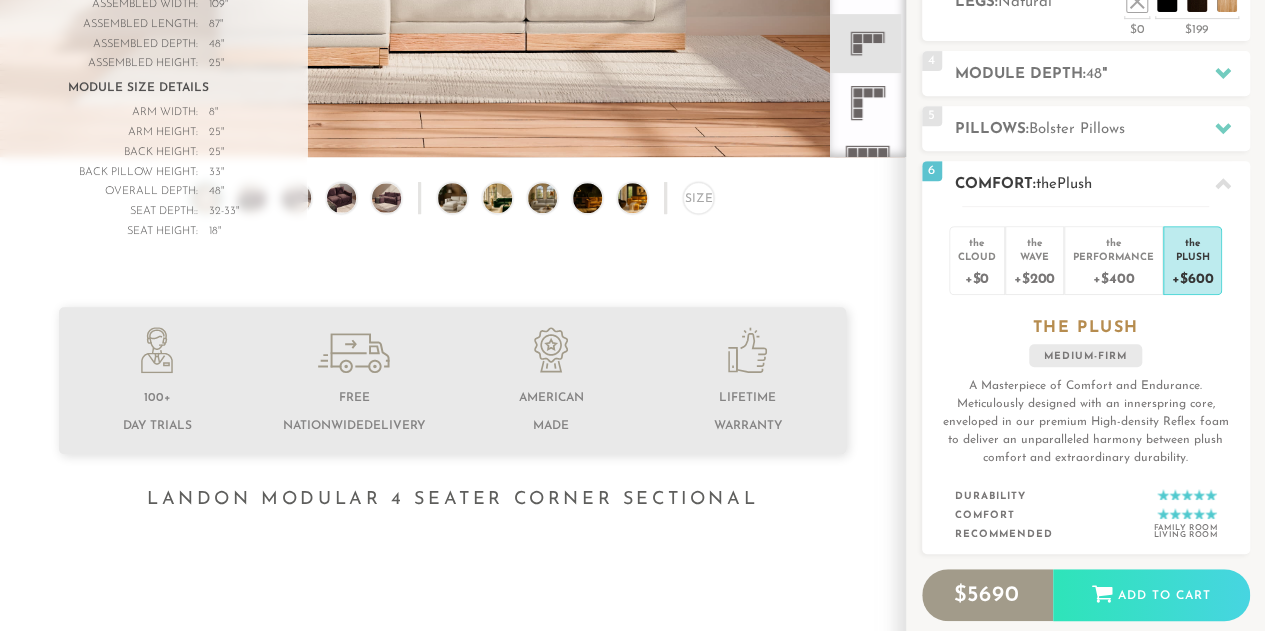 click 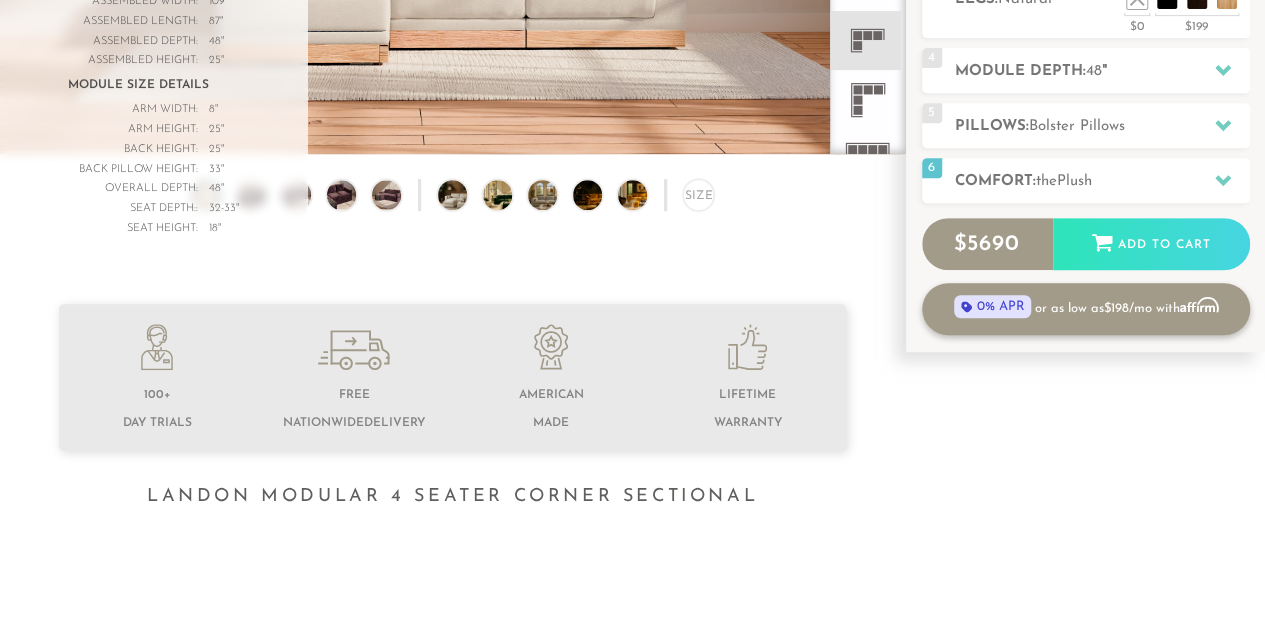 scroll, scrollTop: 376, scrollLeft: 0, axis: vertical 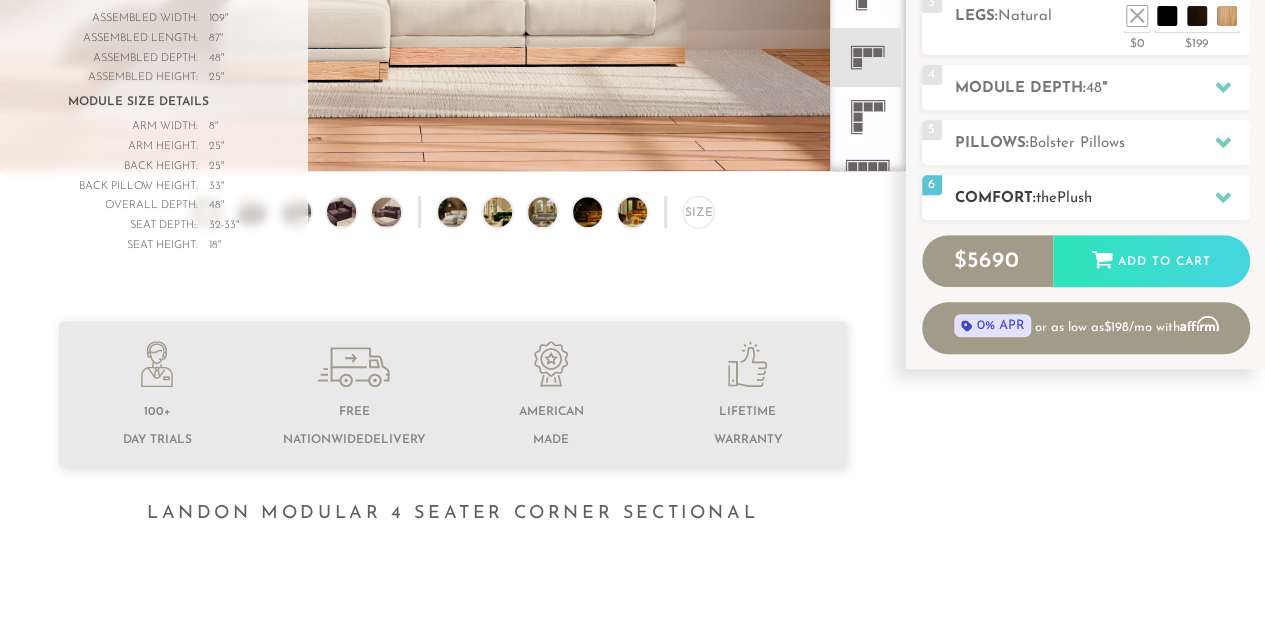 click at bounding box center (1223, 197) 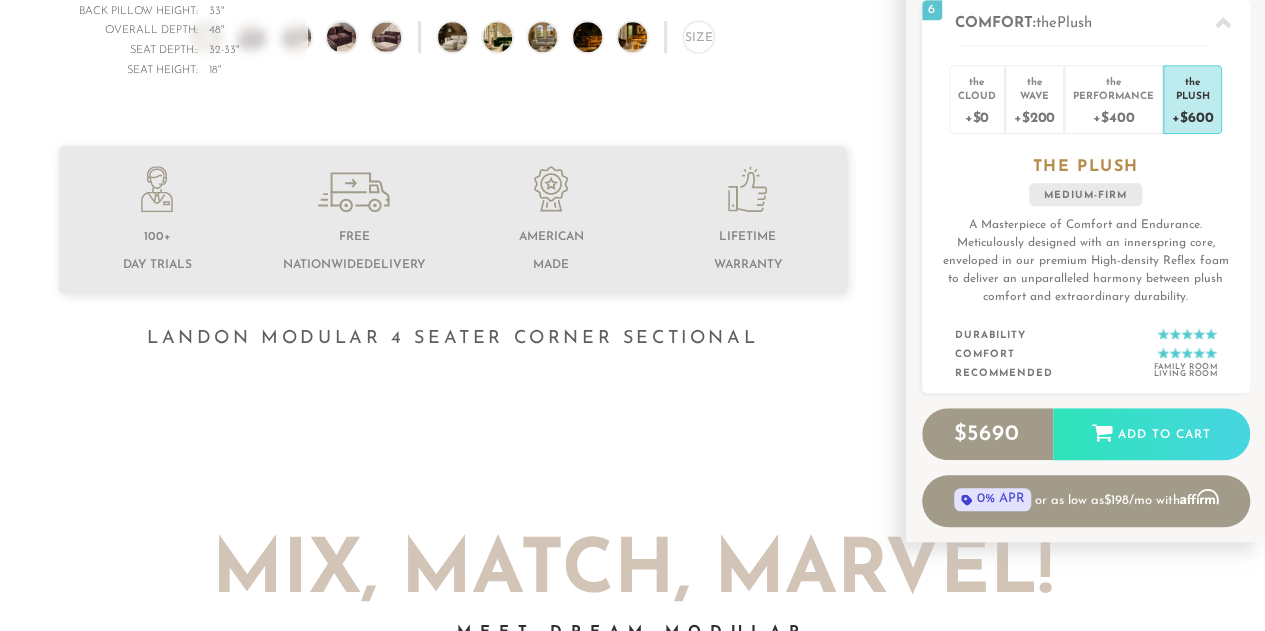 scroll, scrollTop: 562, scrollLeft: 0, axis: vertical 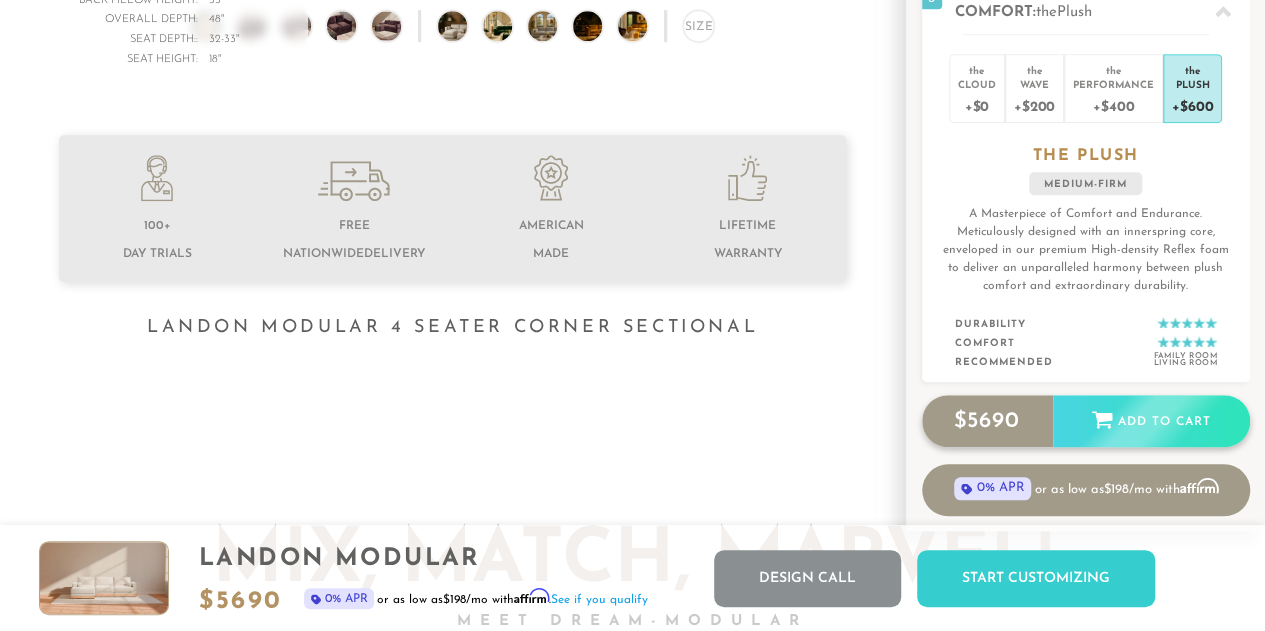 click on "Add to Cart" at bounding box center (1151, 422) 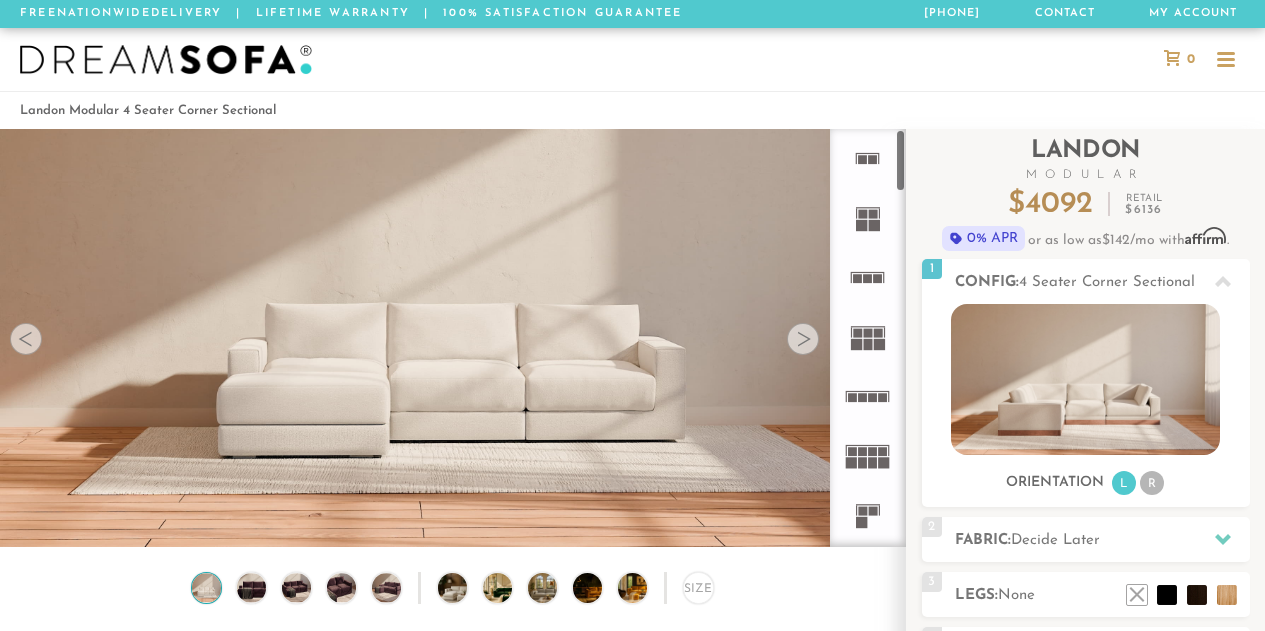 scroll, scrollTop: 0, scrollLeft: 0, axis: both 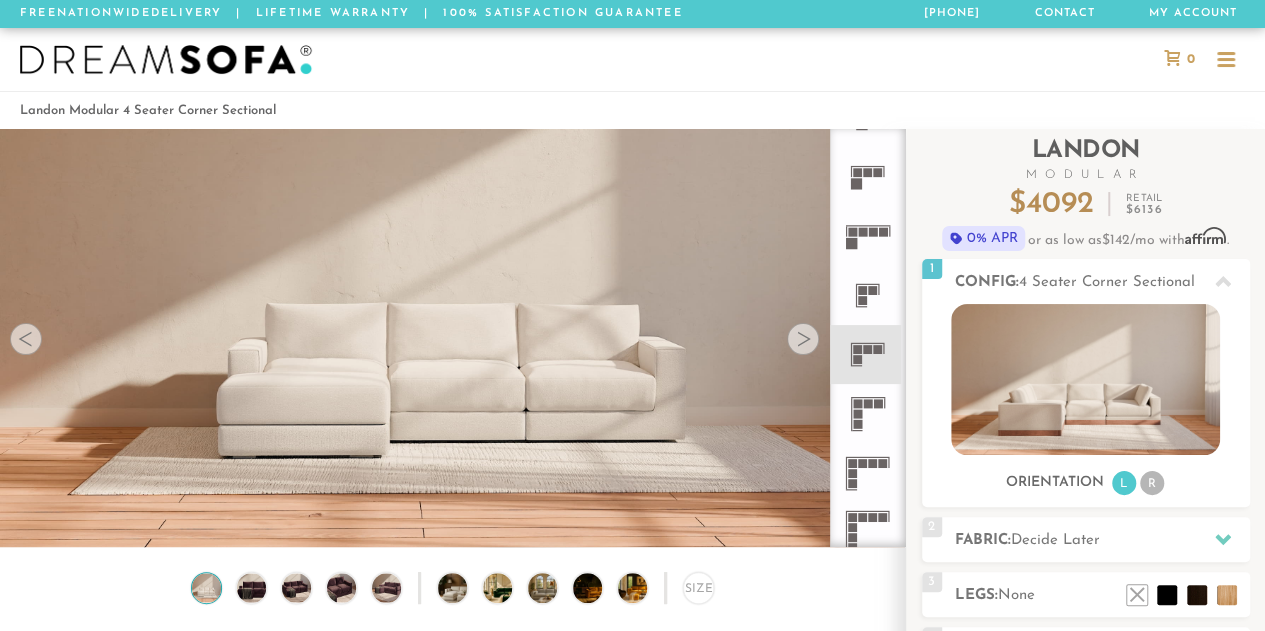 click 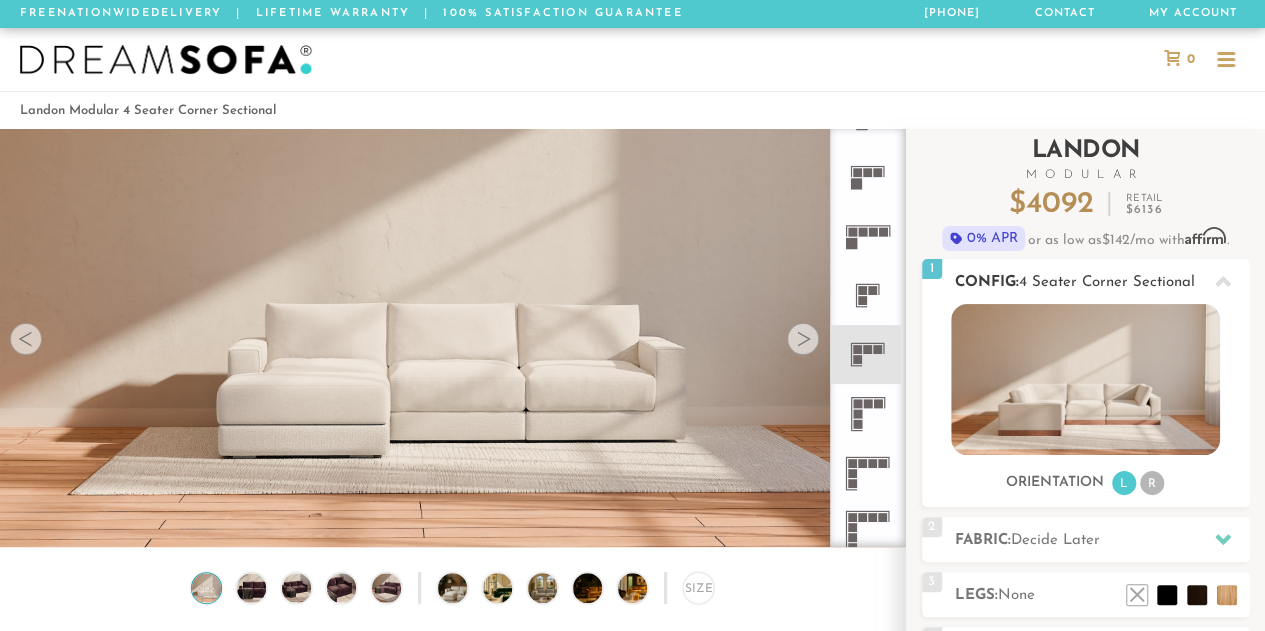 click at bounding box center (1085, 379) 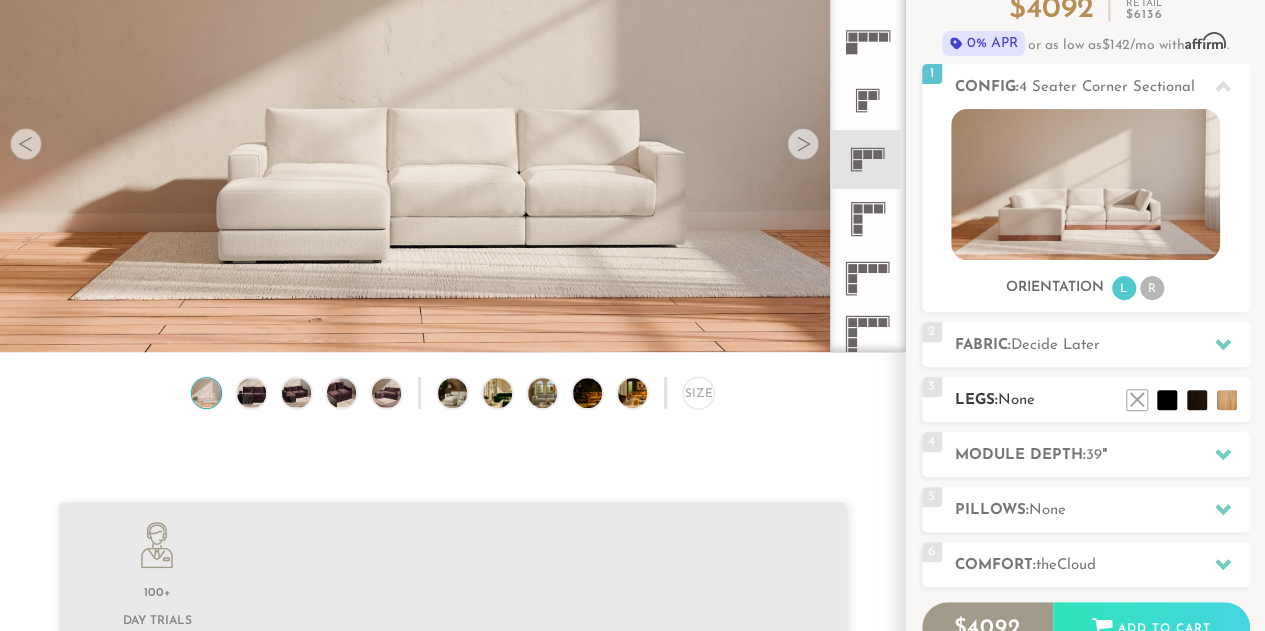 scroll, scrollTop: 196, scrollLeft: 0, axis: vertical 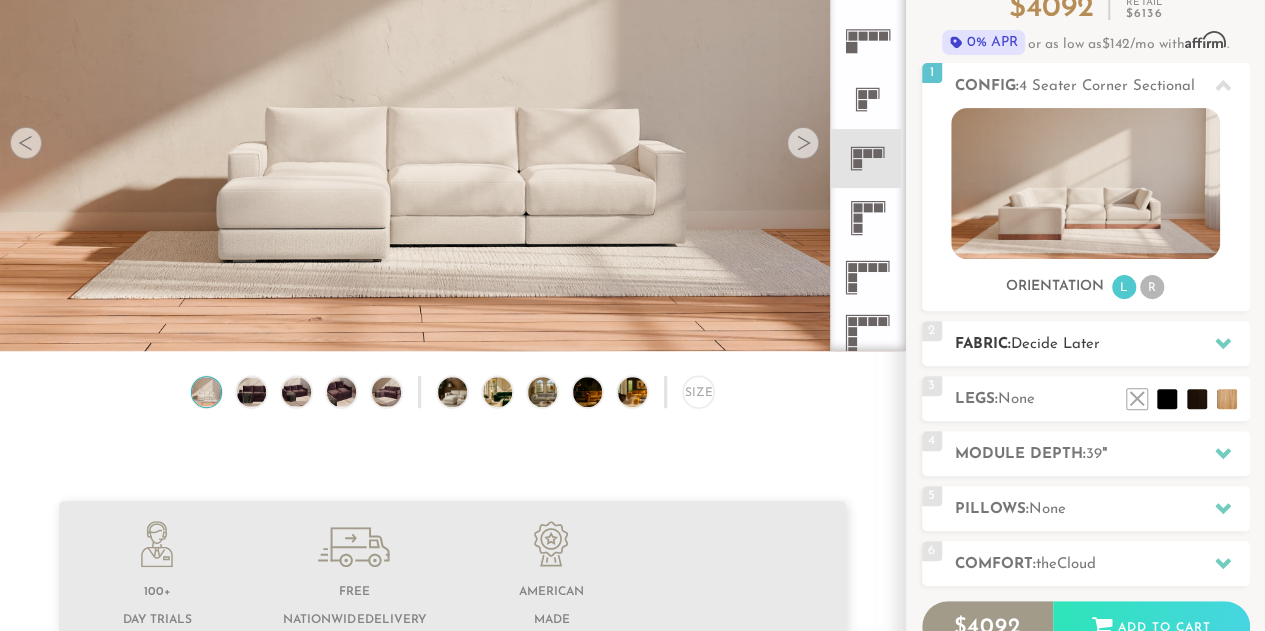 click 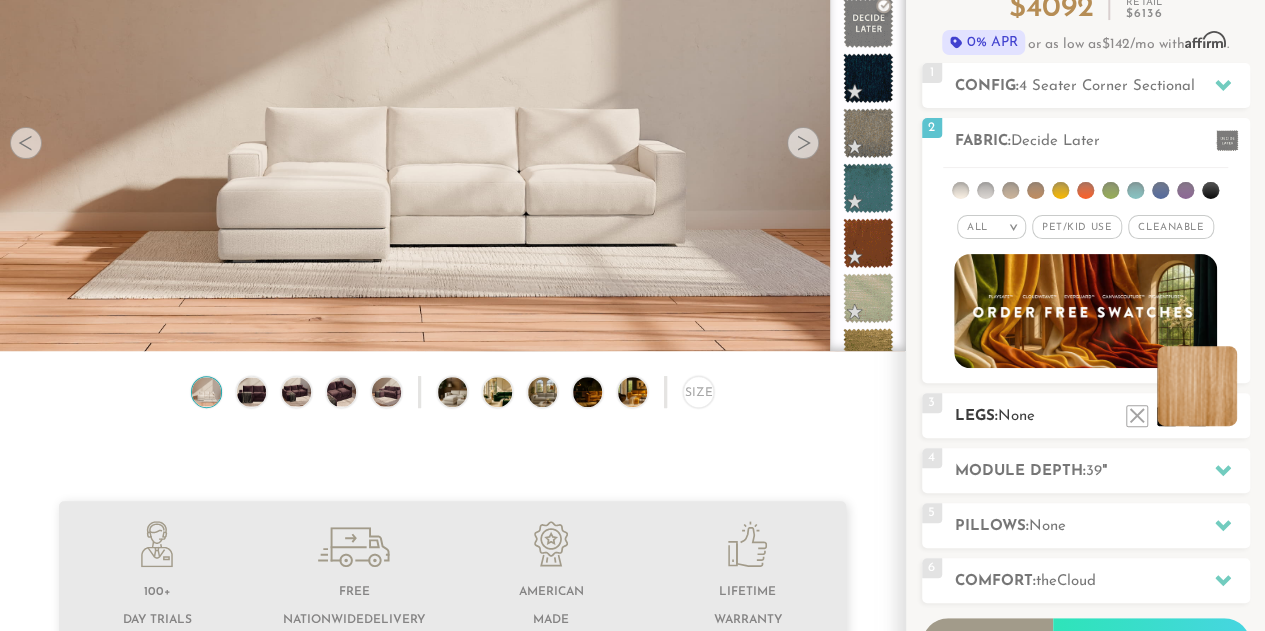 click at bounding box center (1197, 386) 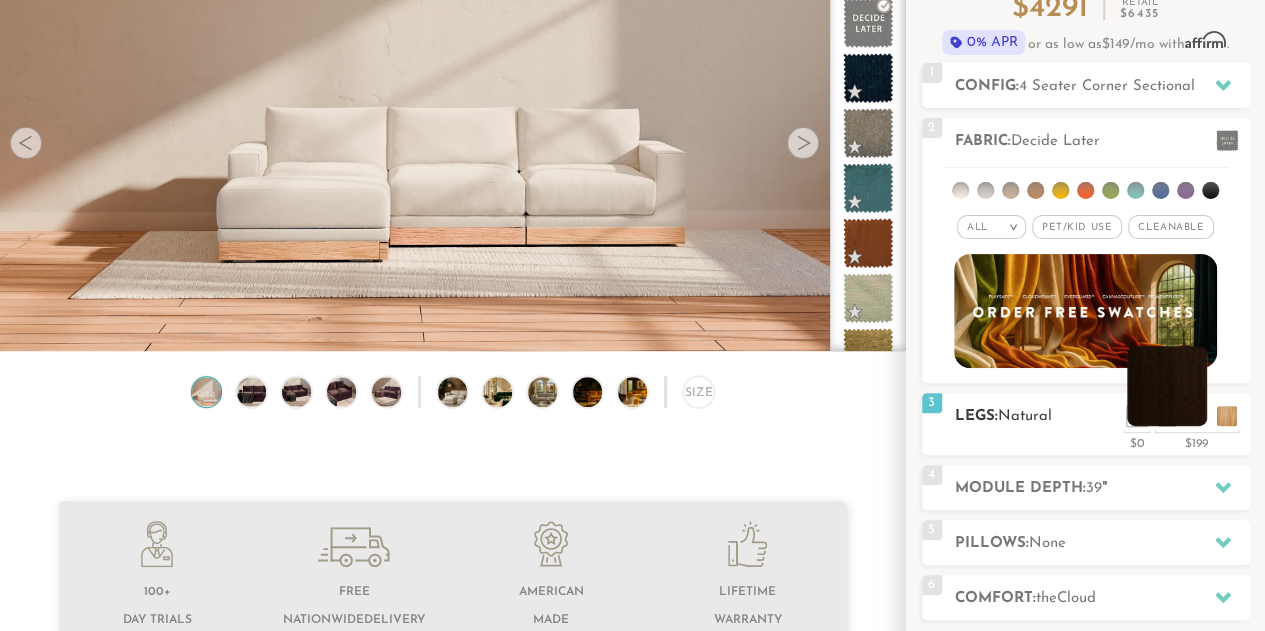 click at bounding box center [1167, 386] 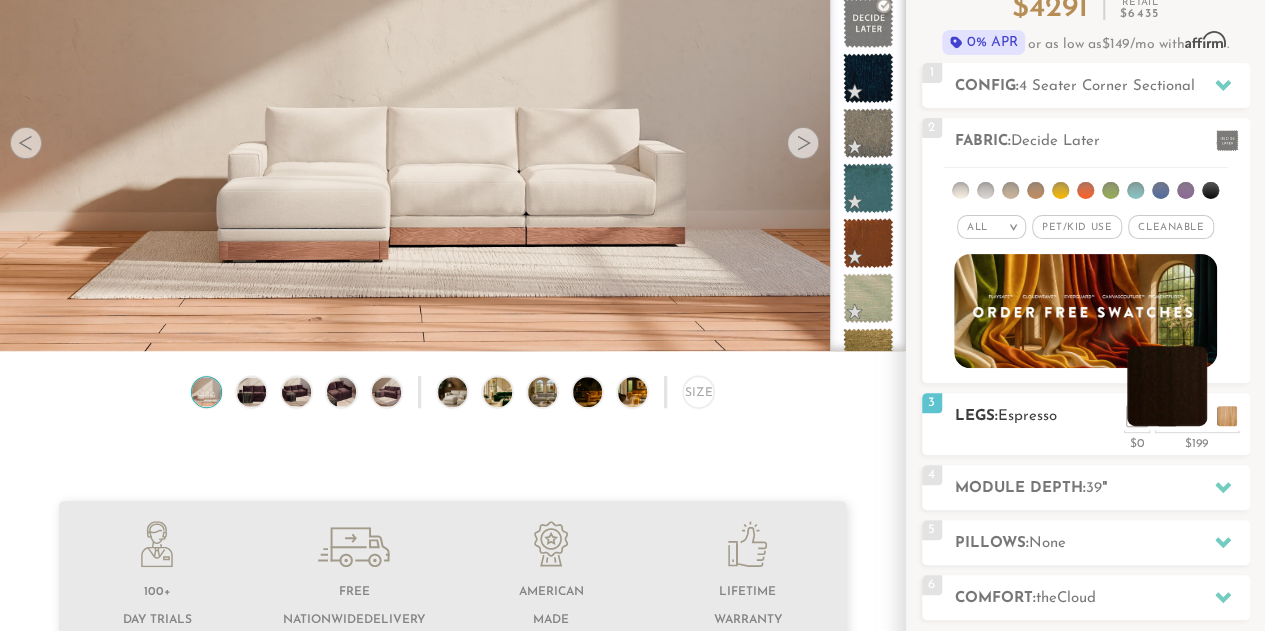 click at bounding box center (1167, 386) 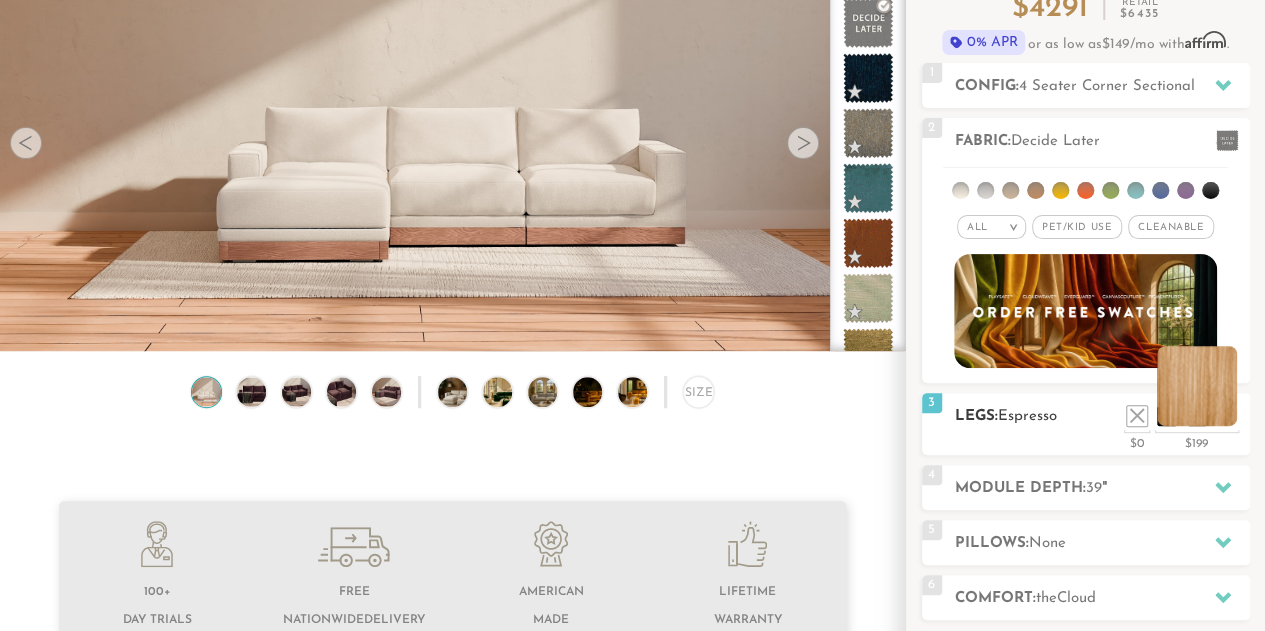 click at bounding box center (1197, 386) 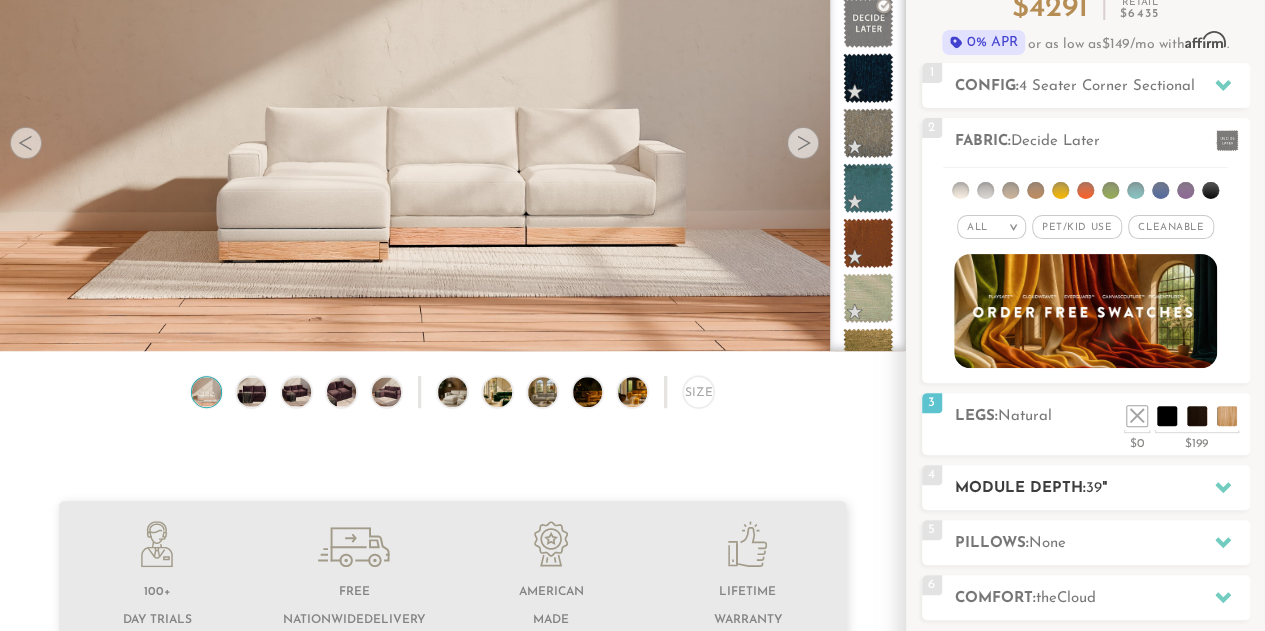 click at bounding box center [1223, 487] 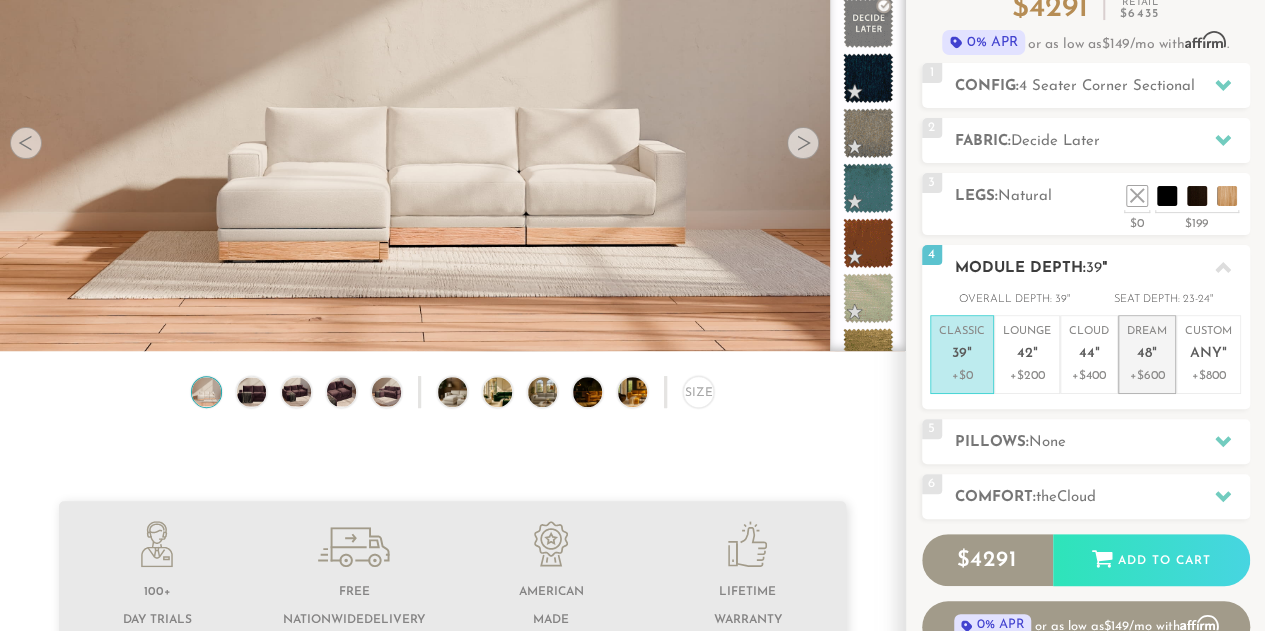 click on "Dream 48 "" at bounding box center [1147, 345] 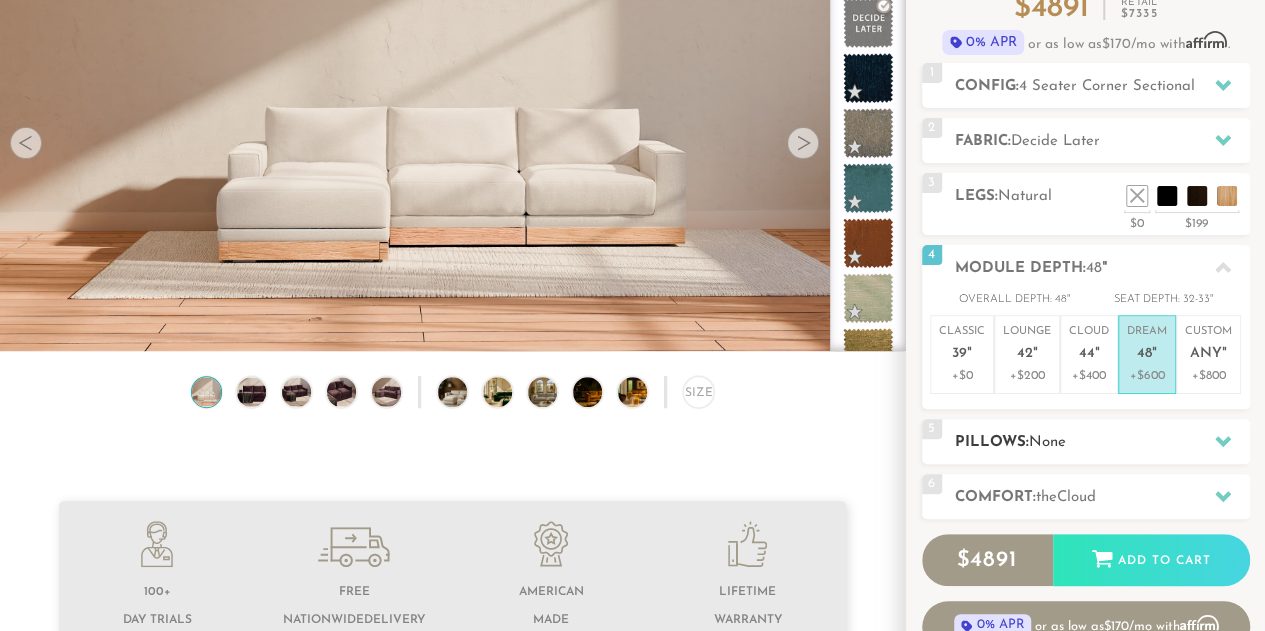 click 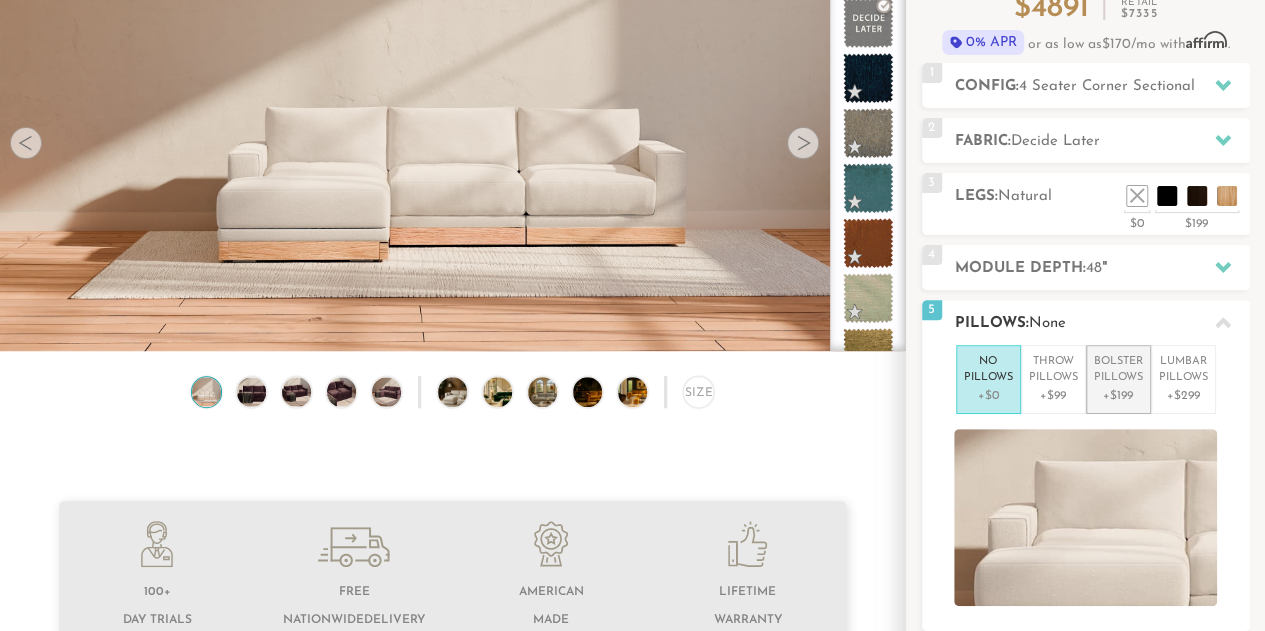 click on "+$199" at bounding box center [1118, 396] 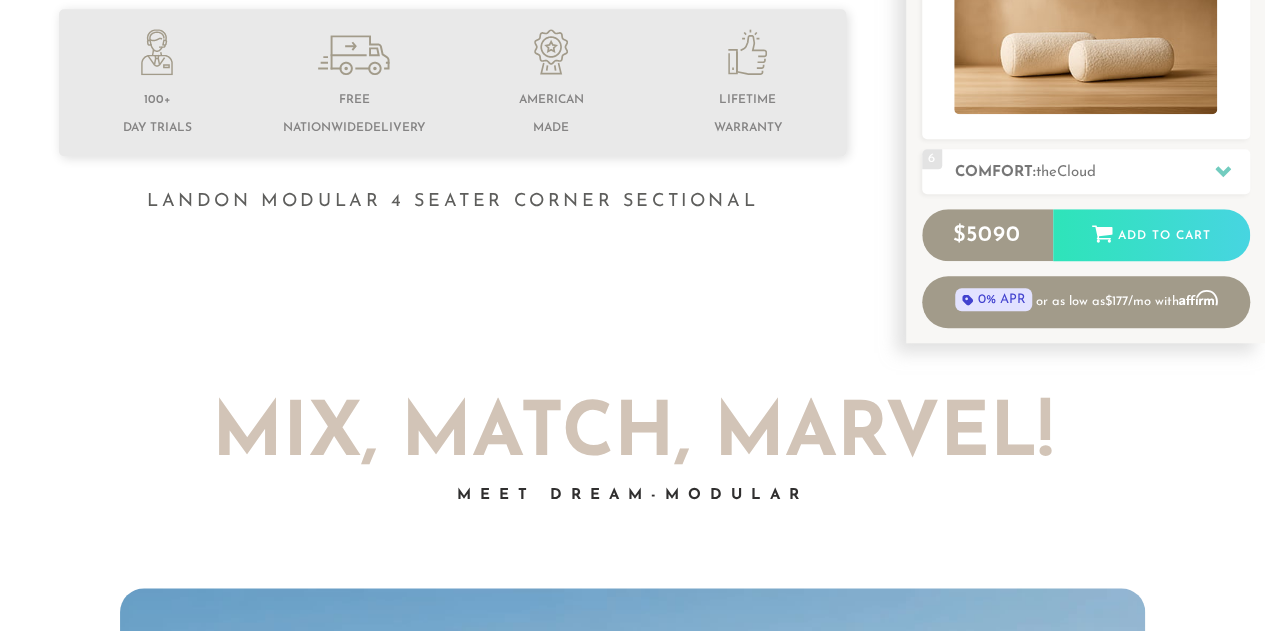 scroll, scrollTop: 689, scrollLeft: 0, axis: vertical 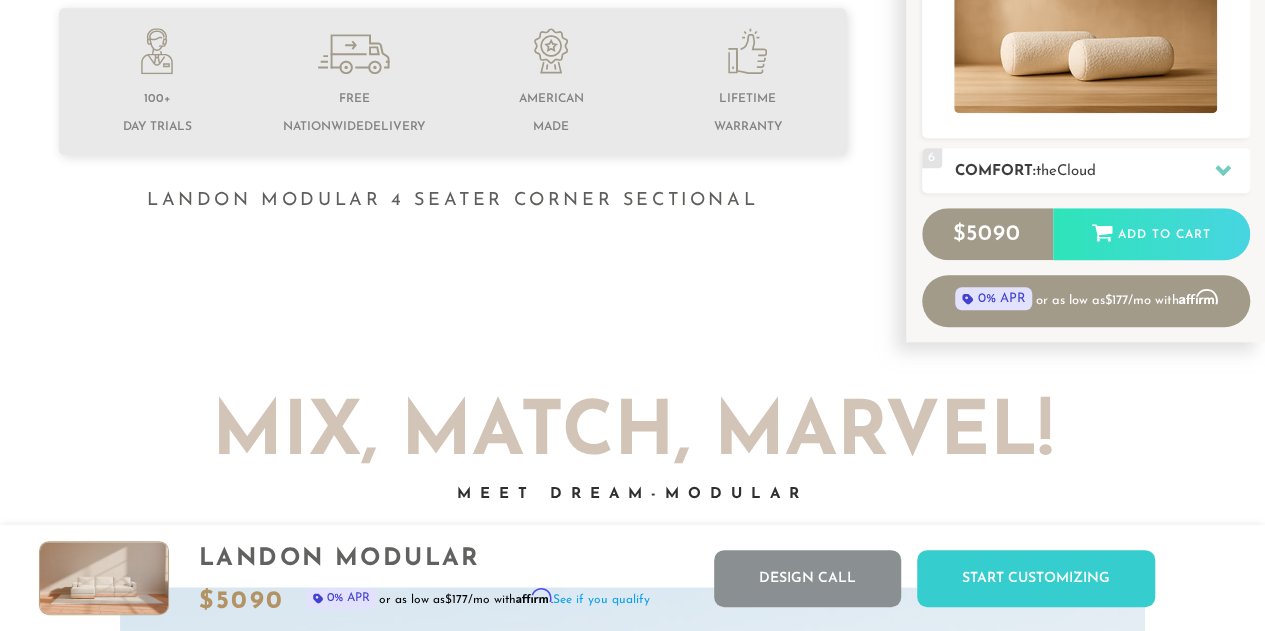 click 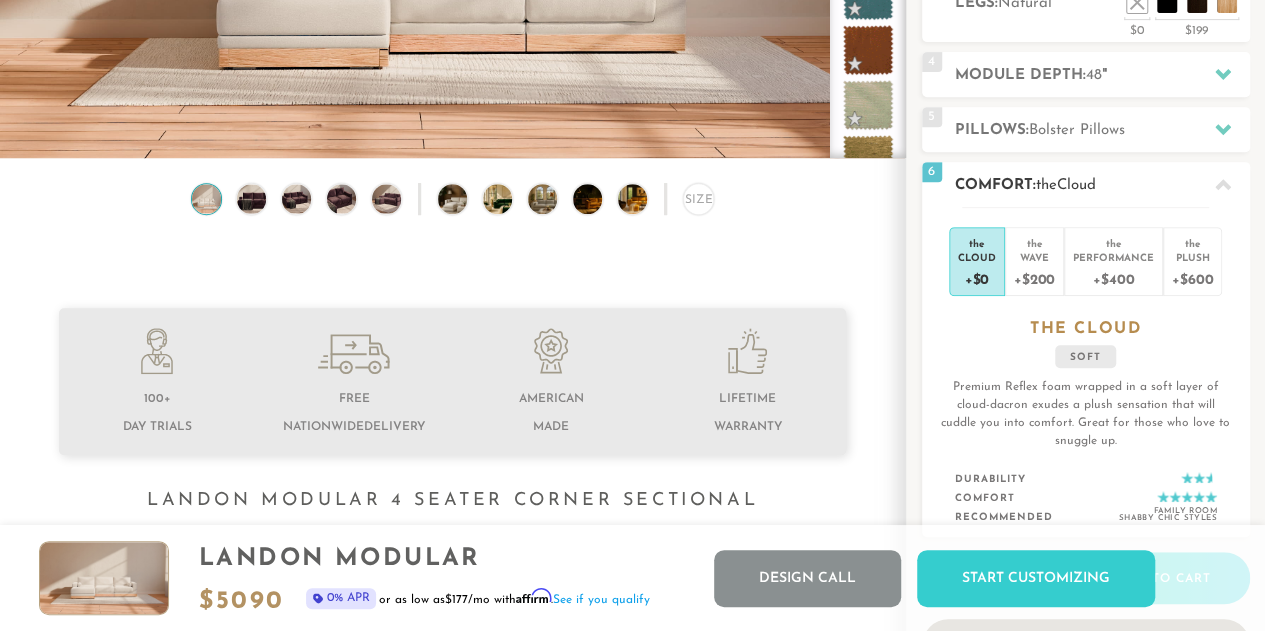 scroll, scrollTop: 382, scrollLeft: 0, axis: vertical 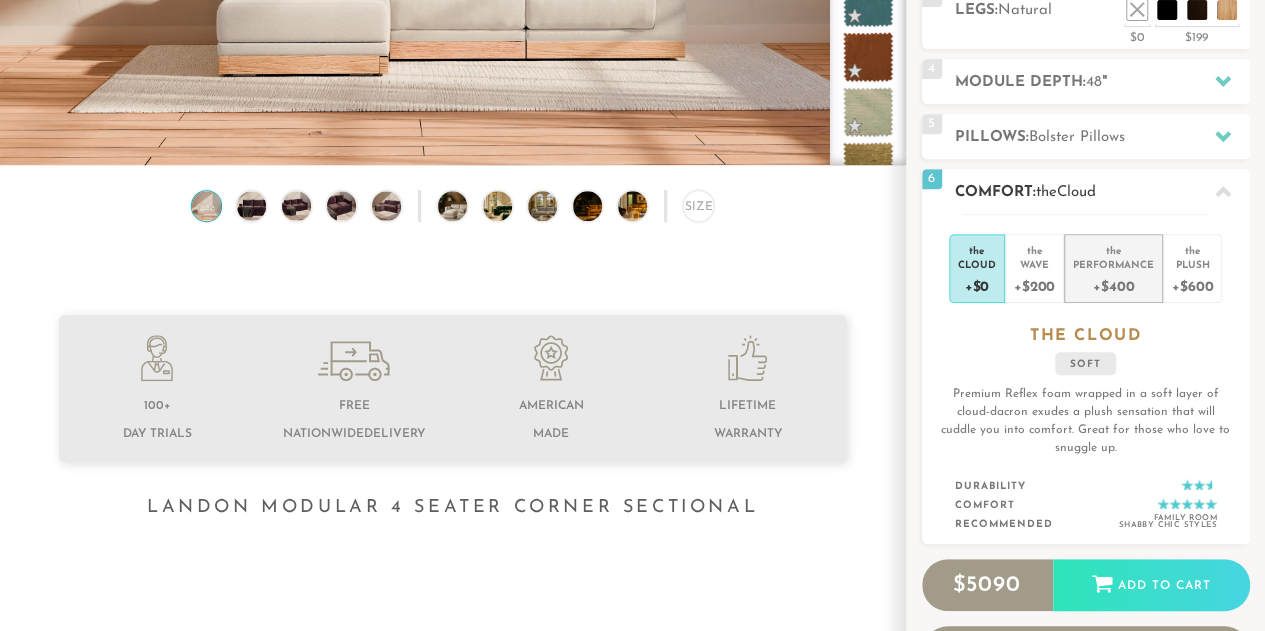 click on "Performance" at bounding box center [1113, 264] 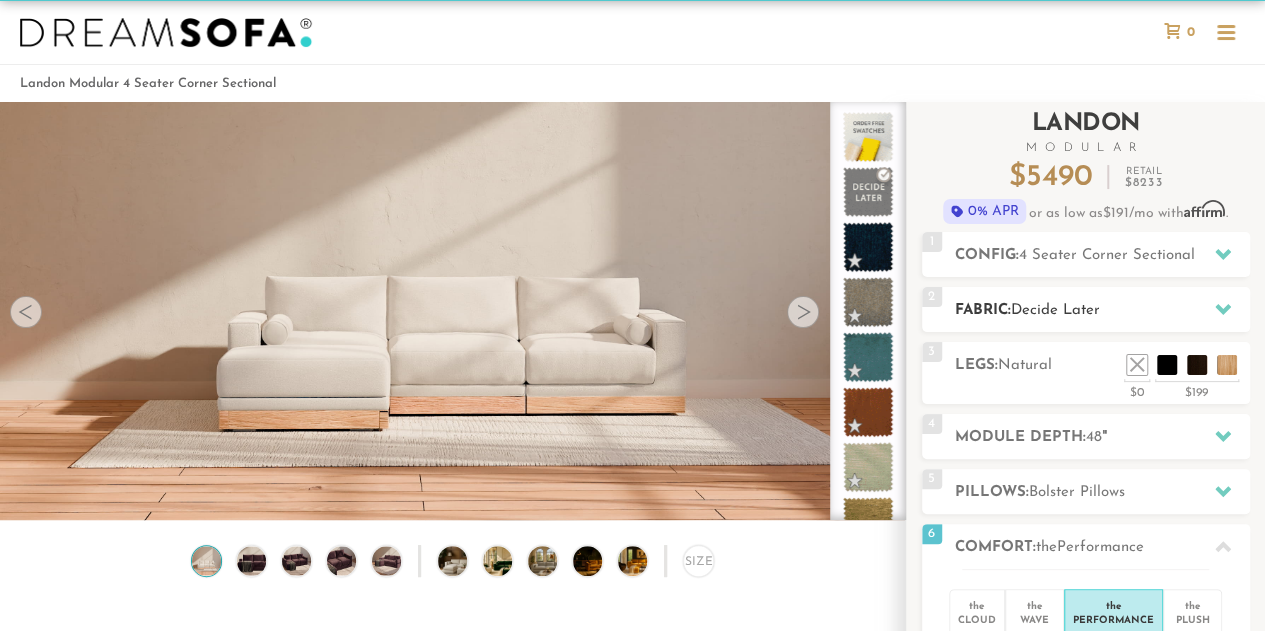 scroll, scrollTop: 0, scrollLeft: 0, axis: both 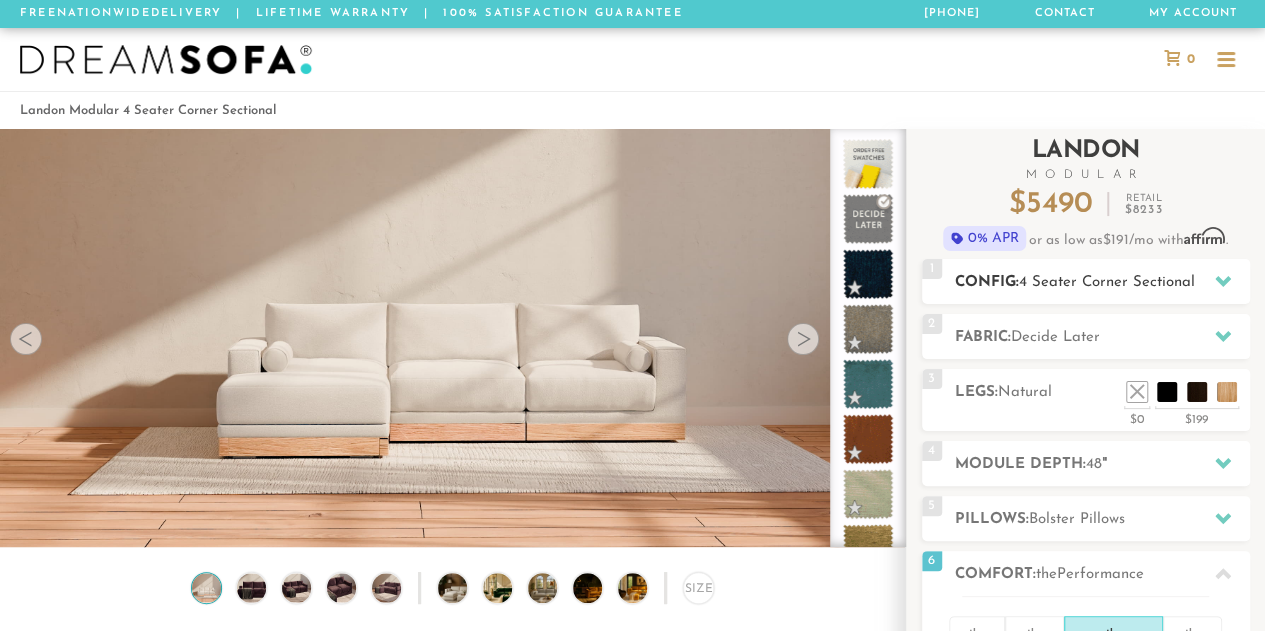 click 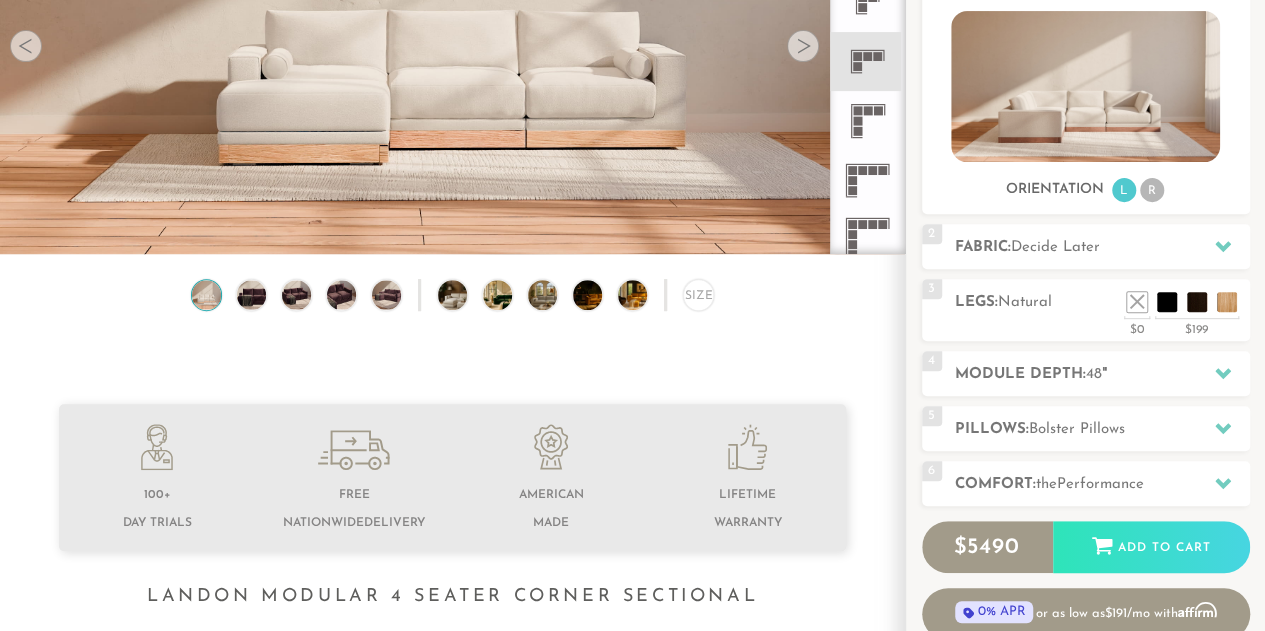 scroll, scrollTop: 294, scrollLeft: 0, axis: vertical 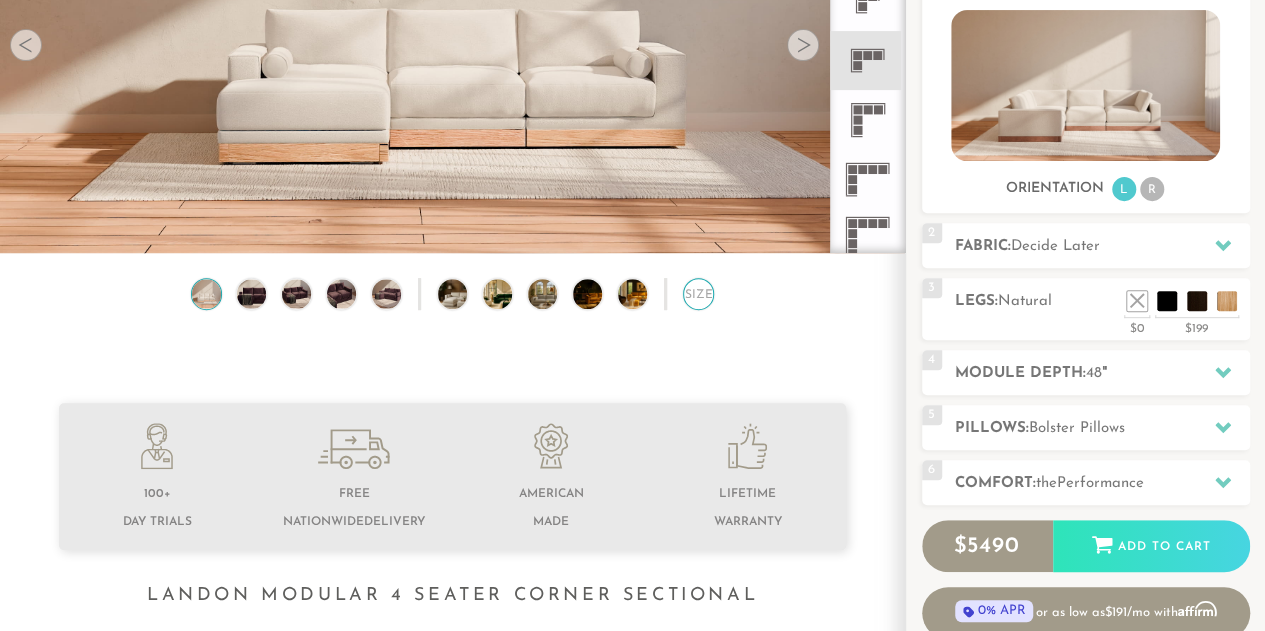 click on "Size" at bounding box center [698, 293] 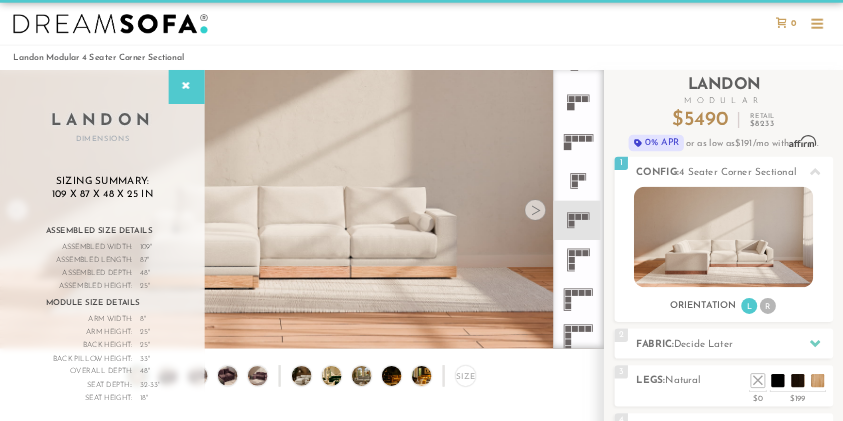 scroll, scrollTop: 0, scrollLeft: 0, axis: both 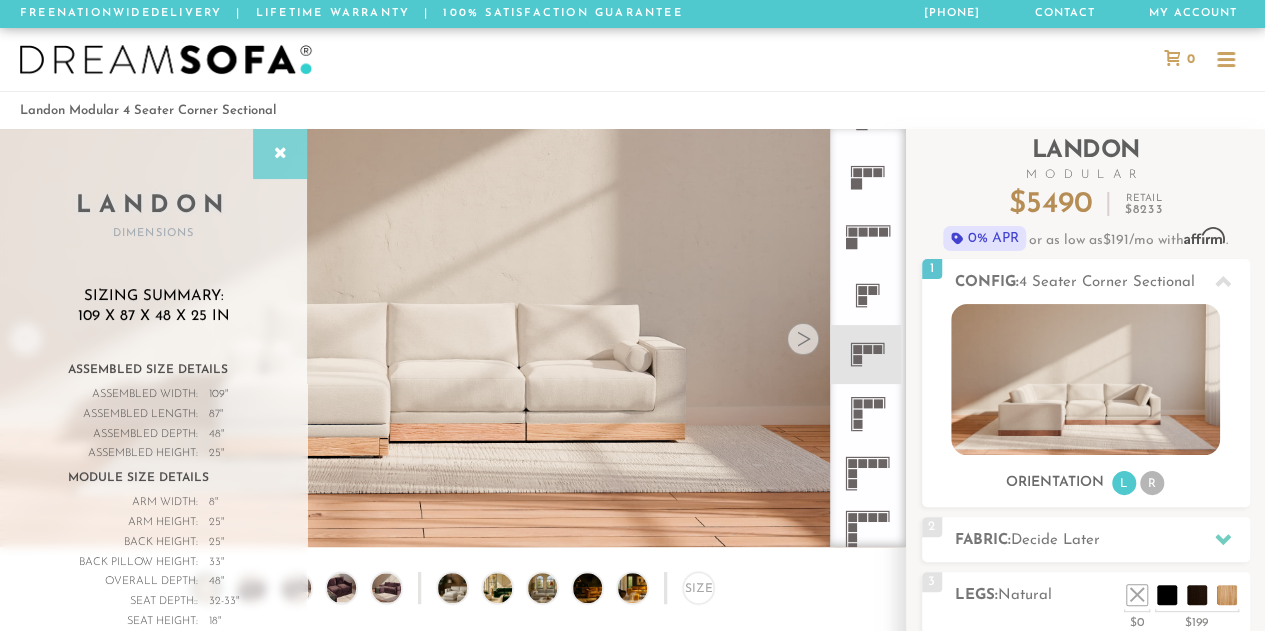 click at bounding box center [280, 154] 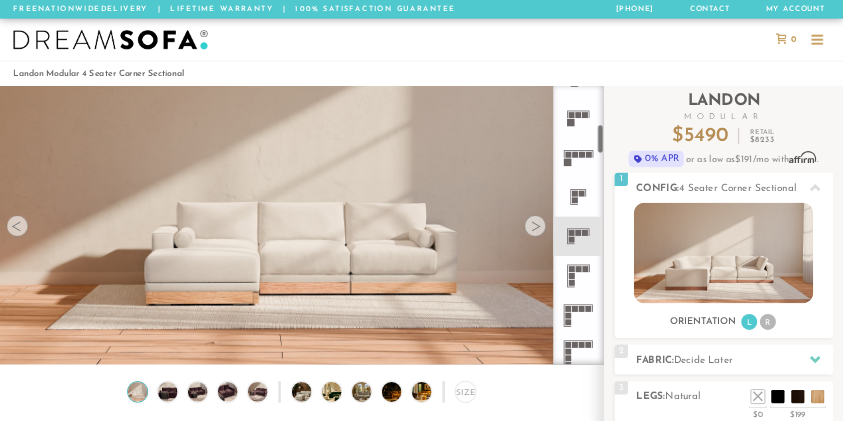 scroll, scrollTop: 0, scrollLeft: 0, axis: both 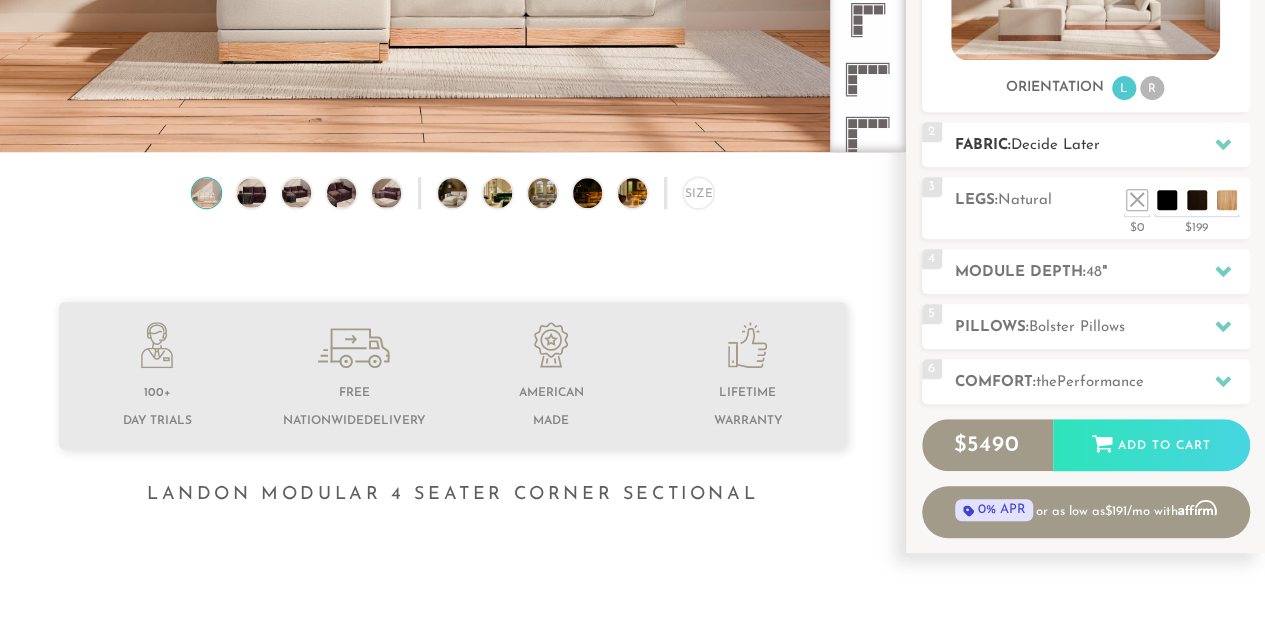 click 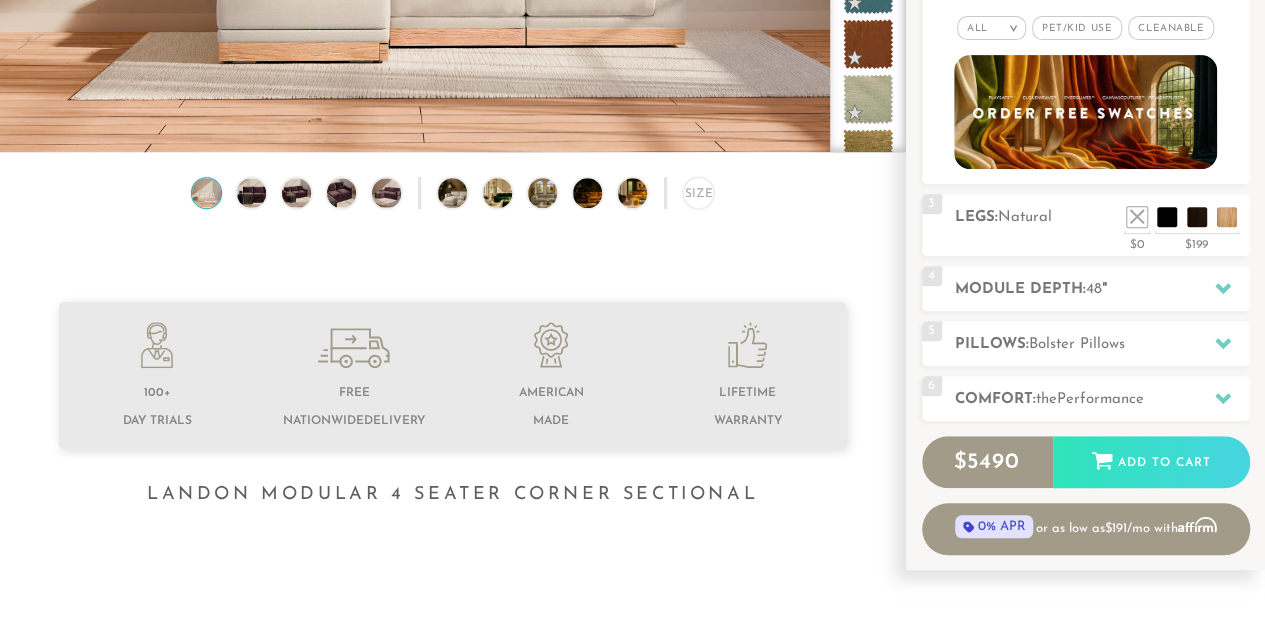 click on "Pet/Kid Use x" at bounding box center (1077, 28) 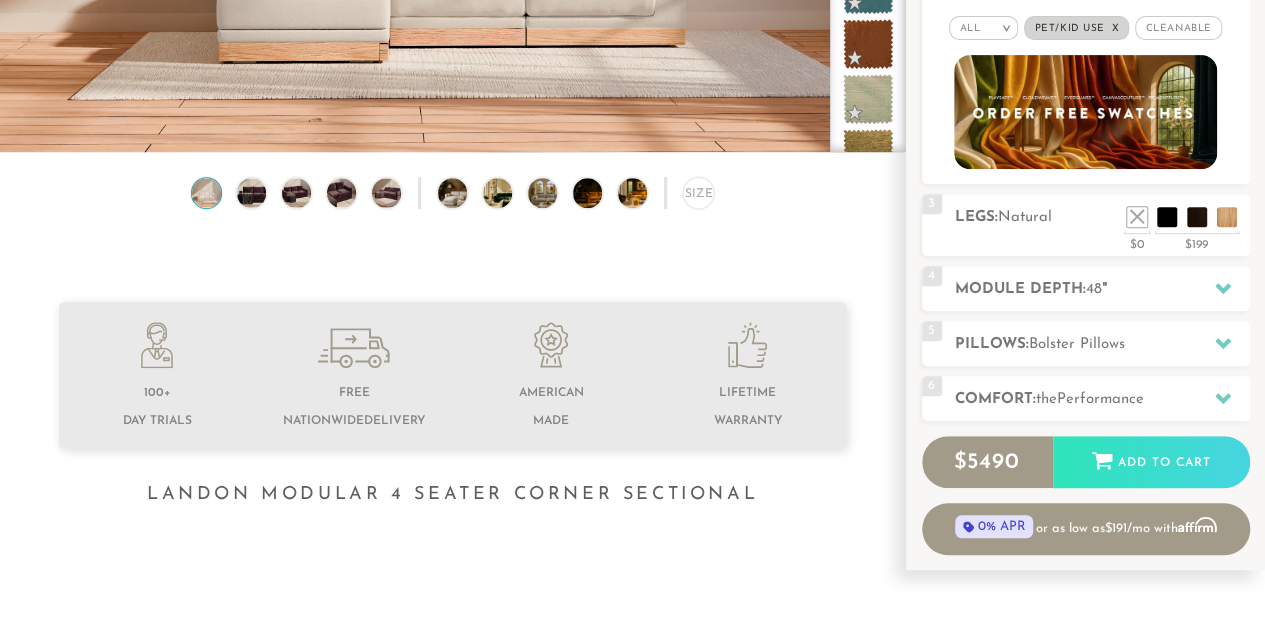 click on "Cleanable x" at bounding box center (1178, 28) 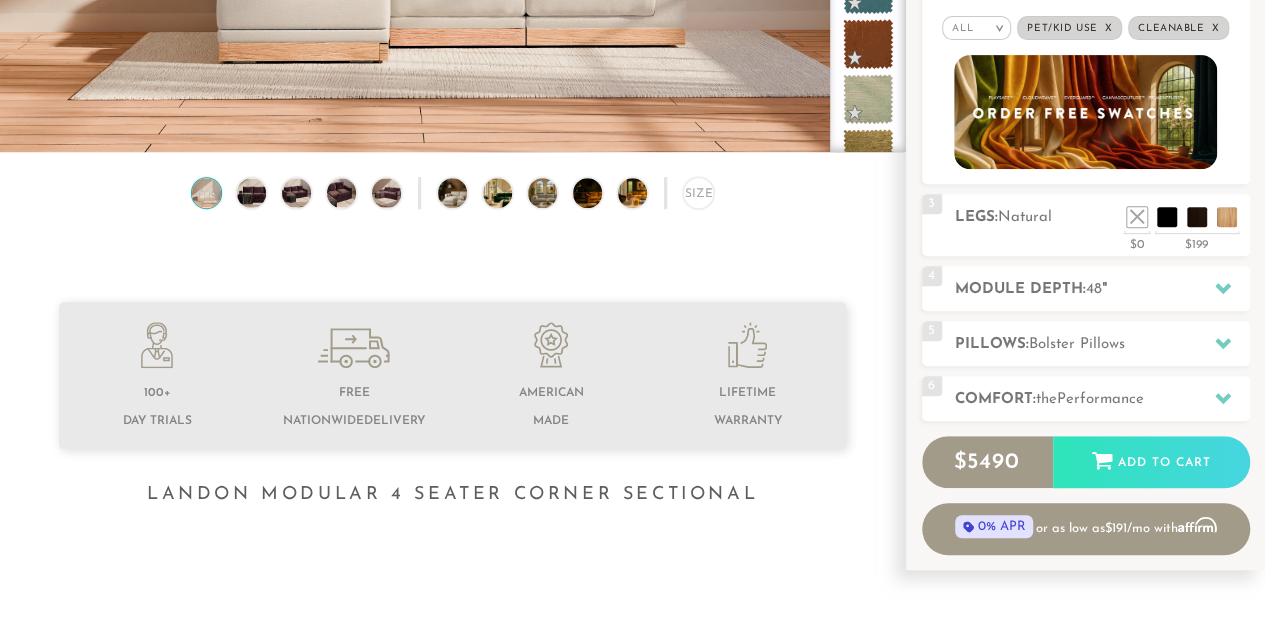 click on "All >" at bounding box center (976, 28) 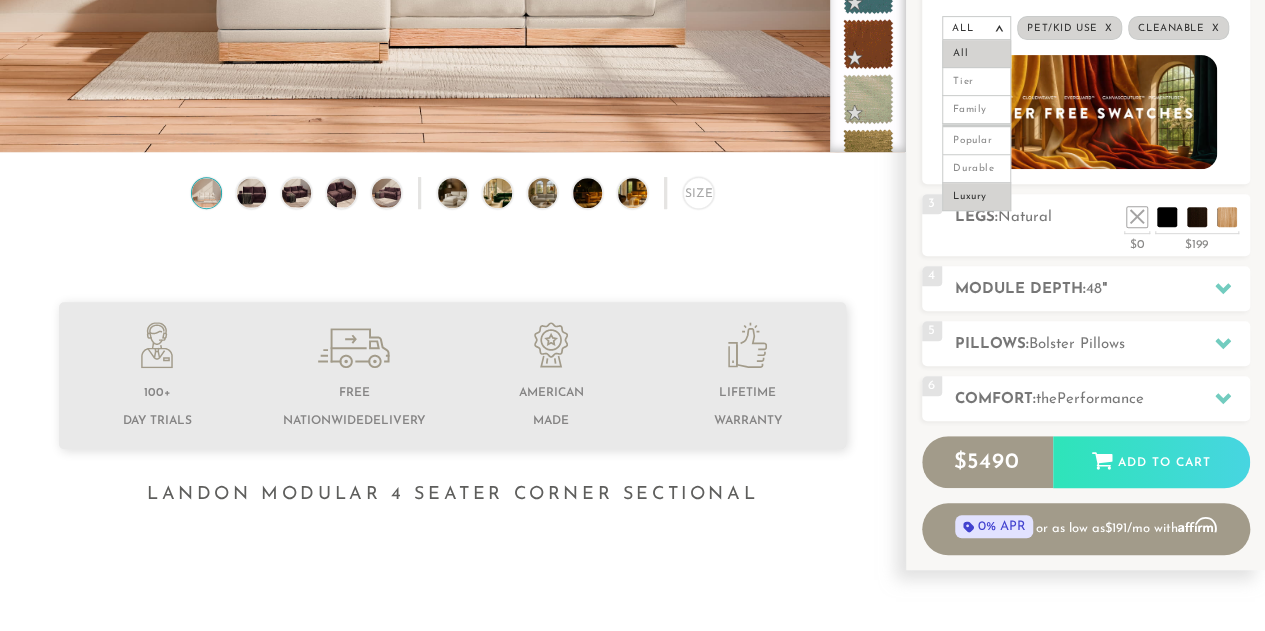 click on "Luxury" at bounding box center [976, 197] 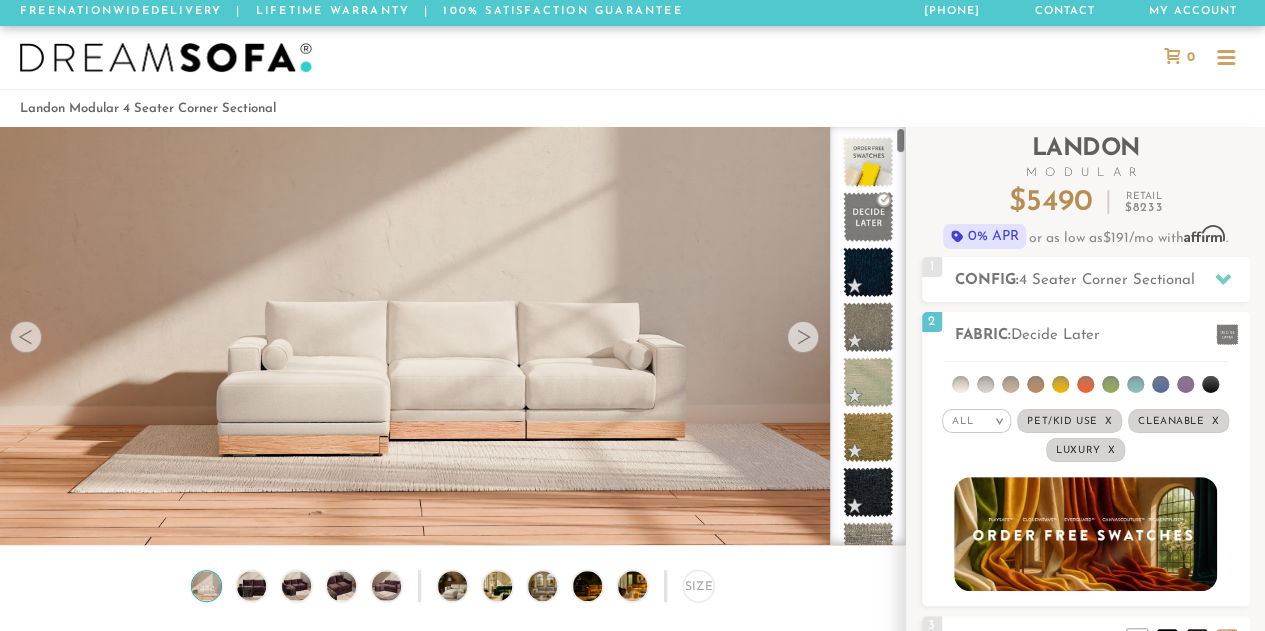 scroll, scrollTop: 0, scrollLeft: 0, axis: both 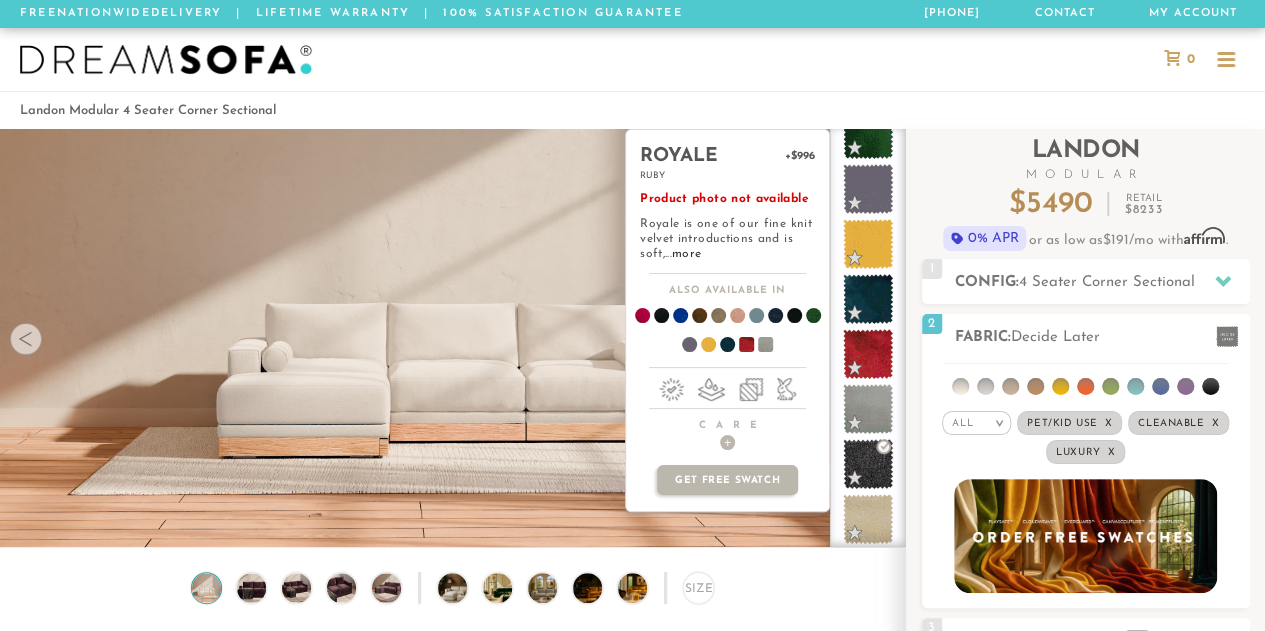 click at bounding box center (757, 348) 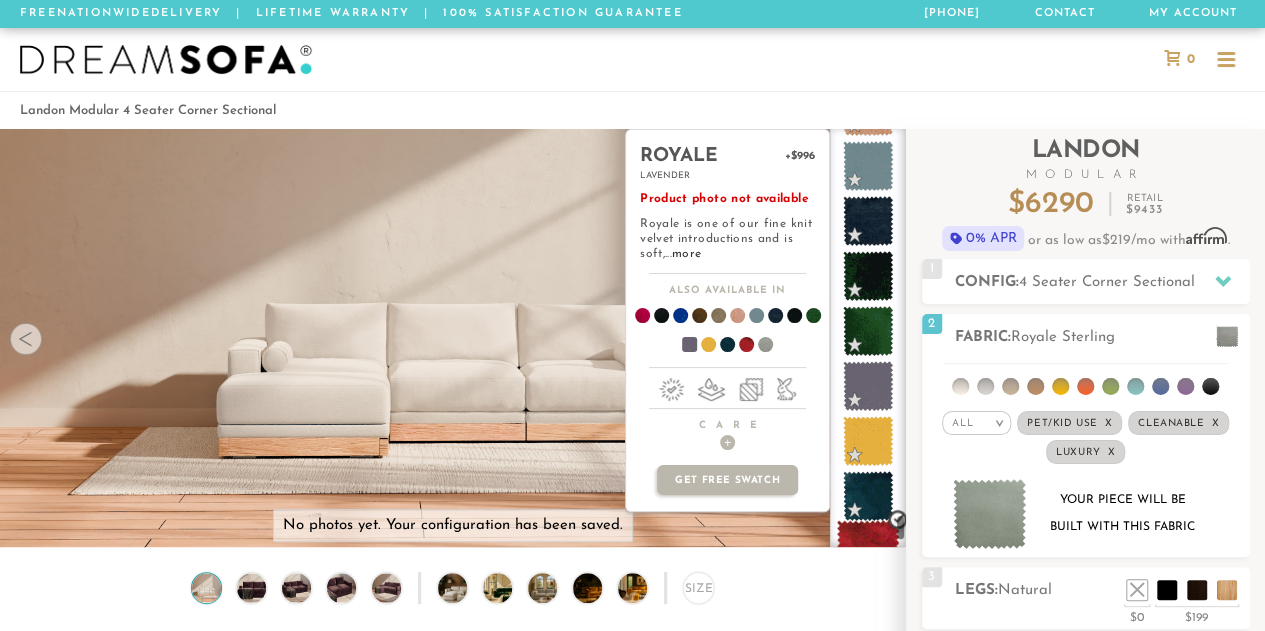 scroll, scrollTop: 6046, scrollLeft: 0, axis: vertical 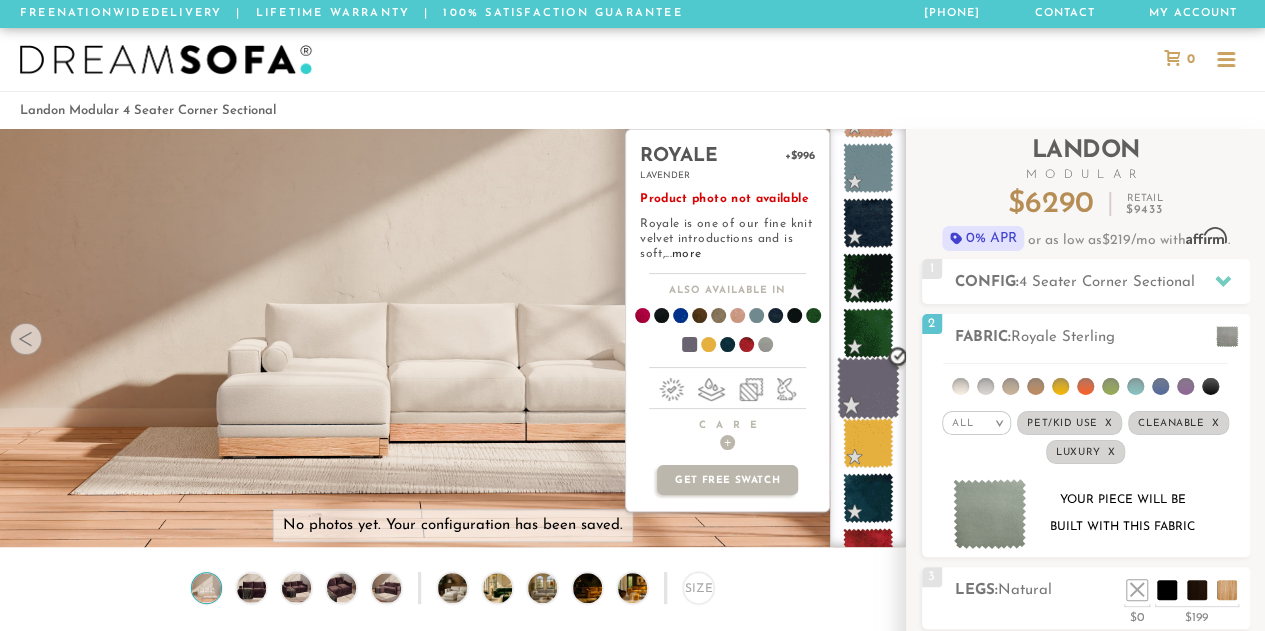 click at bounding box center (868, 388) 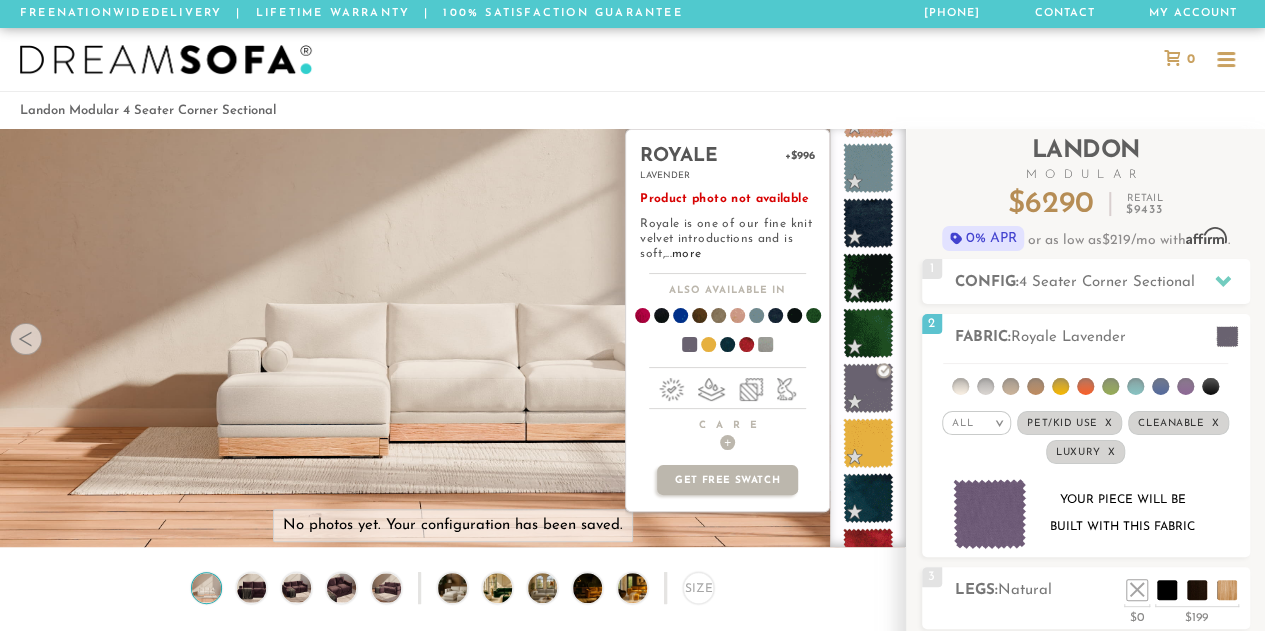click at bounding box center [757, 348] 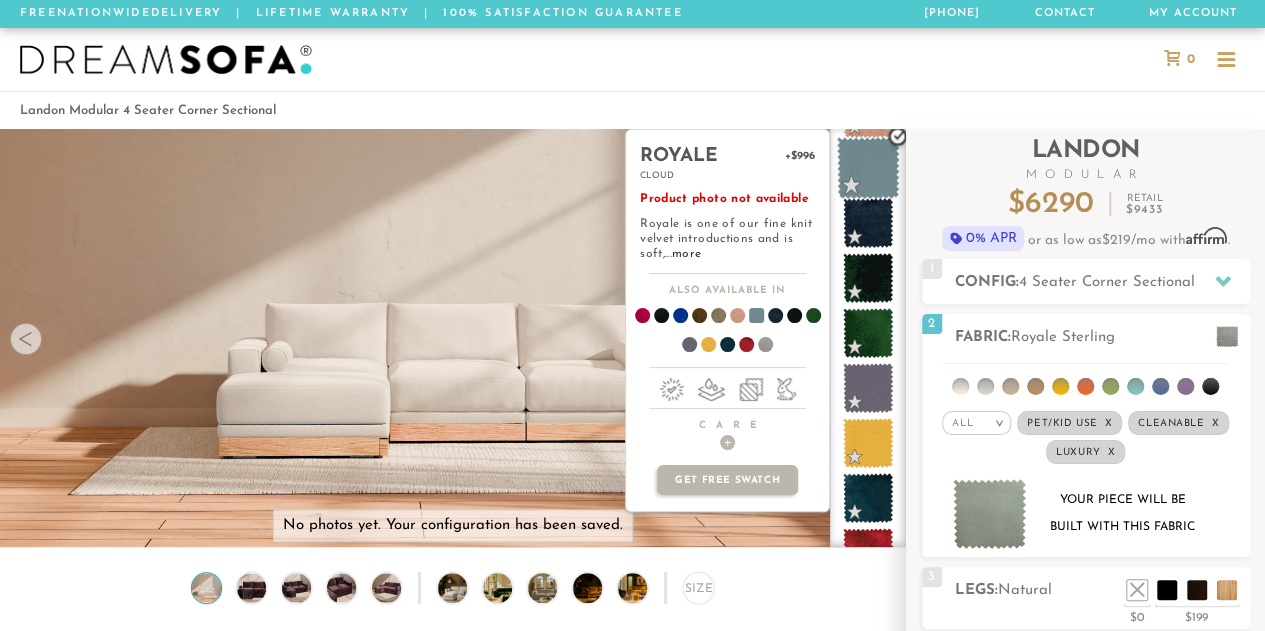 click at bounding box center (868, 168) 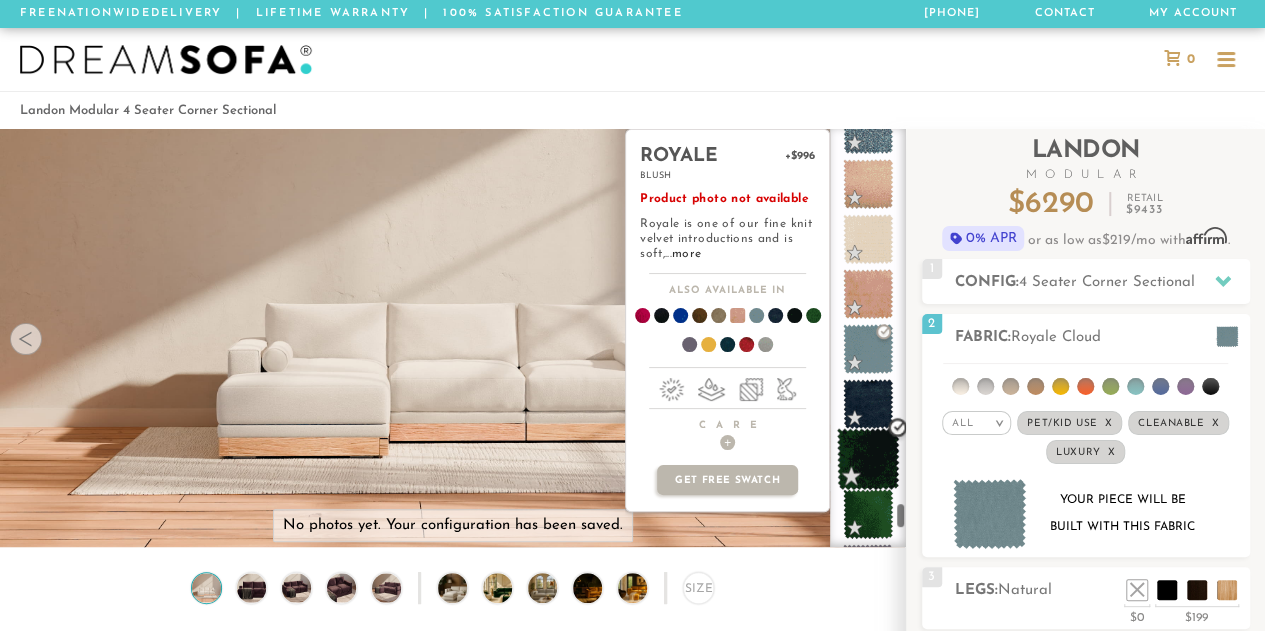 scroll, scrollTop: 5846, scrollLeft: 0, axis: vertical 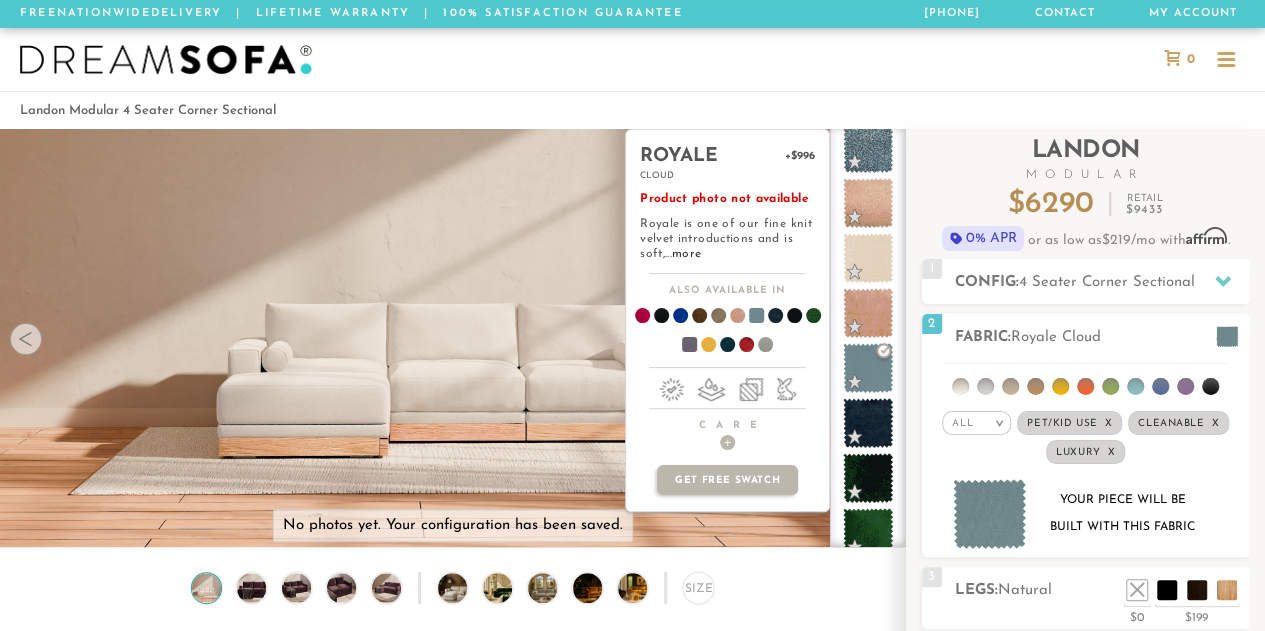 click at bounding box center [681, 348] 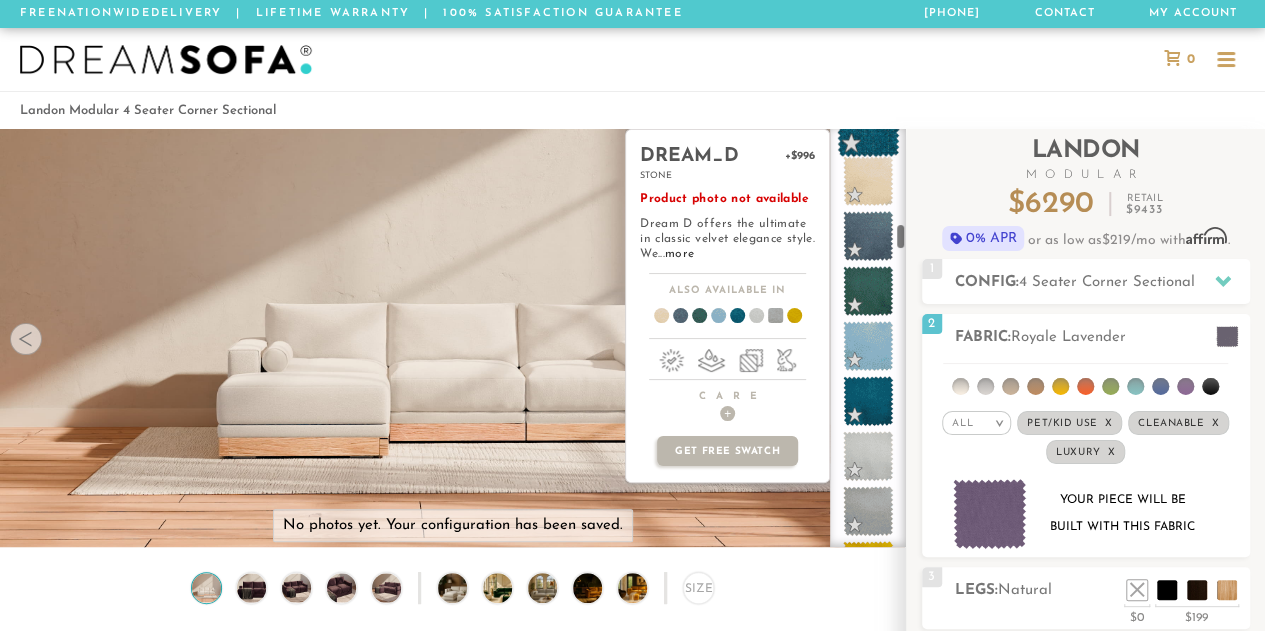 scroll, scrollTop: 1480, scrollLeft: 0, axis: vertical 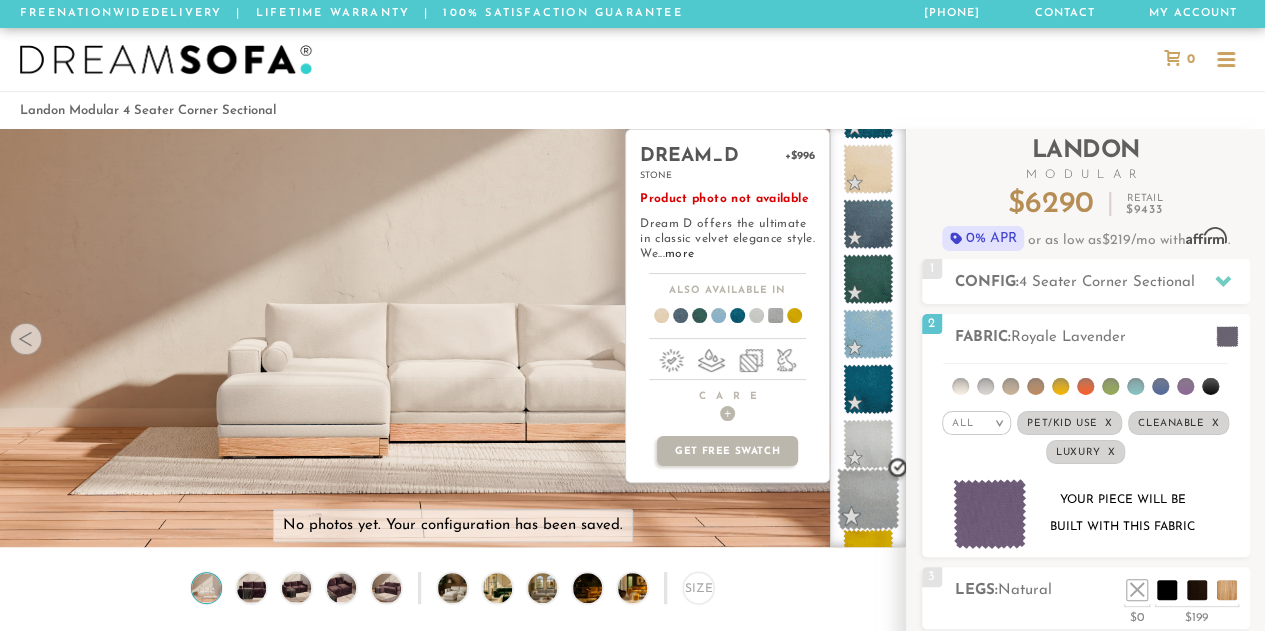 click at bounding box center (868, 499) 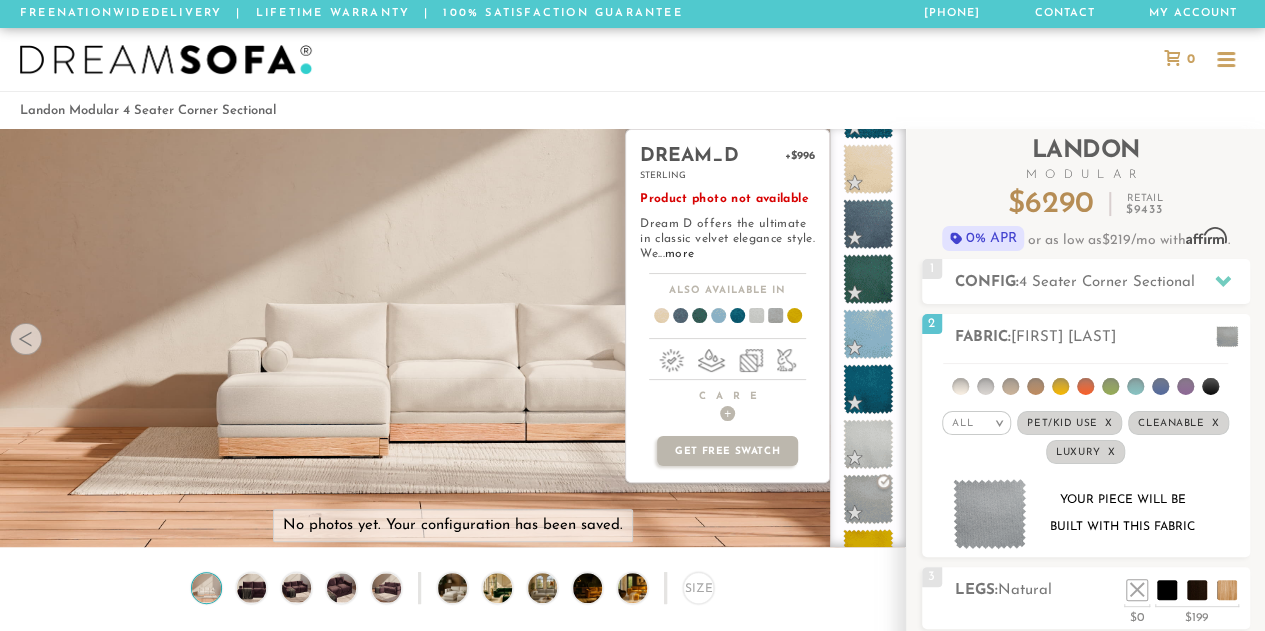 click at bounding box center [767, 319] 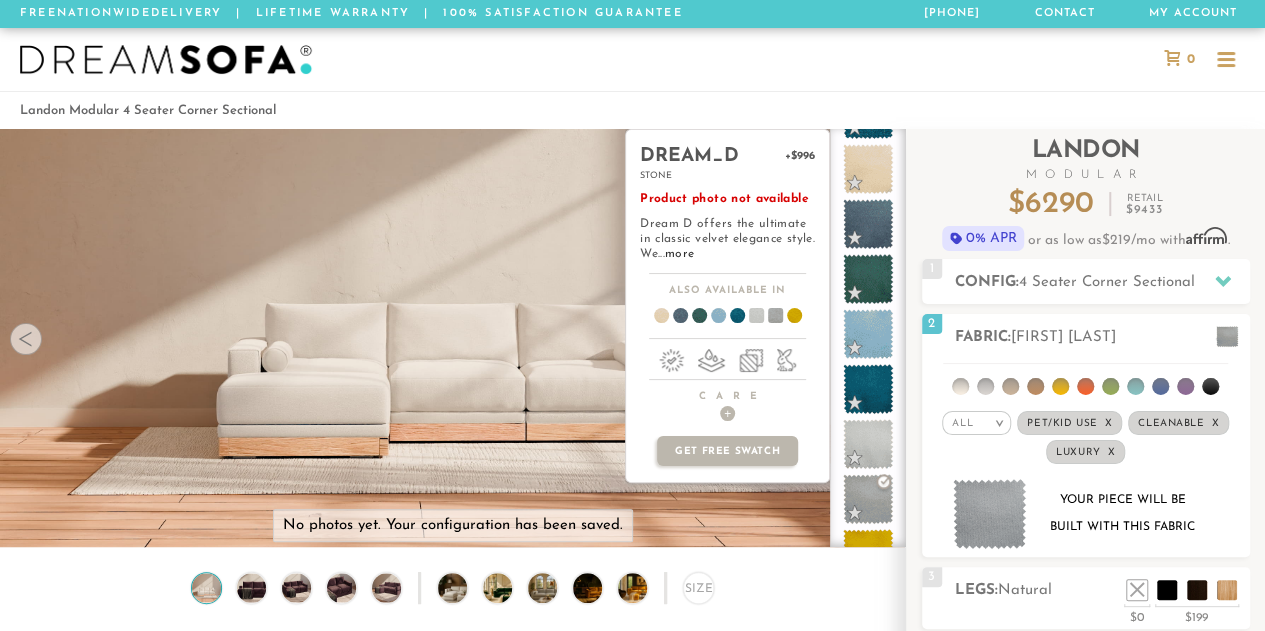 click at bounding box center (748, 319) 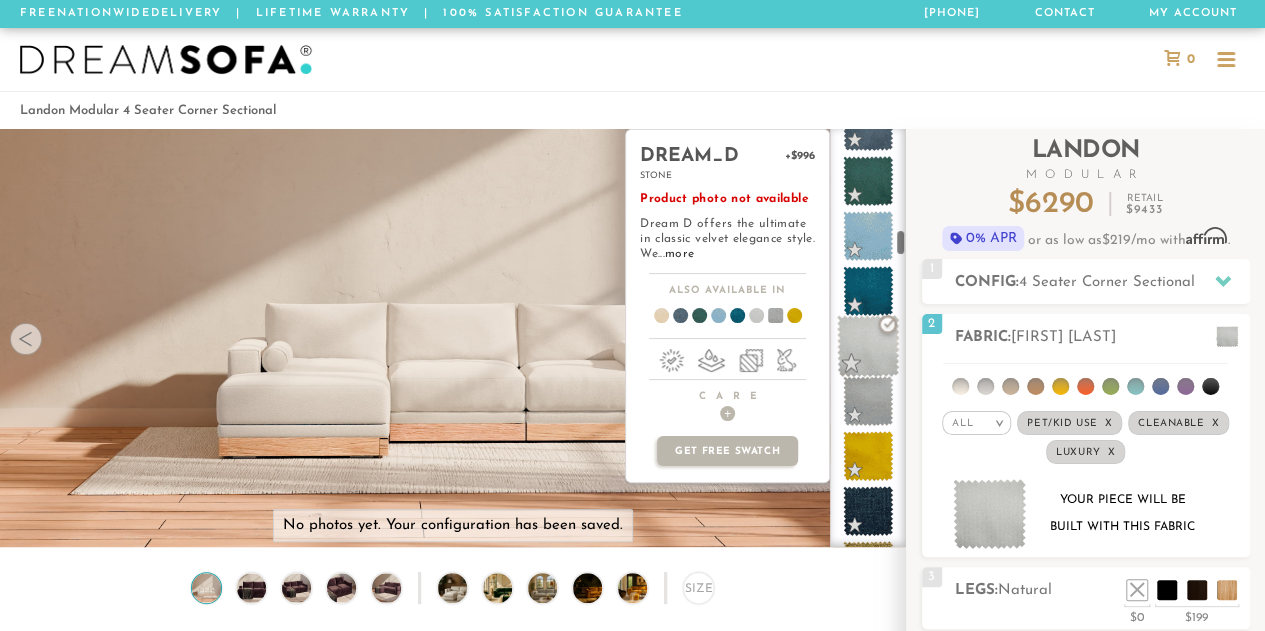 scroll, scrollTop: 1578, scrollLeft: 0, axis: vertical 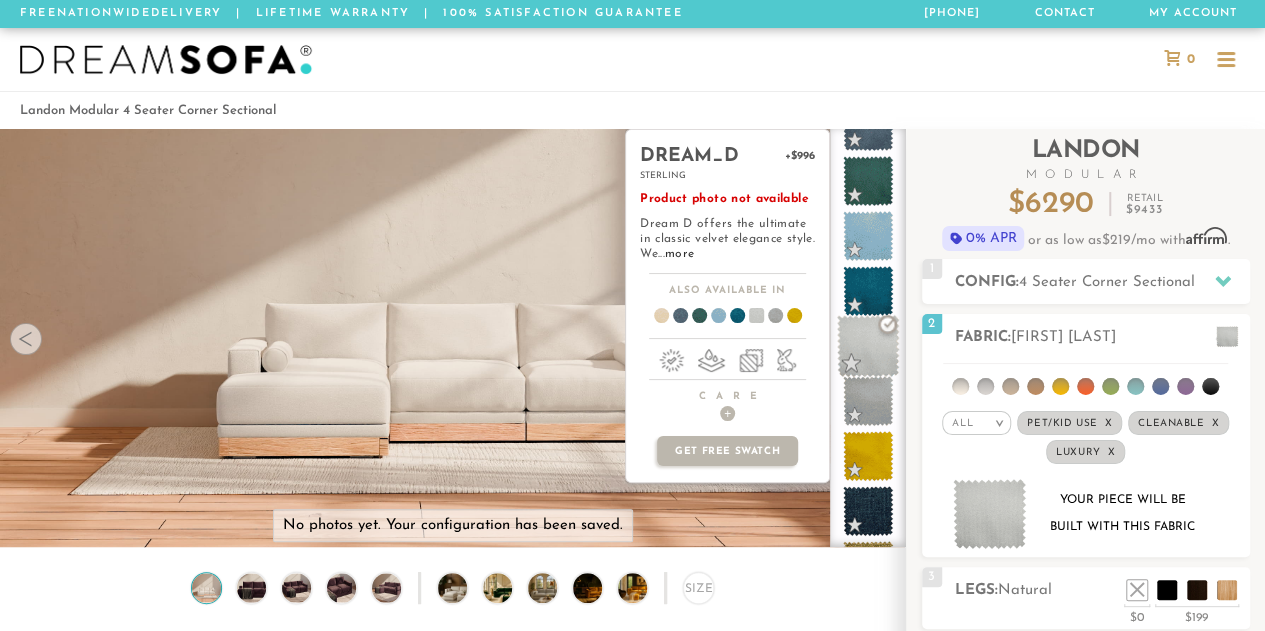 click at bounding box center (868, 346) 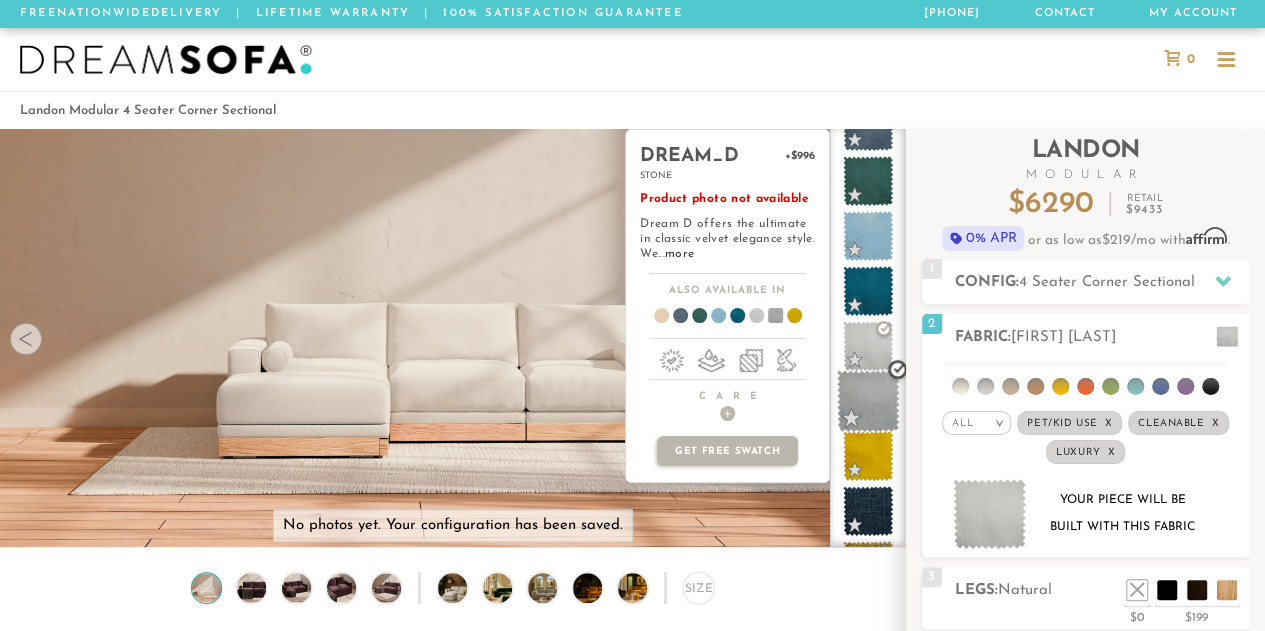 click at bounding box center [868, 401] 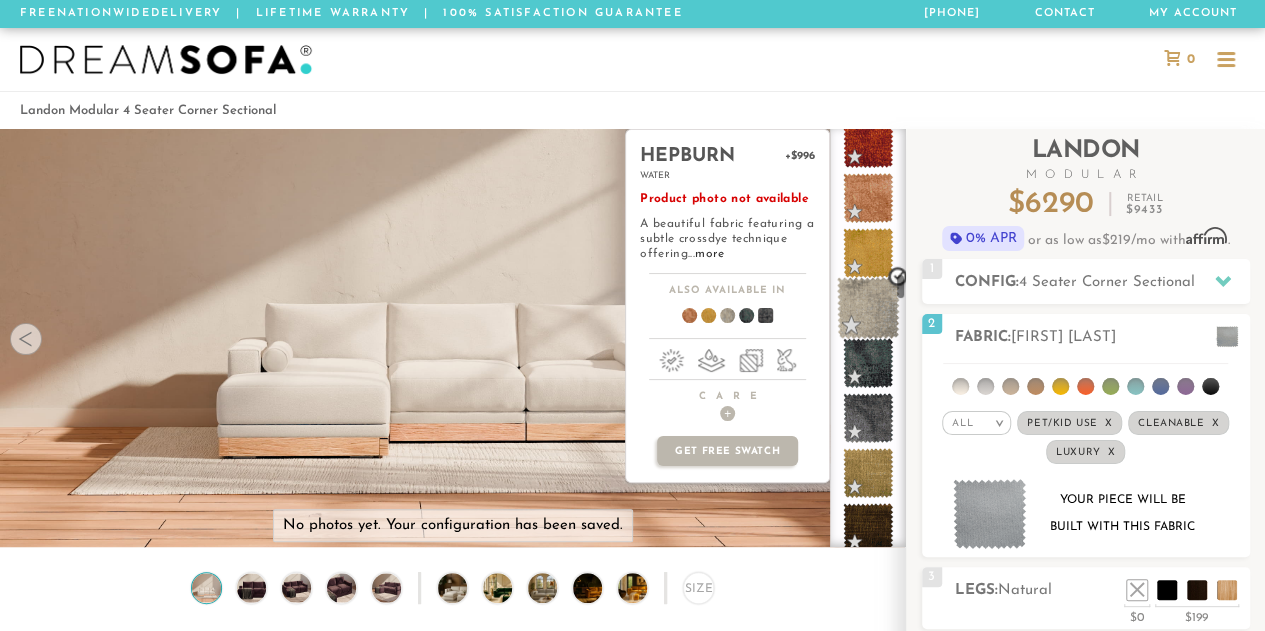 scroll, scrollTop: 2278, scrollLeft: 0, axis: vertical 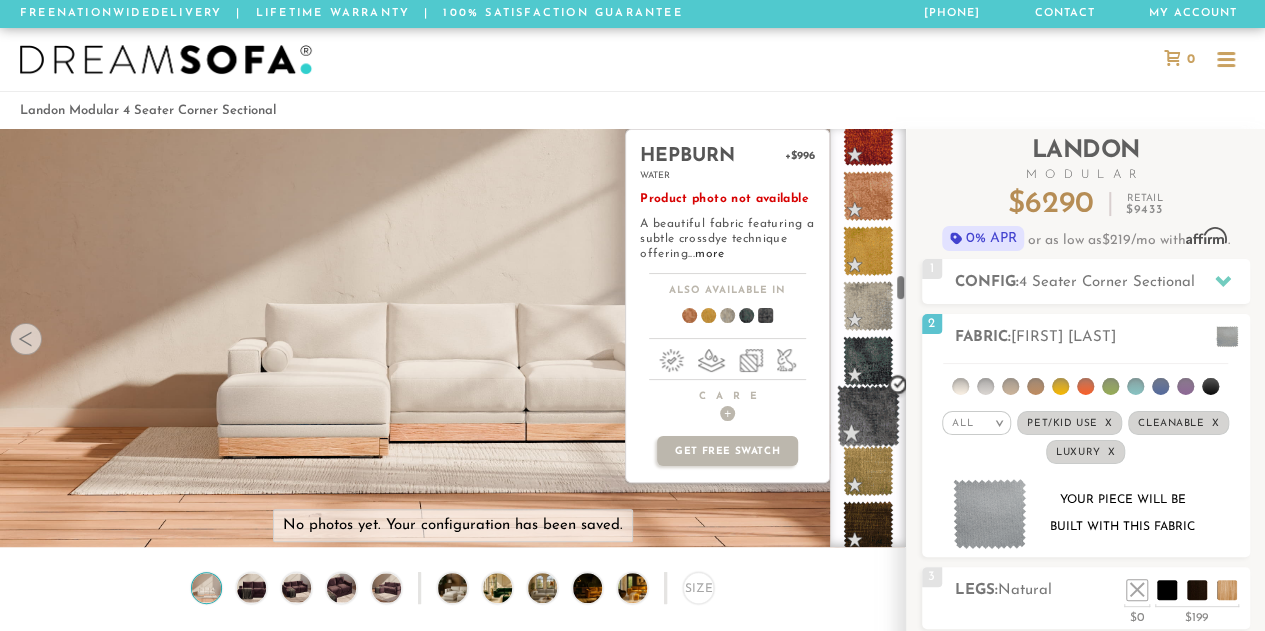 click at bounding box center [868, 416] 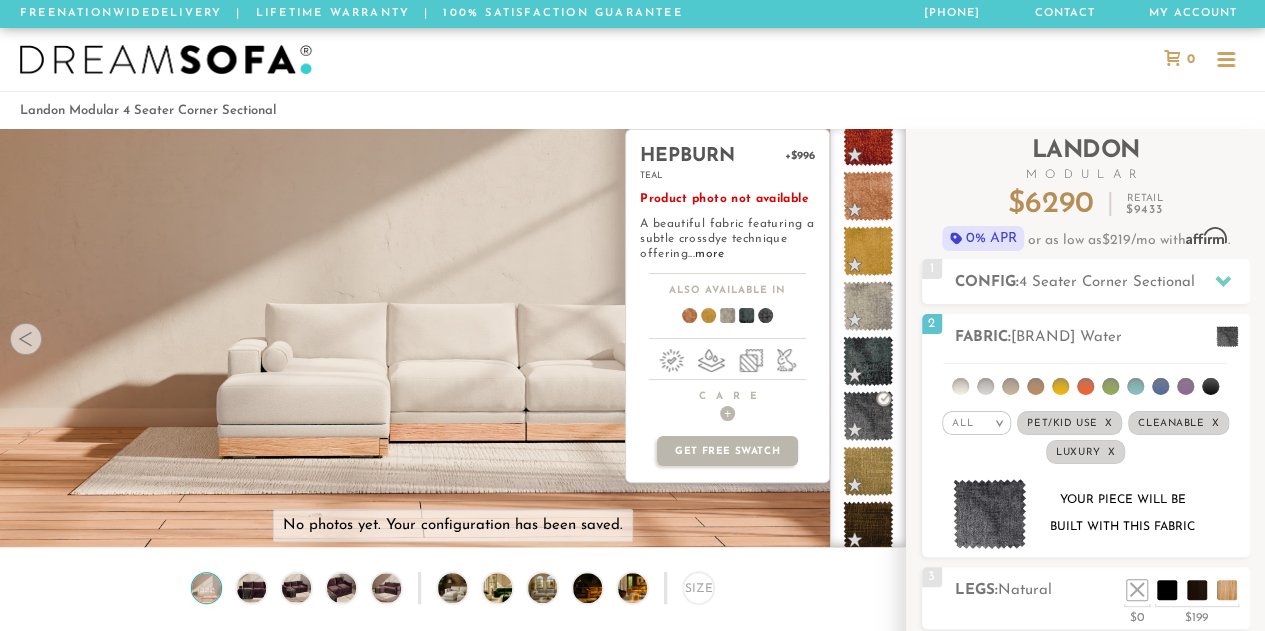click at bounding box center [719, 319] 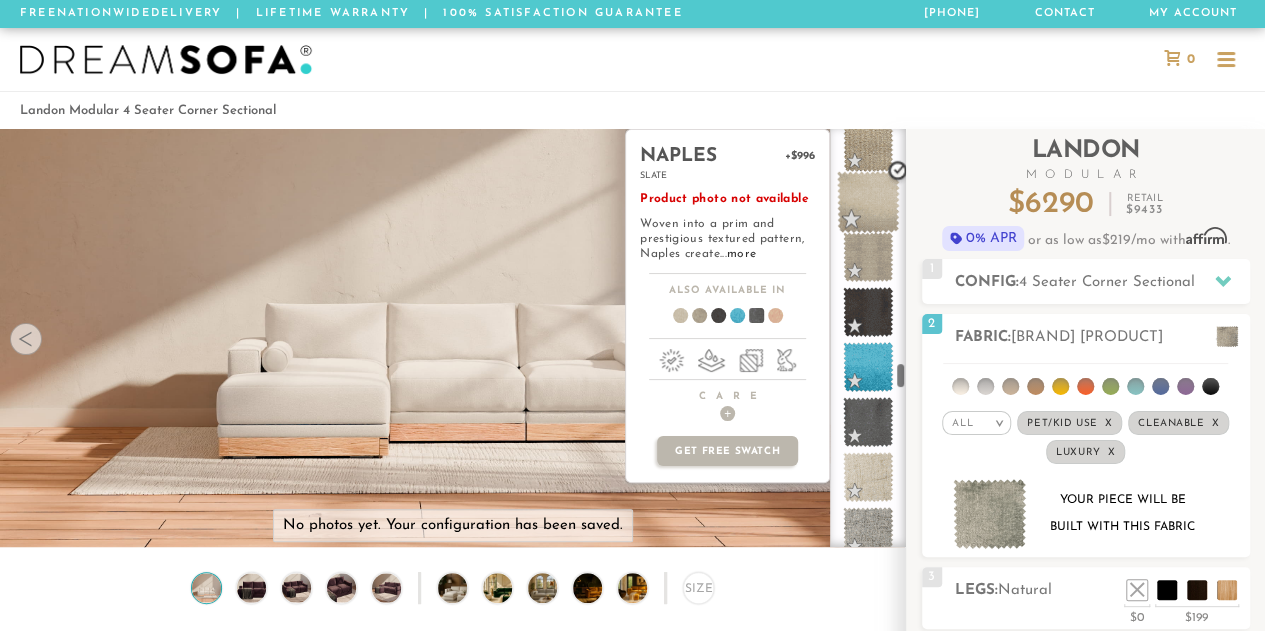 scroll, scrollTop: 3670, scrollLeft: 0, axis: vertical 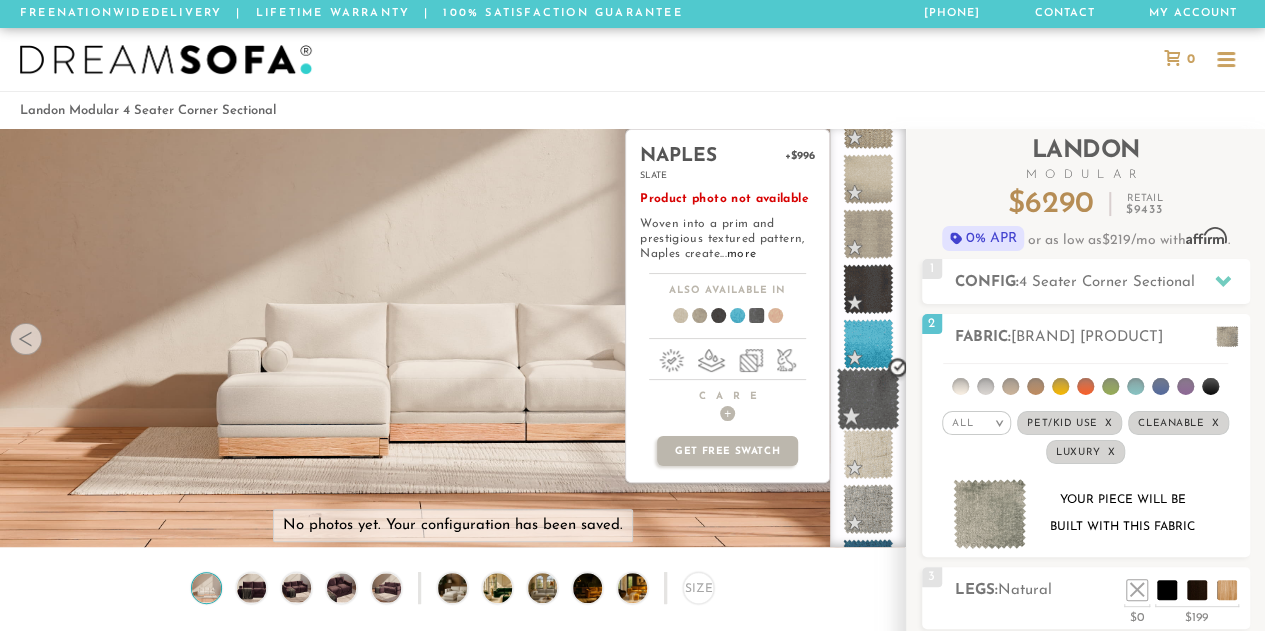 click at bounding box center (868, 399) 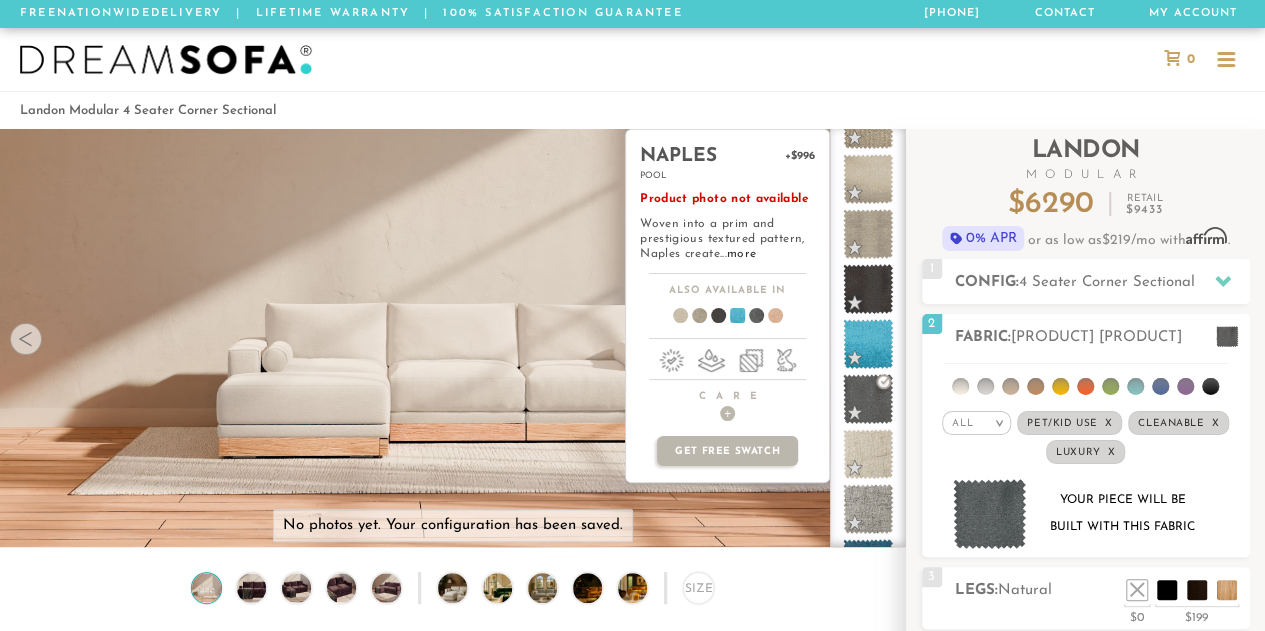 click at bounding box center (691, 319) 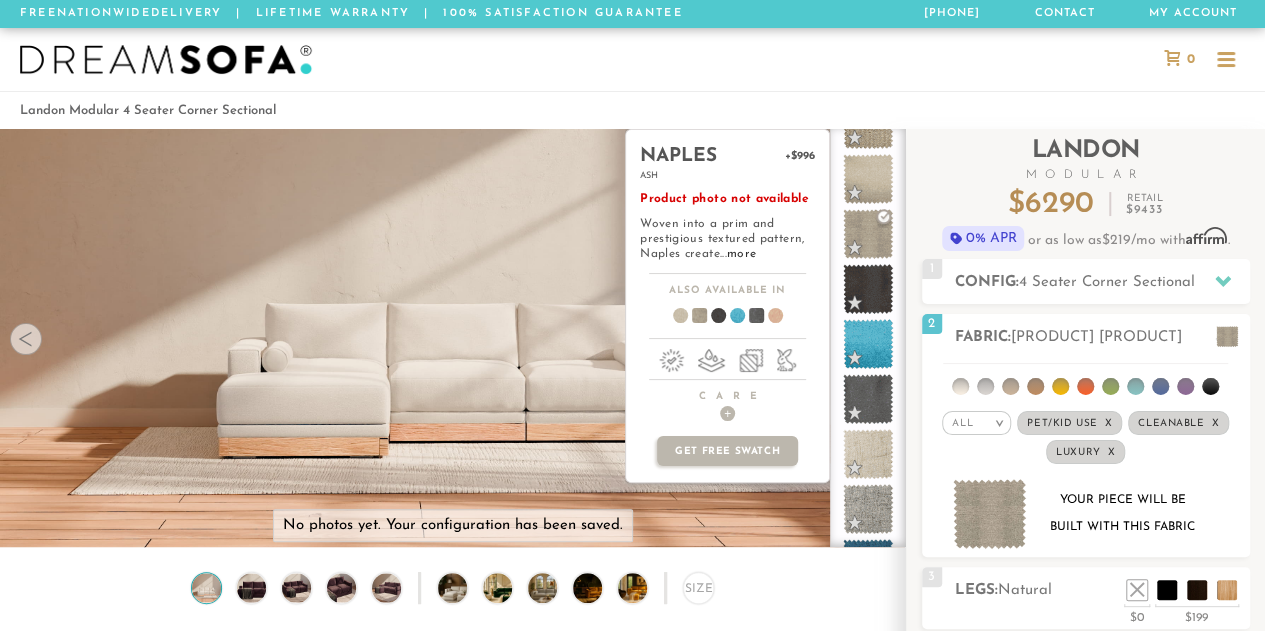 click at bounding box center (748, 319) 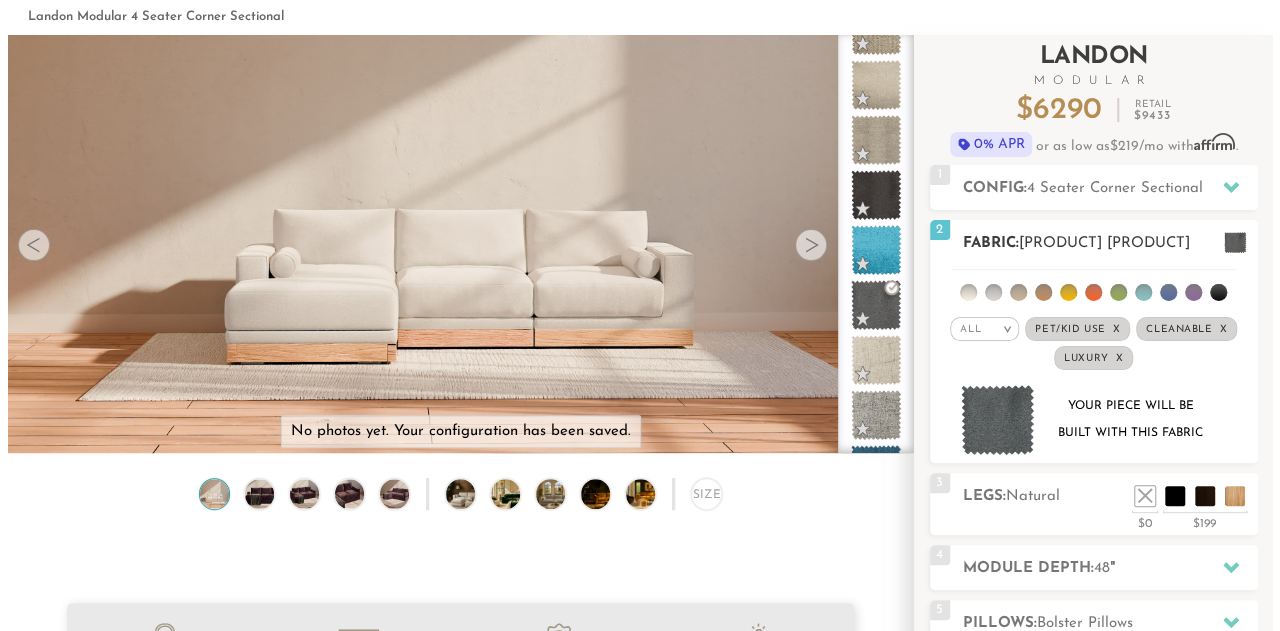 scroll, scrollTop: 97, scrollLeft: 0, axis: vertical 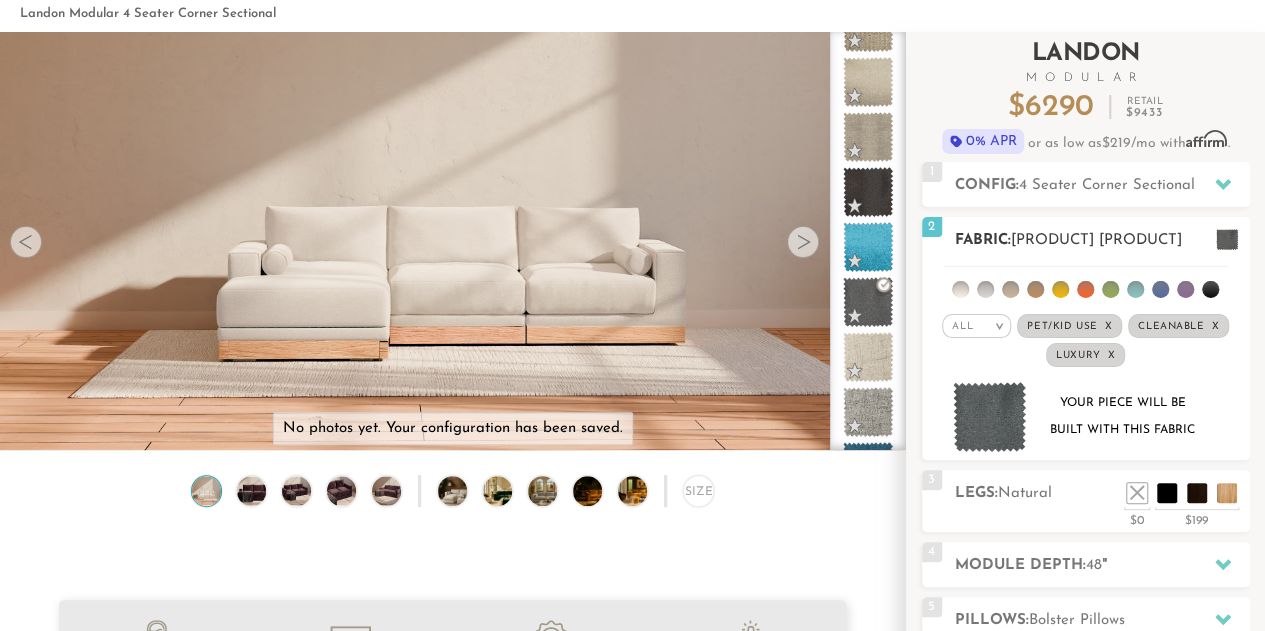 click at bounding box center [990, 417] 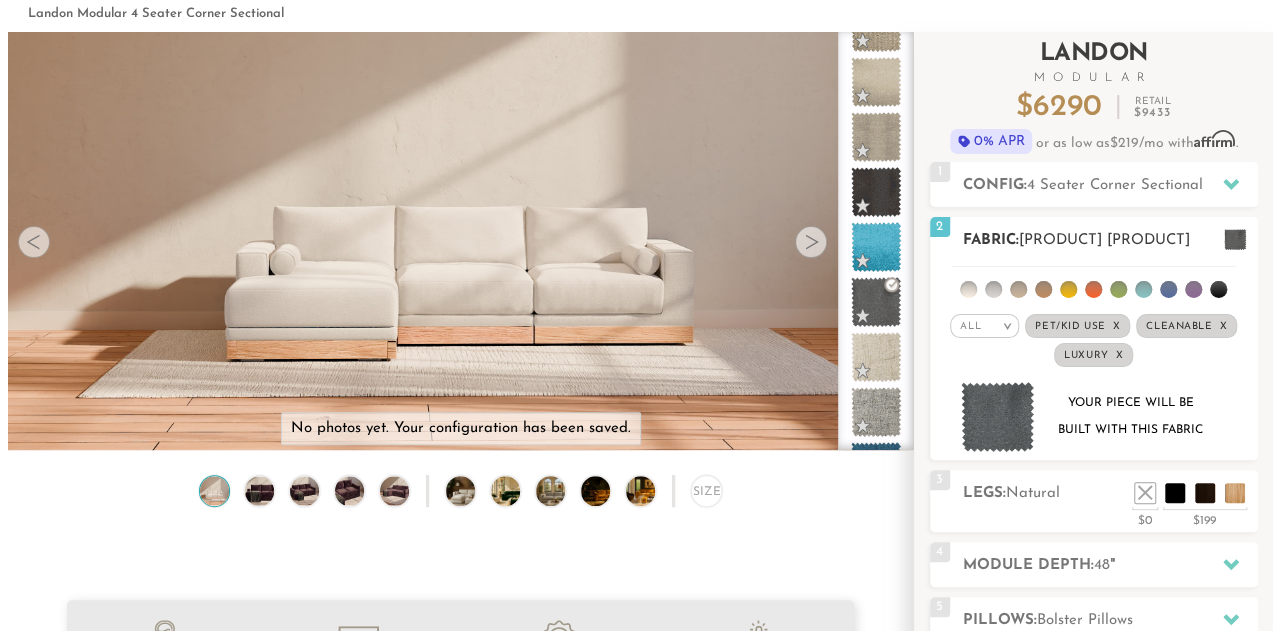 scroll, scrollTop: 16, scrollLeft: 16, axis: both 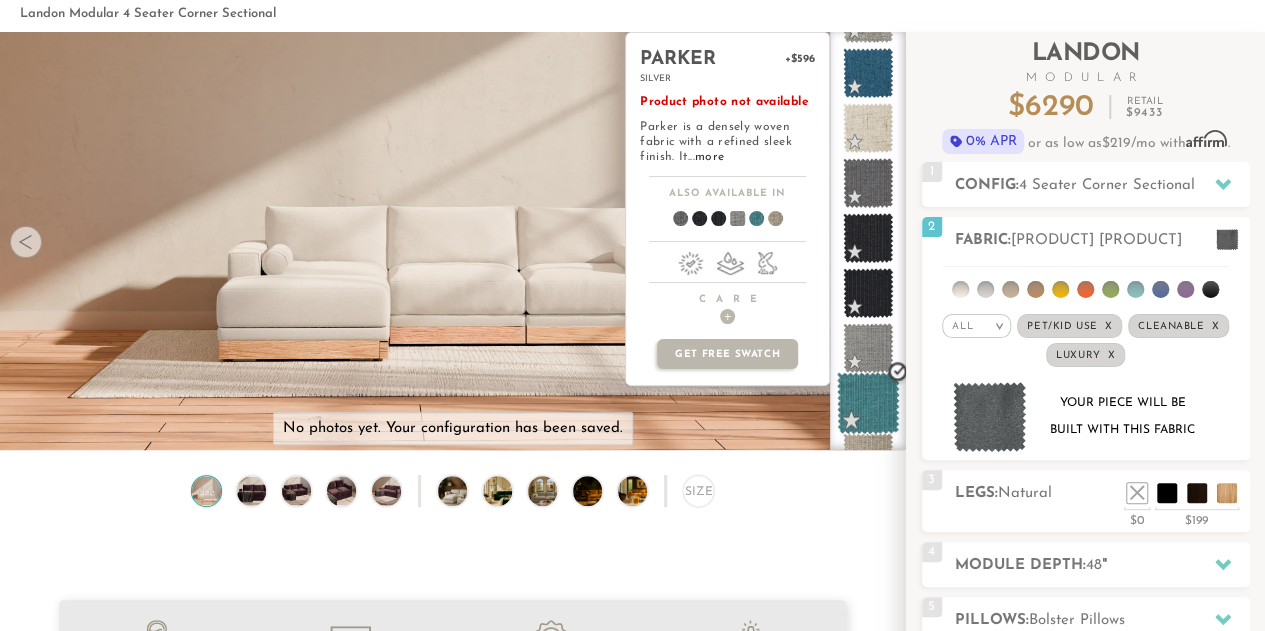 click at bounding box center [868, 403] 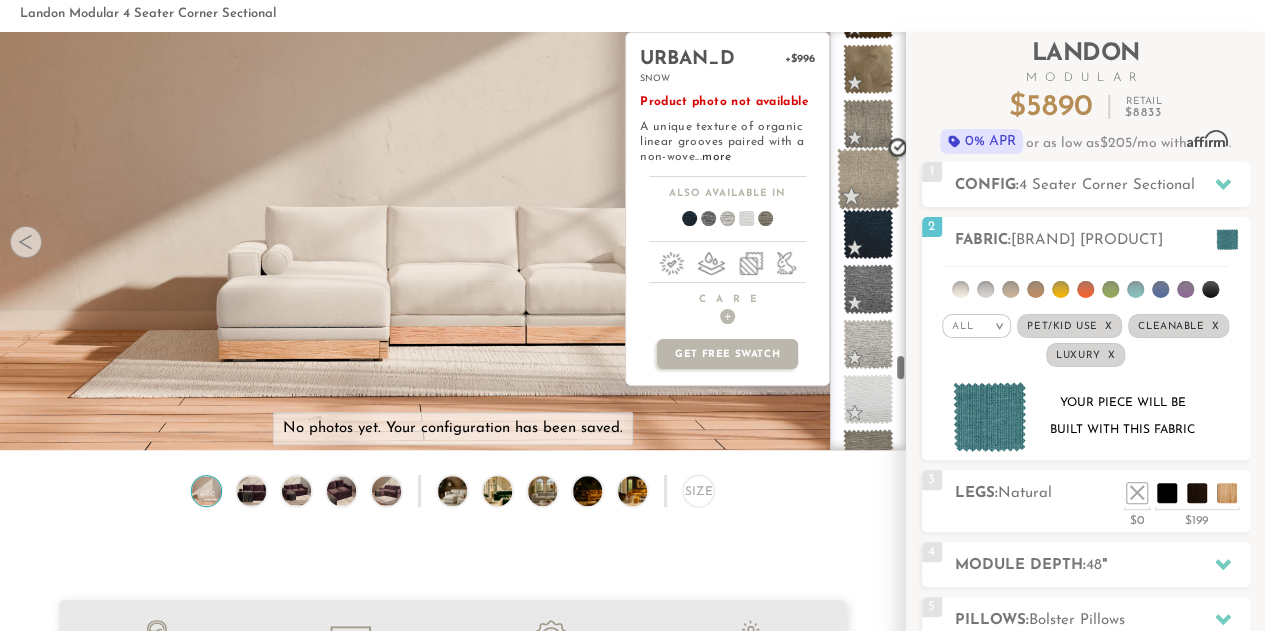 scroll, scrollTop: 5060, scrollLeft: 0, axis: vertical 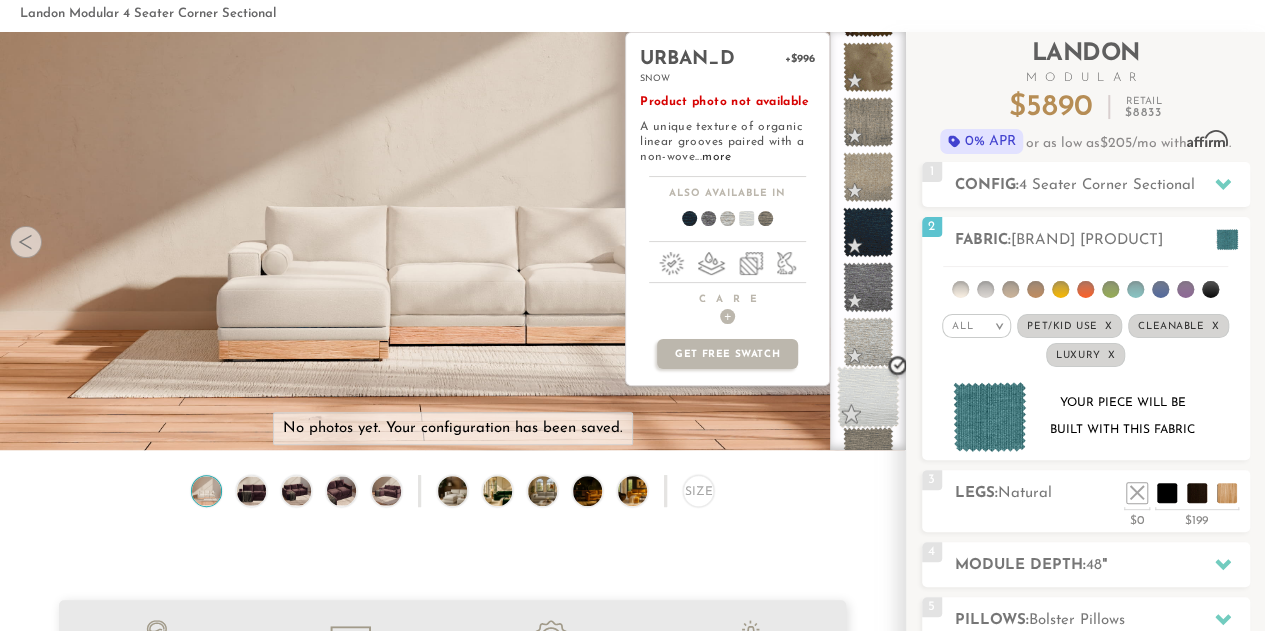 click at bounding box center (868, 397) 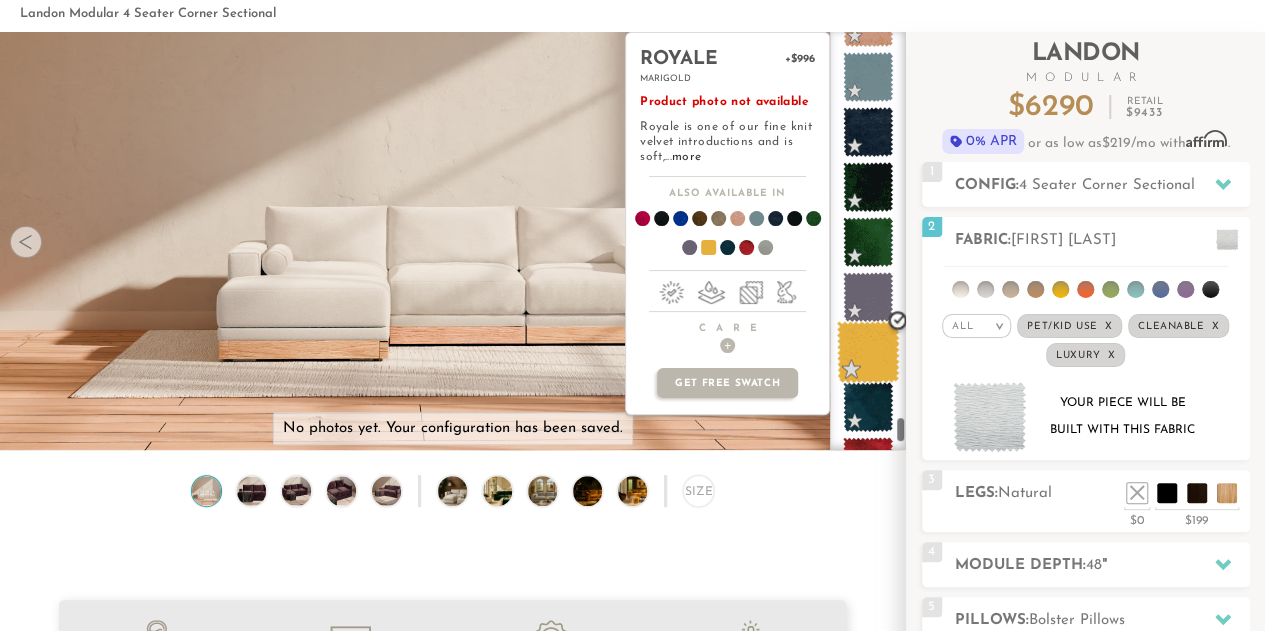 scroll, scrollTop: 6041, scrollLeft: 0, axis: vertical 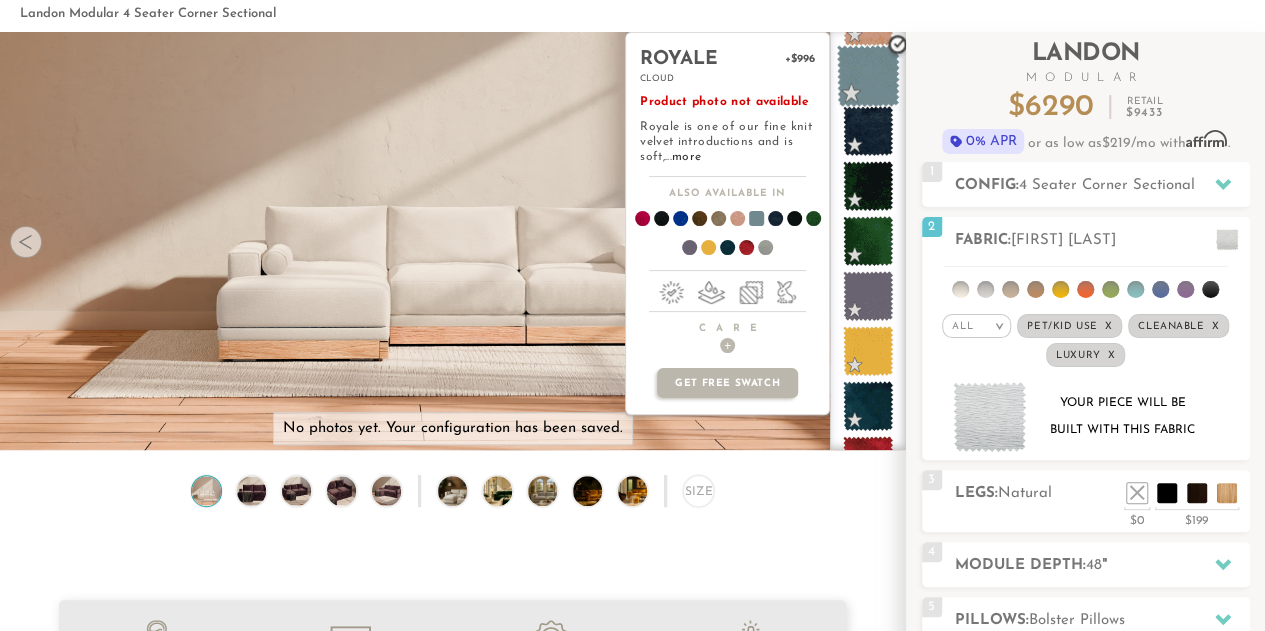 click at bounding box center [868, 76] 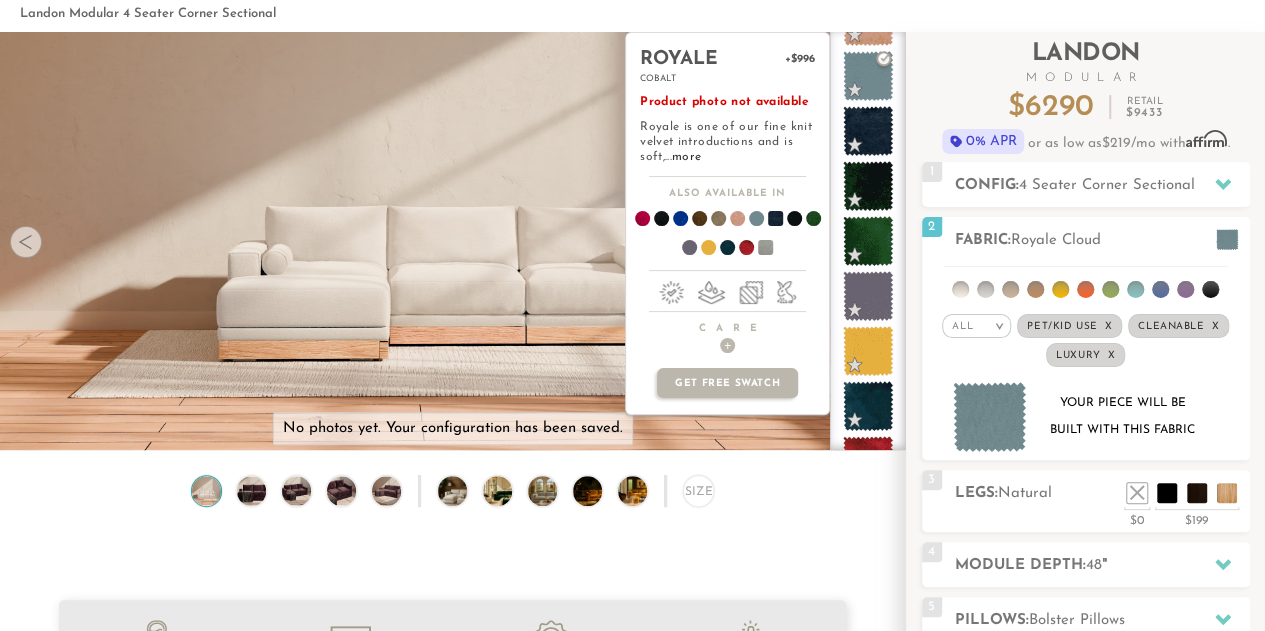 click at bounding box center [757, 251] 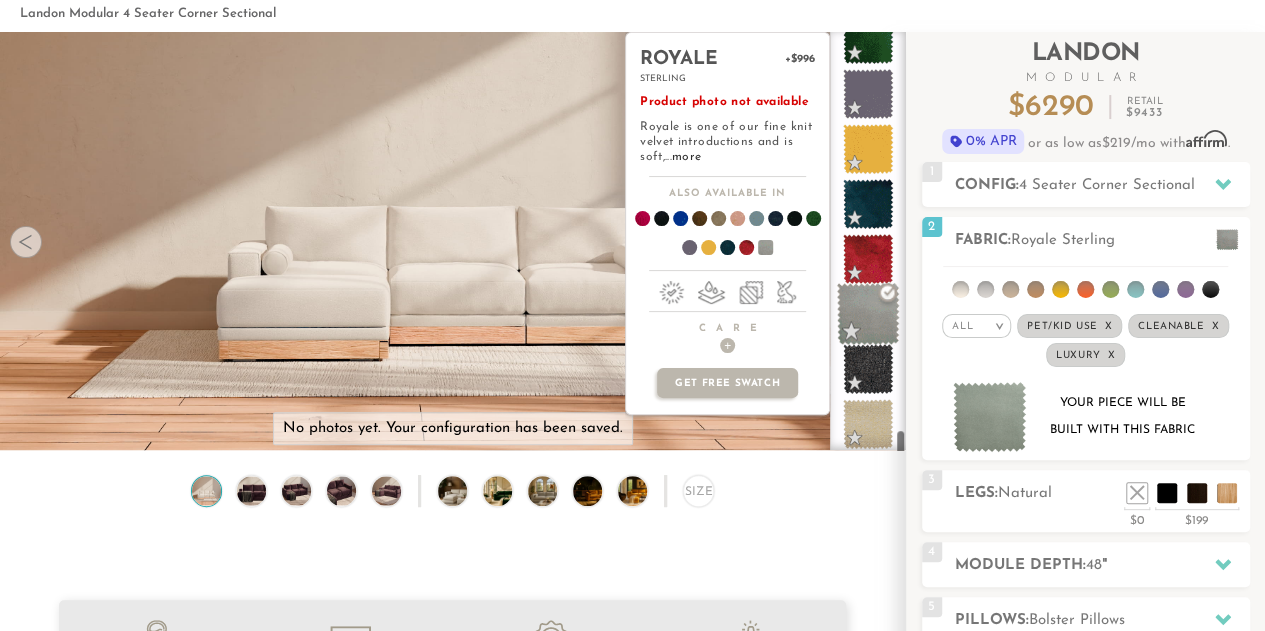 scroll, scrollTop: 6245, scrollLeft: 0, axis: vertical 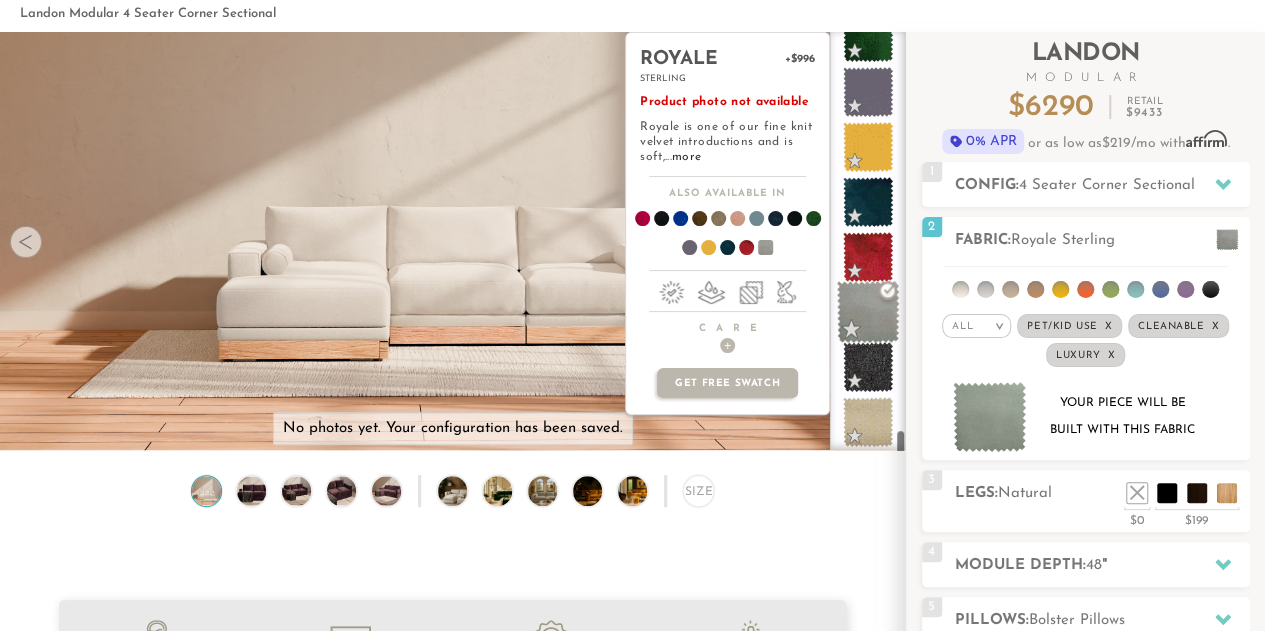 click at bounding box center [868, 312] 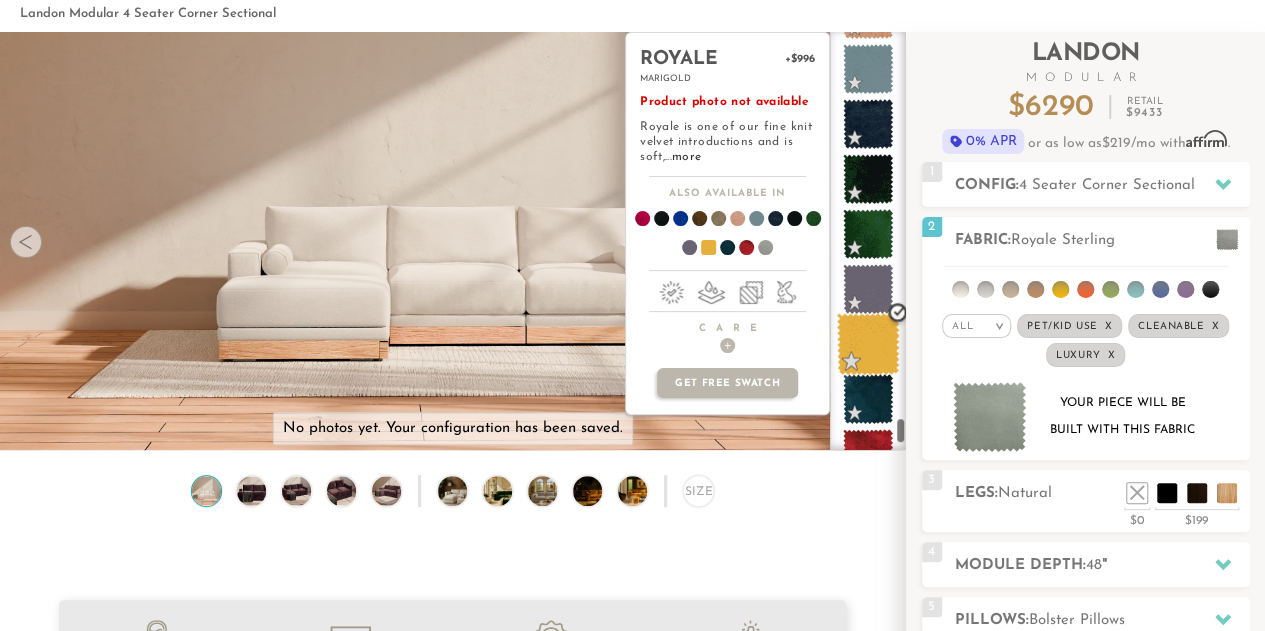 scroll, scrollTop: 6045, scrollLeft: 0, axis: vertical 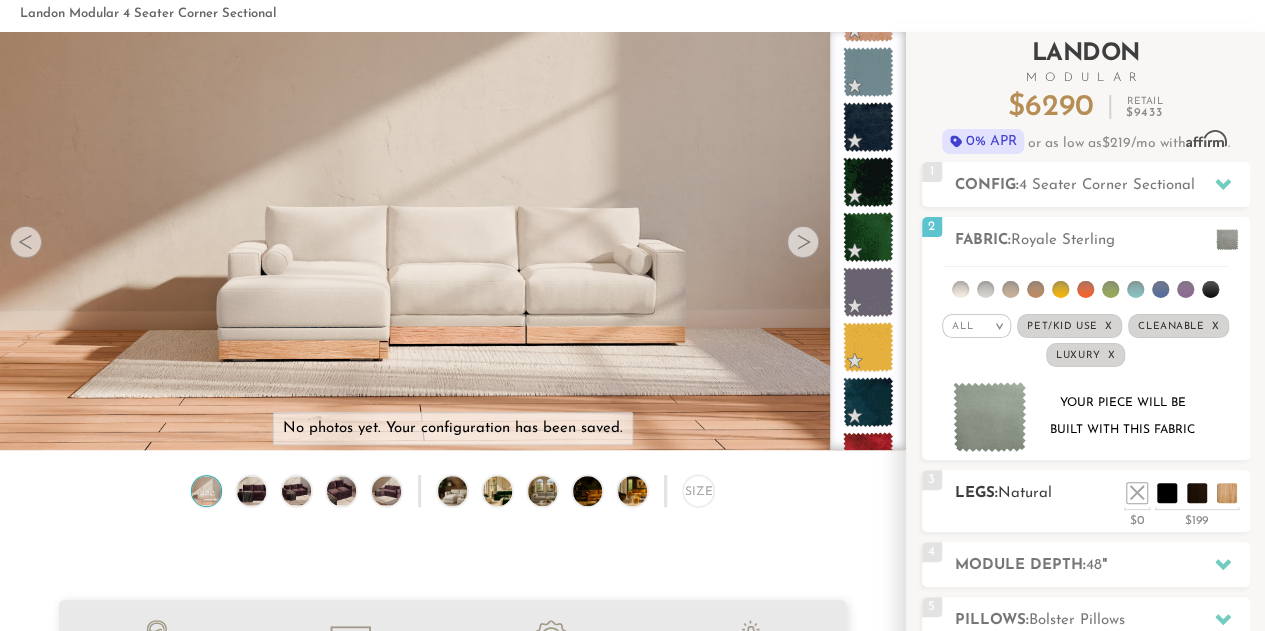 click on "3
Legs:  Natural
$0 $199
Nailheads:" at bounding box center [1086, 501] 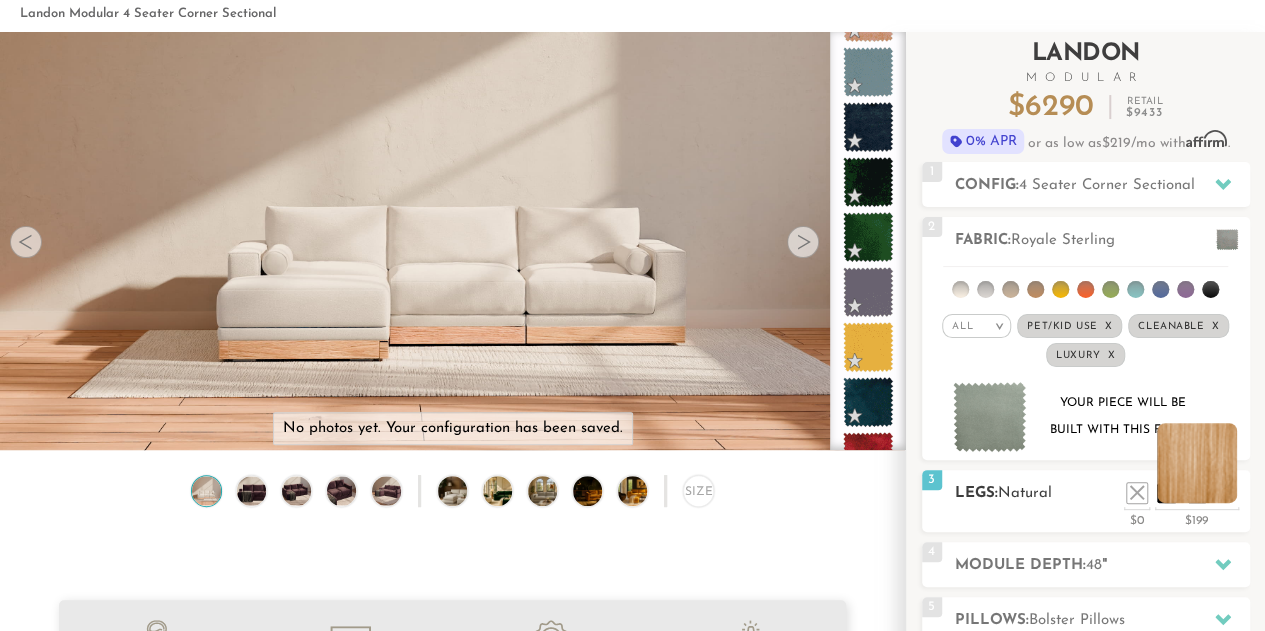 click at bounding box center (1197, 463) 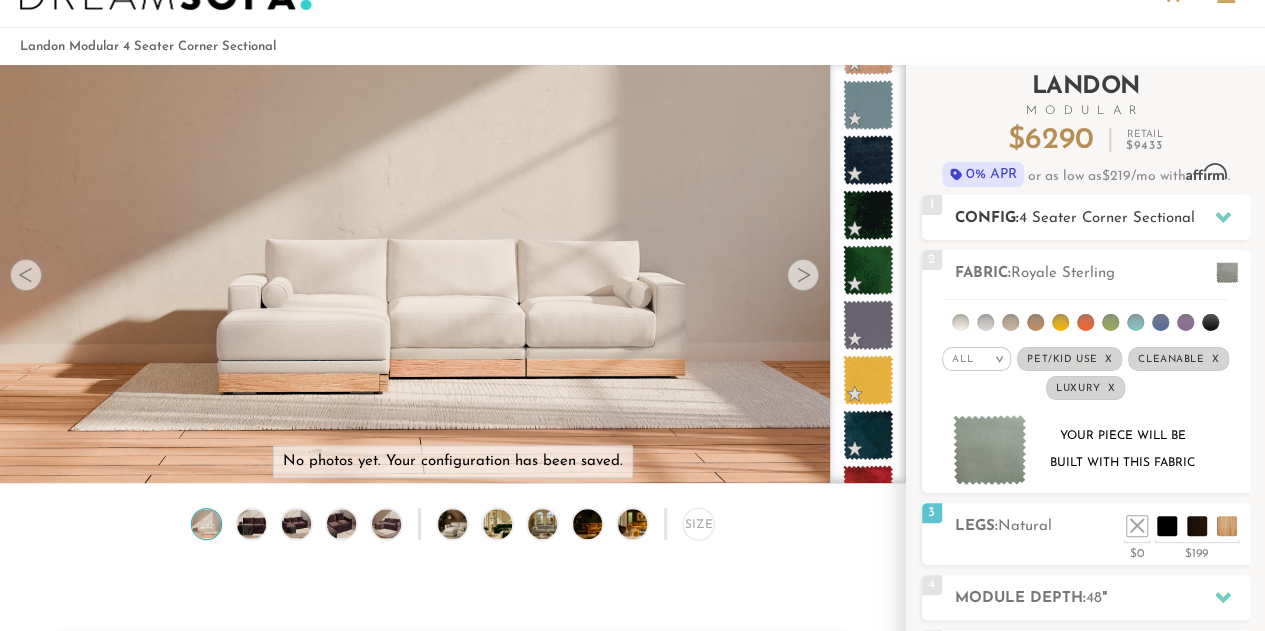 scroll, scrollTop: 0, scrollLeft: 0, axis: both 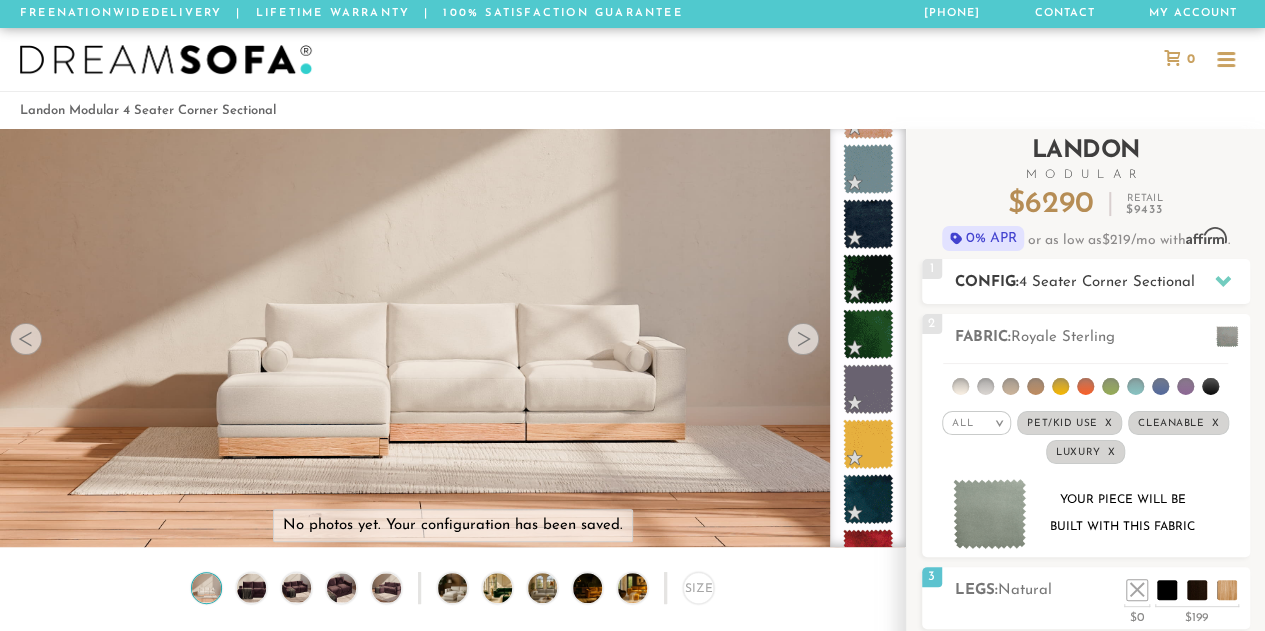 click 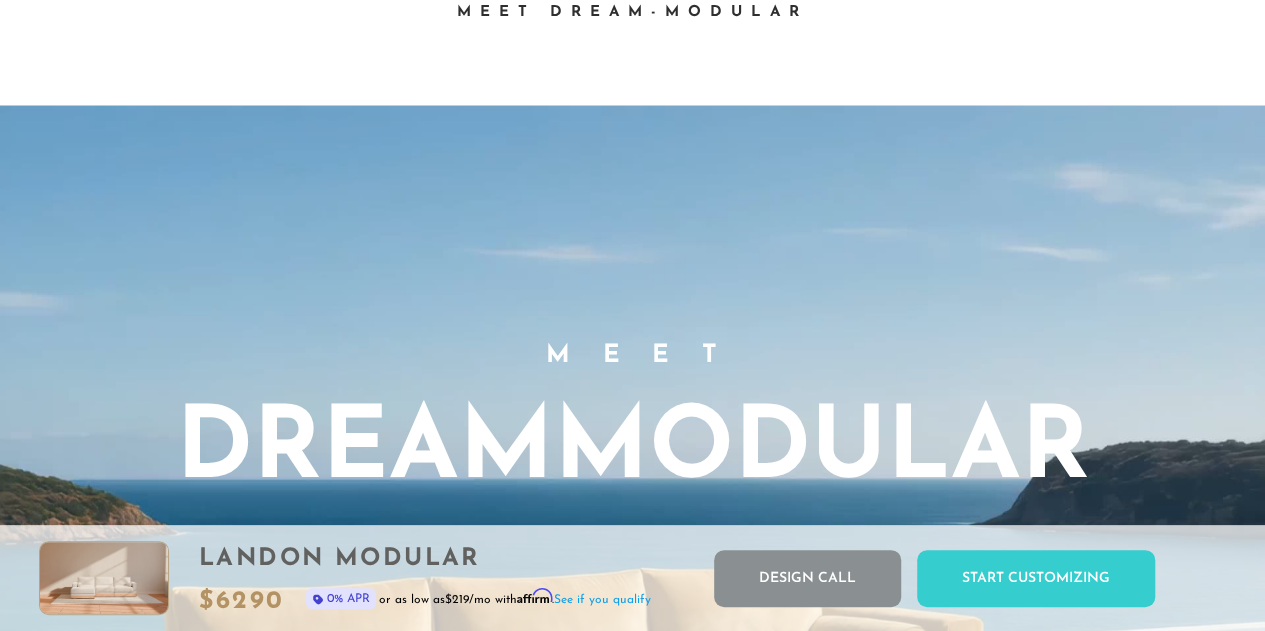 scroll, scrollTop: 1154, scrollLeft: 0, axis: vertical 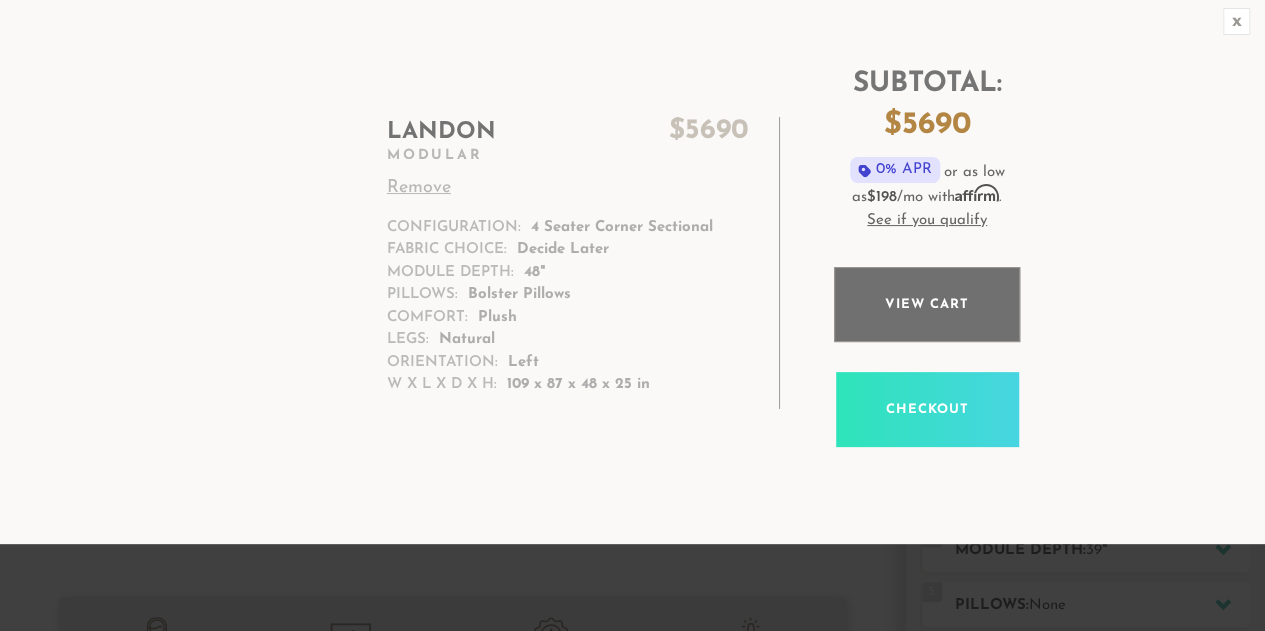 click on "View cart" at bounding box center [927, 304] 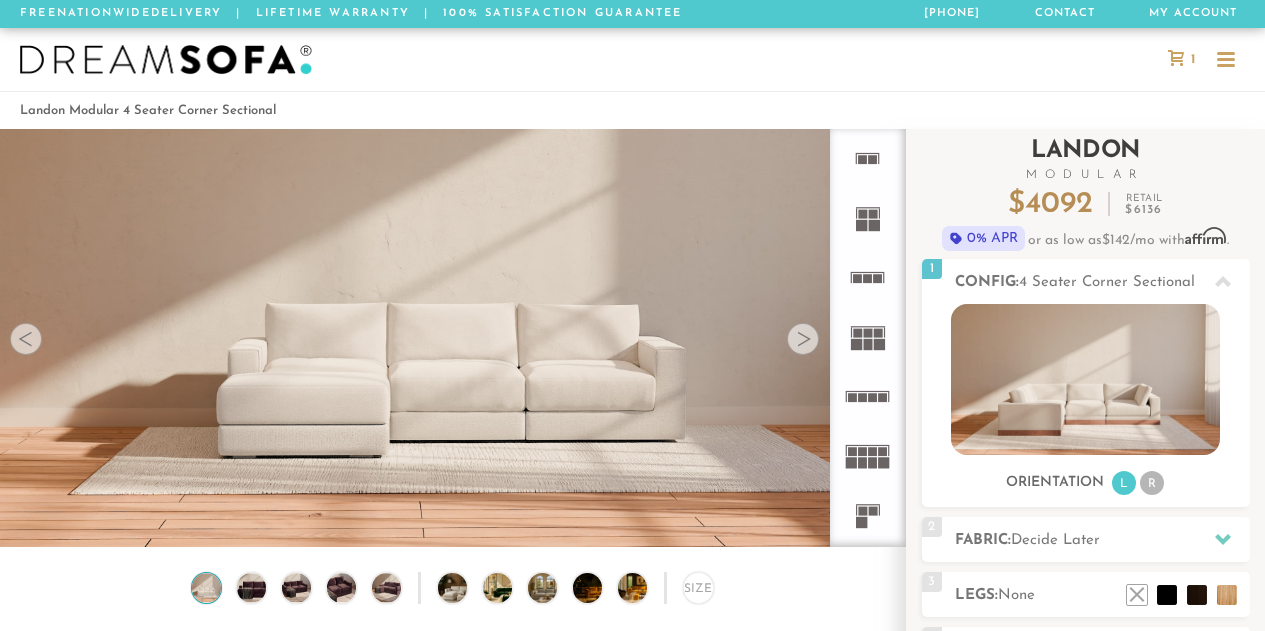 scroll, scrollTop: 0, scrollLeft: 0, axis: both 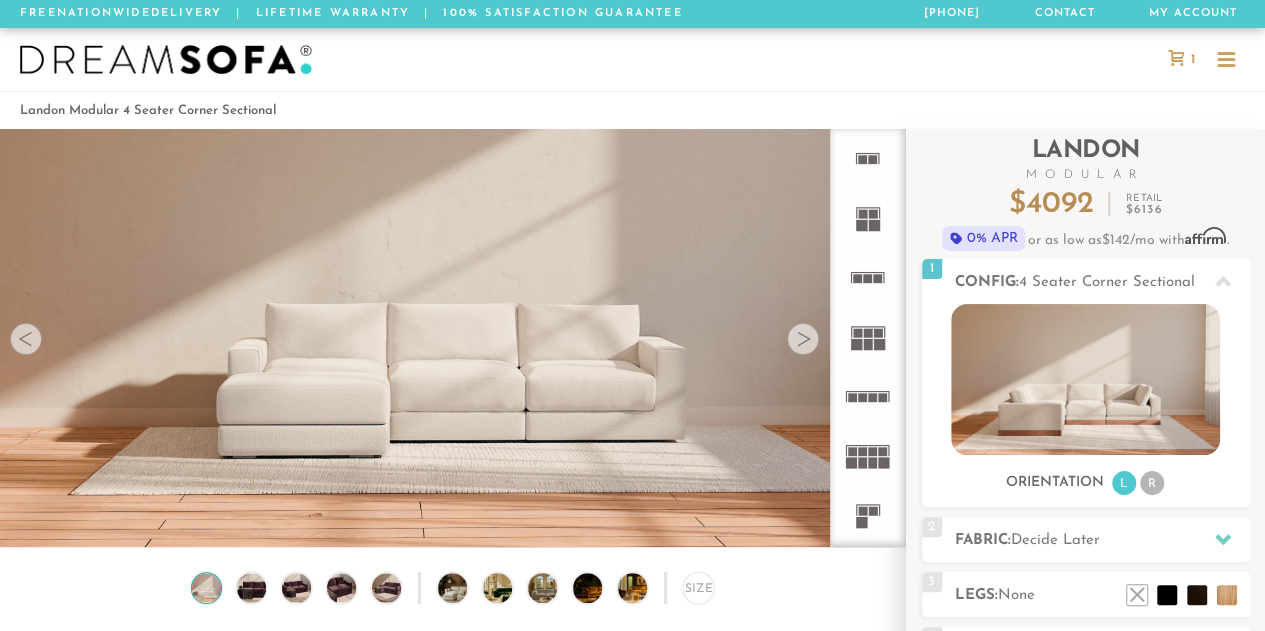 click on "1" at bounding box center [1181, 59] 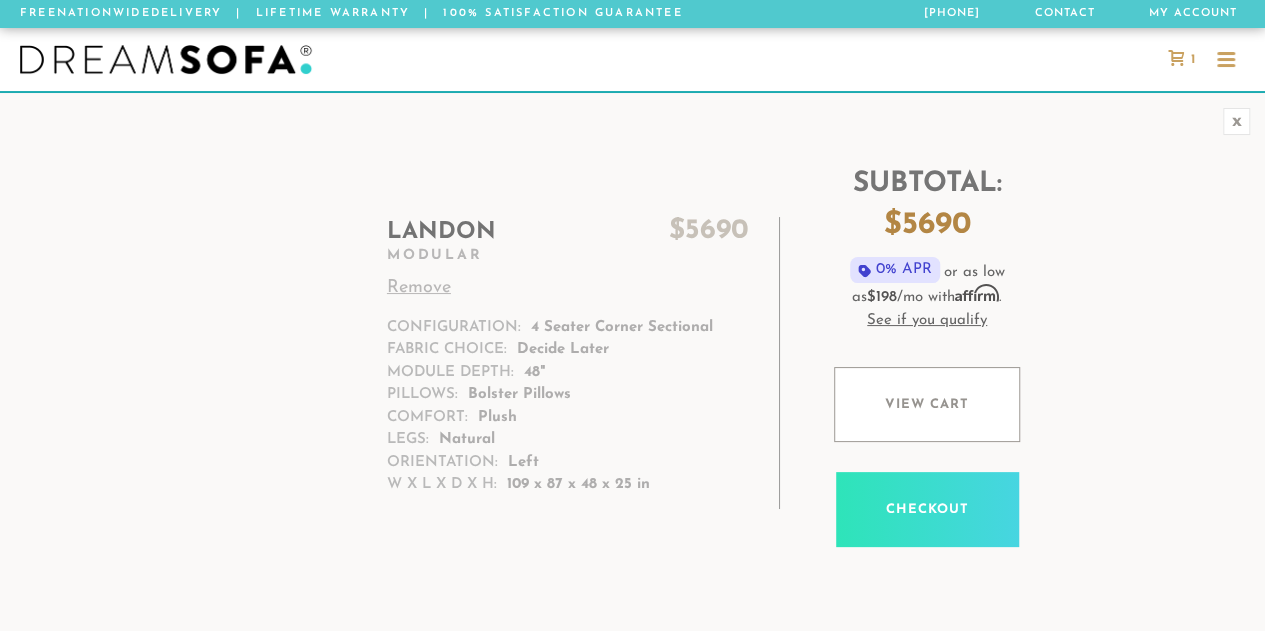 click on "Remove" at bounding box center (568, 288) 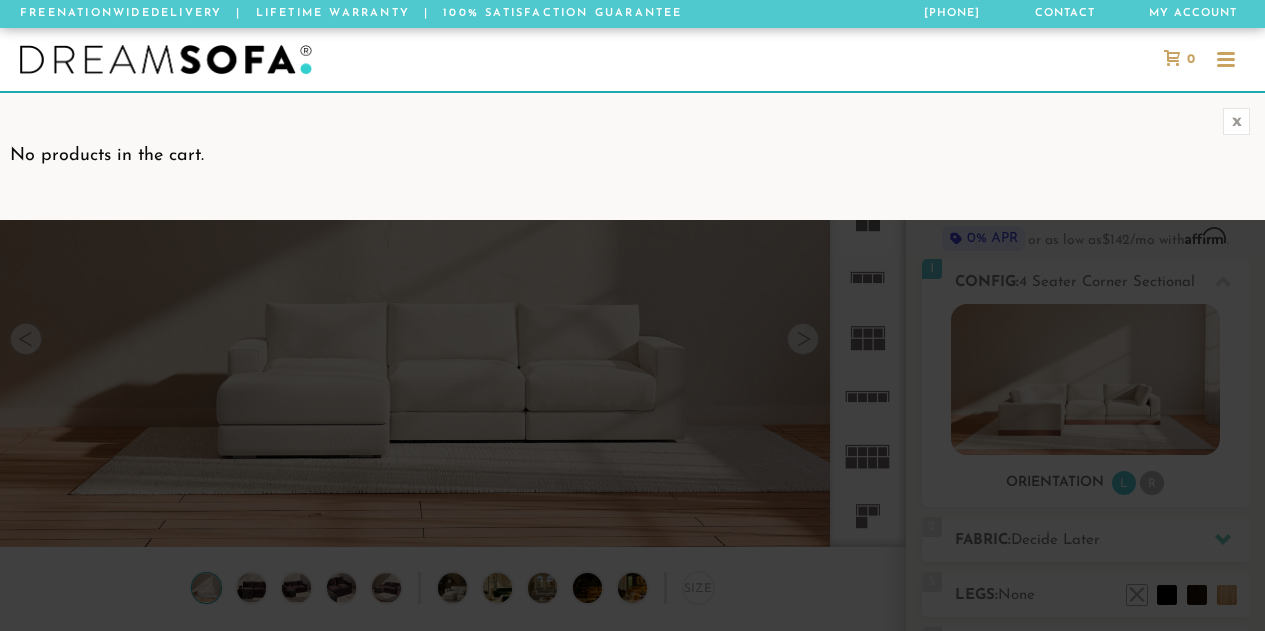 scroll, scrollTop: 0, scrollLeft: 0, axis: both 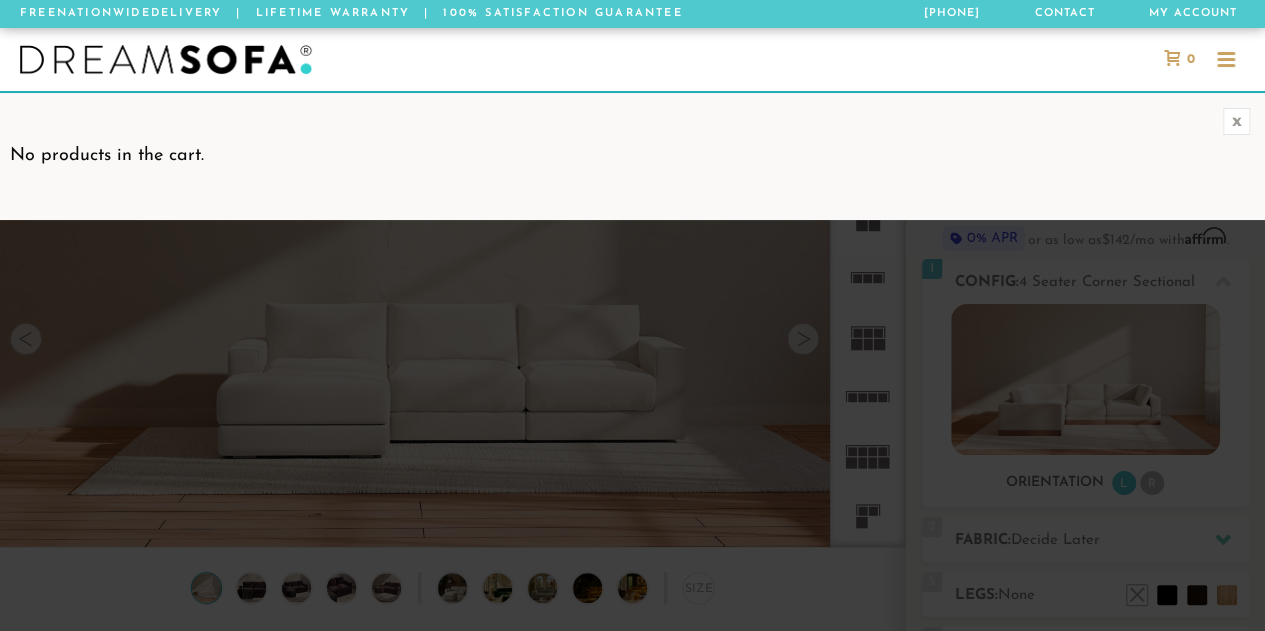click on "x
No products in the cart." at bounding box center (632, 155) 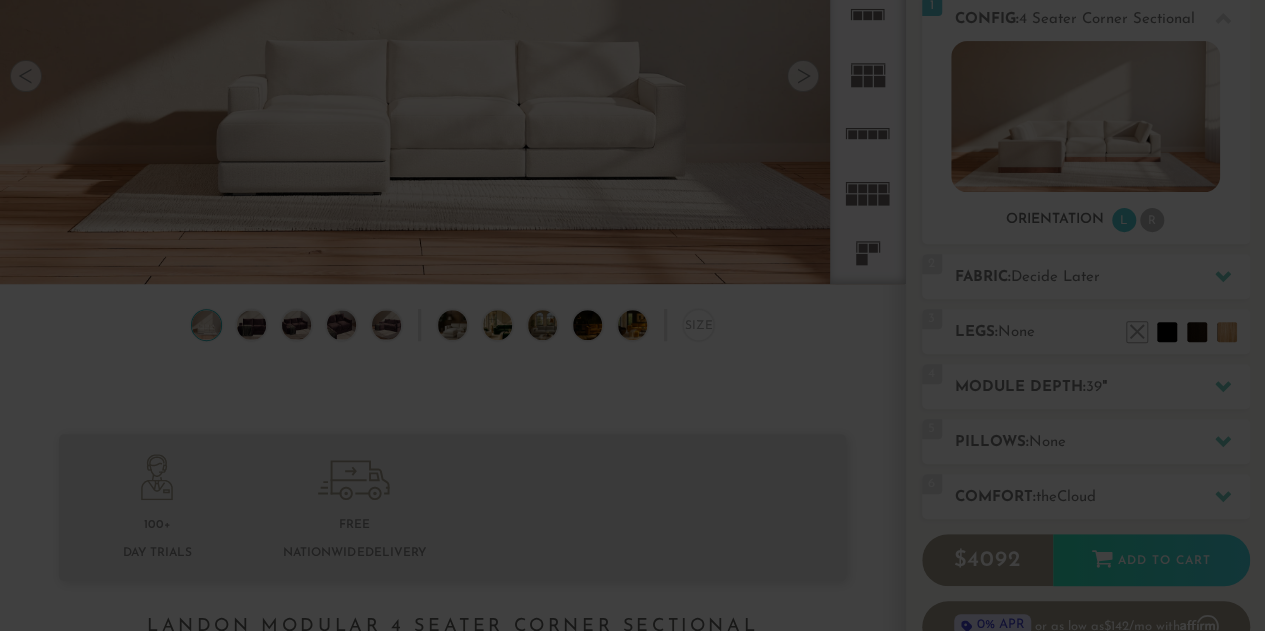 scroll, scrollTop: 0, scrollLeft: 0, axis: both 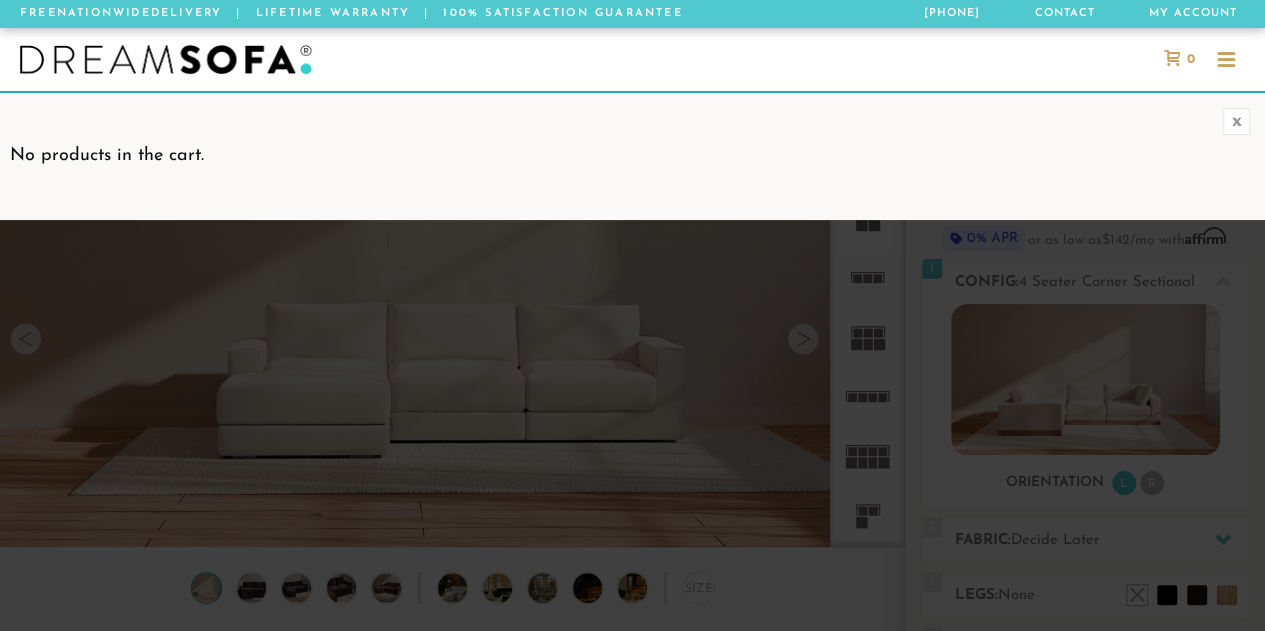 click on "x
No products in the cart." at bounding box center [632, 155] 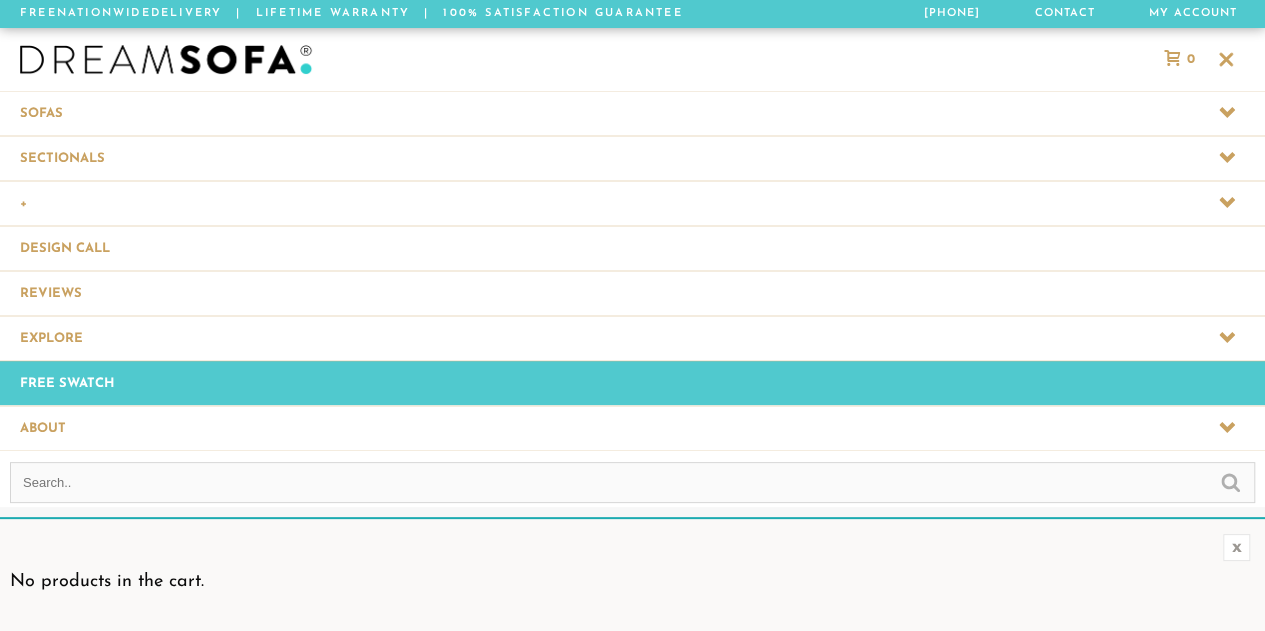 scroll, scrollTop: 16, scrollLeft: 16, axis: both 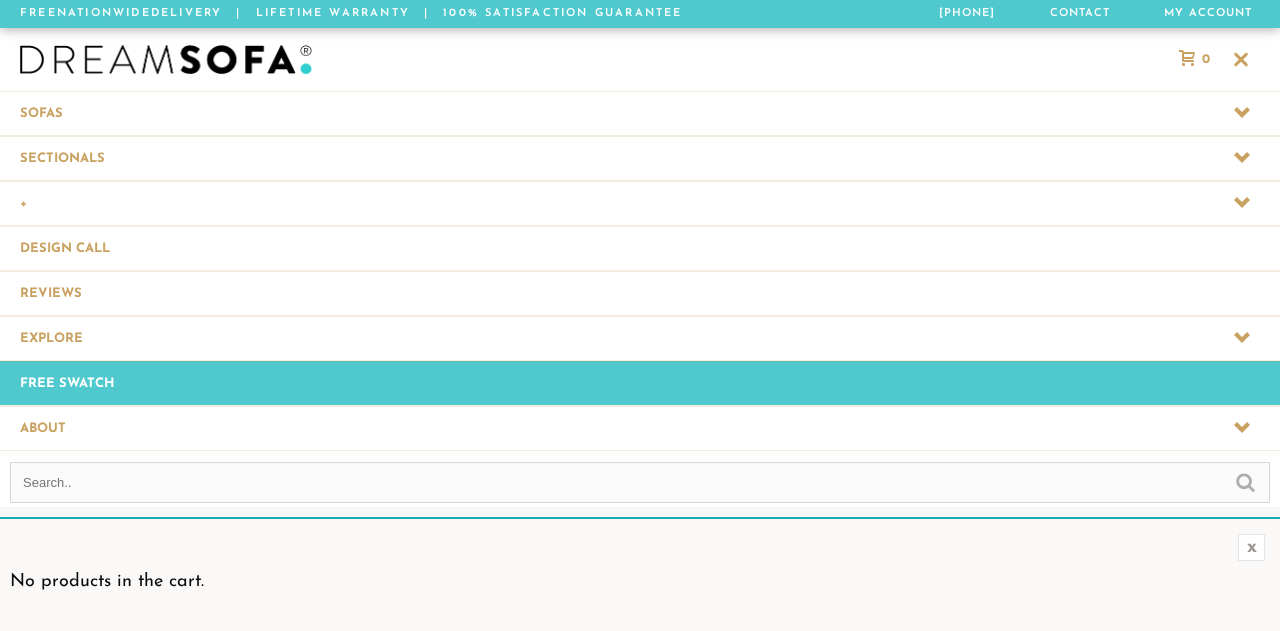 click 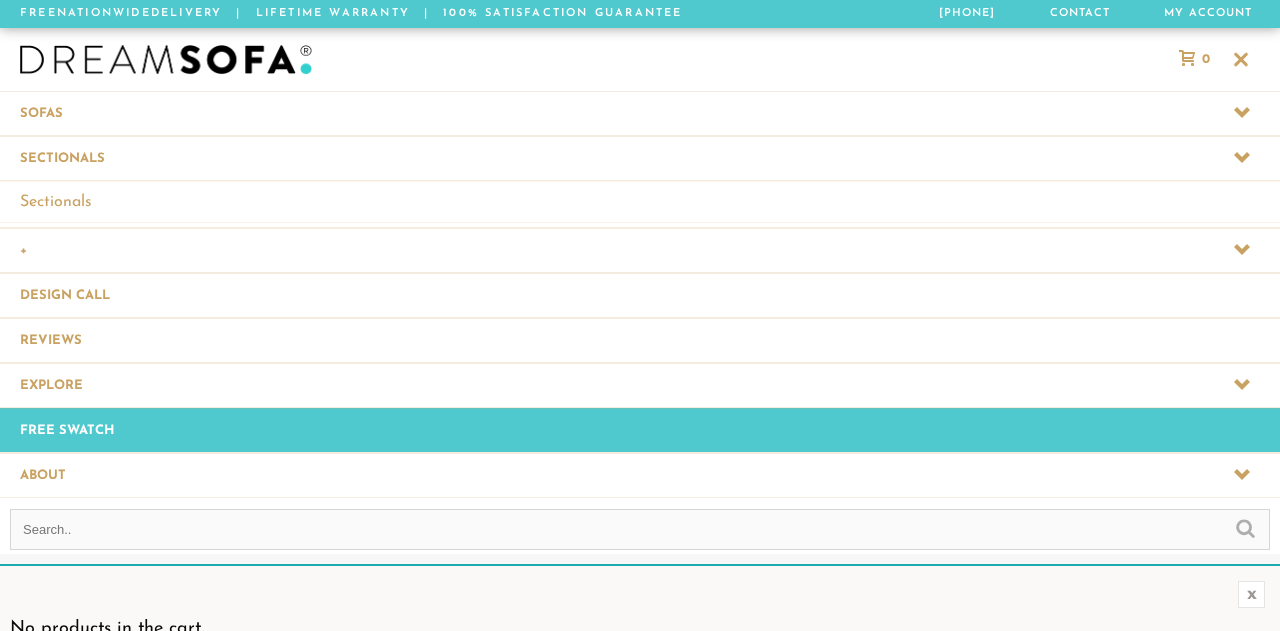 scroll, scrollTop: 11, scrollLeft: 16, axis: both 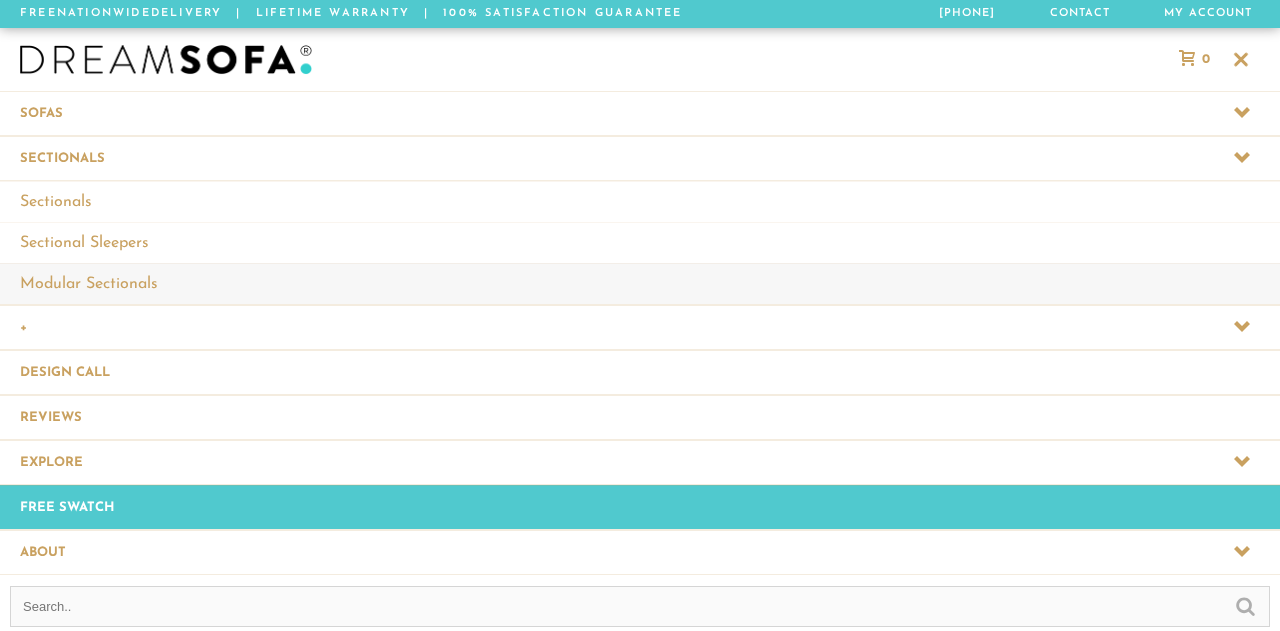 click on "Modular Sectionals" at bounding box center (640, 283) 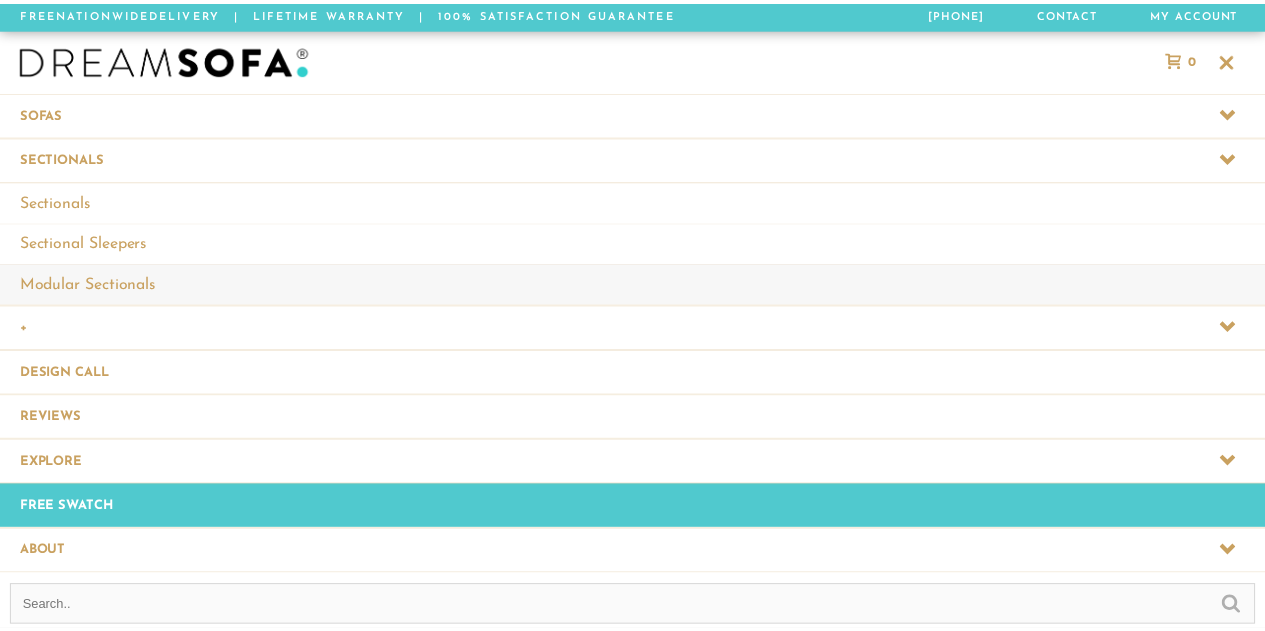 scroll, scrollTop: 21409, scrollLeft: 1249, axis: both 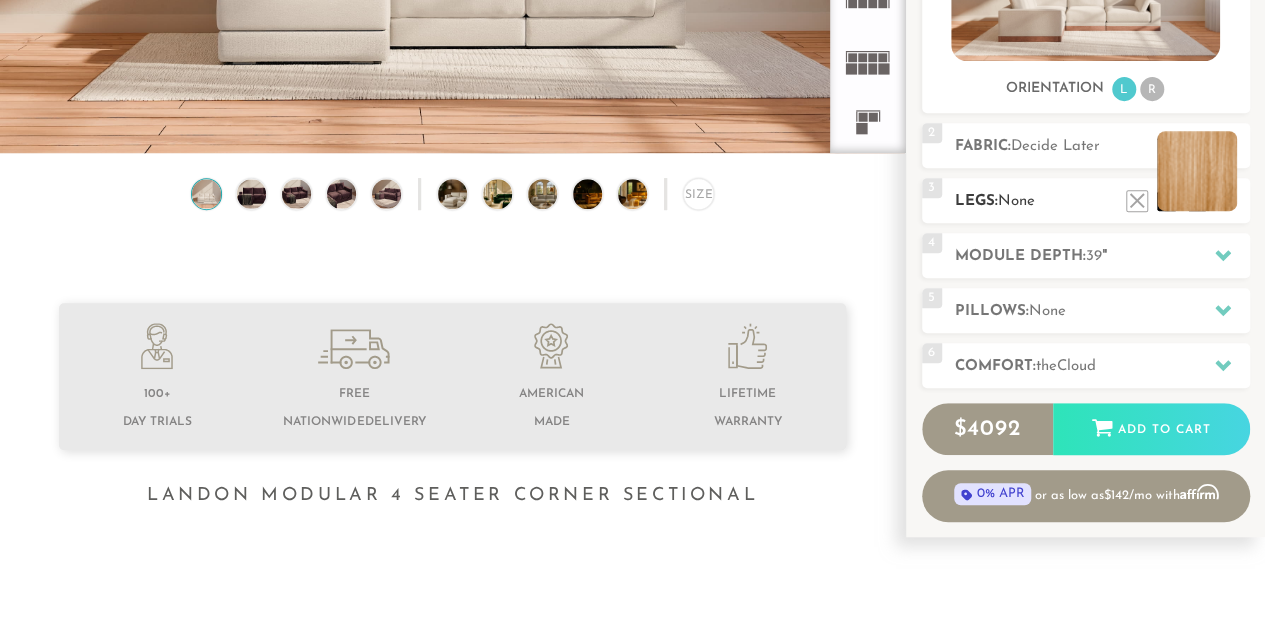 click at bounding box center [1197, 171] 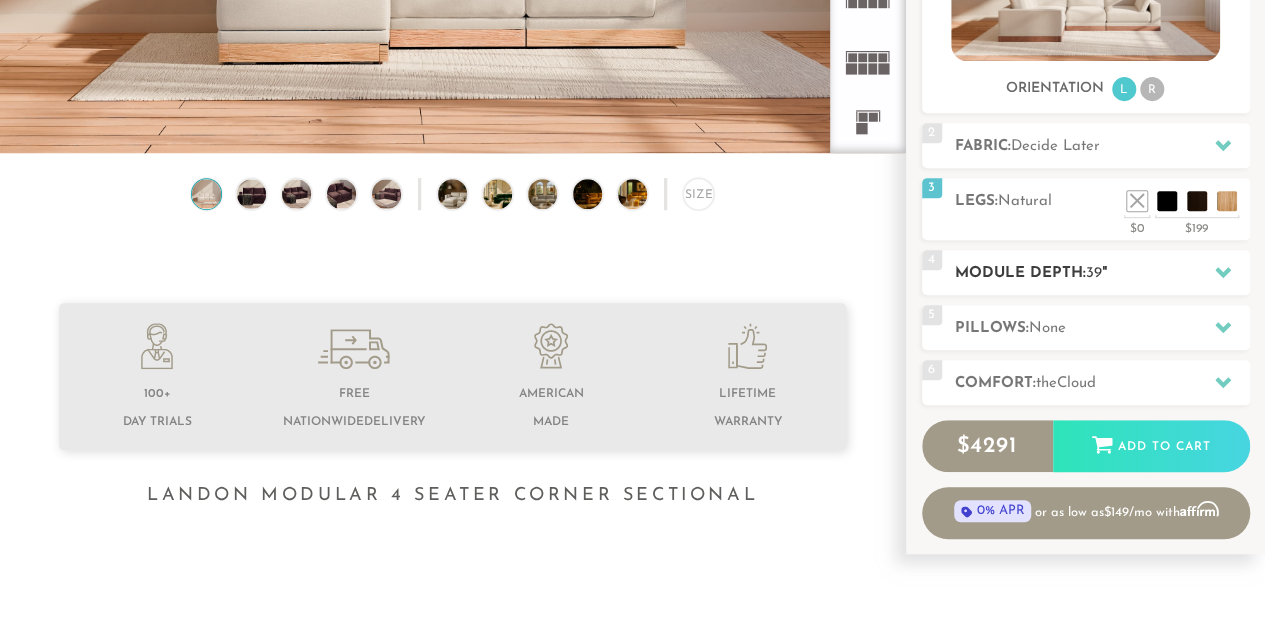 click 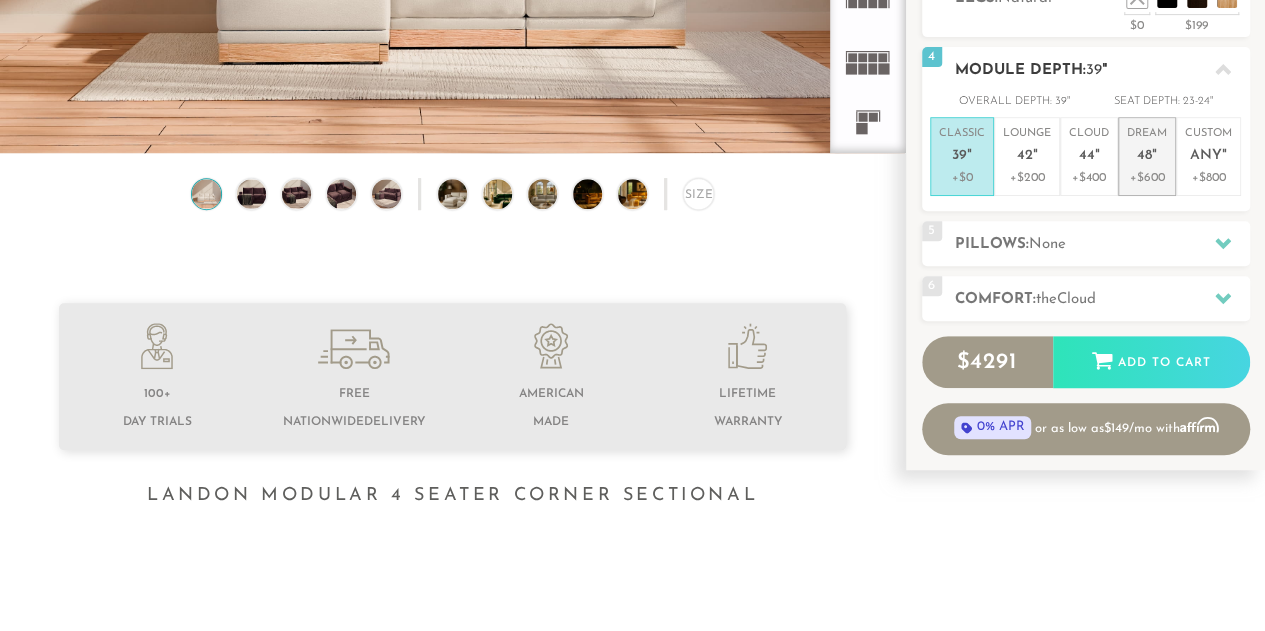 click on "Dream 48 "" at bounding box center [1147, 147] 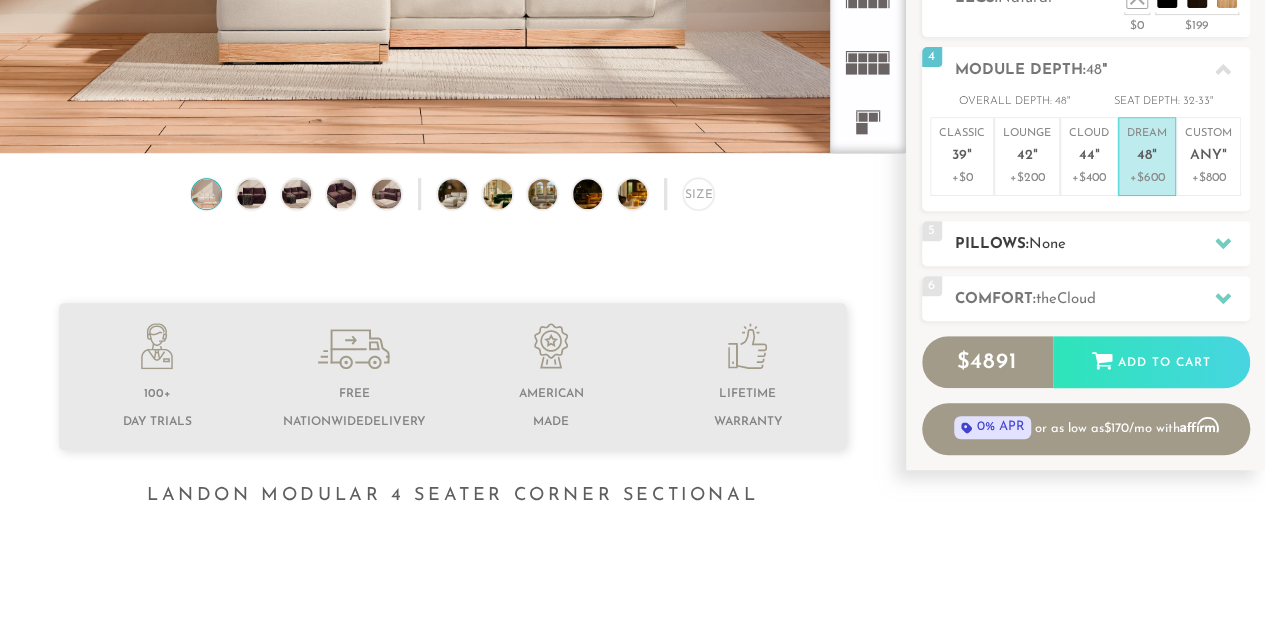 click 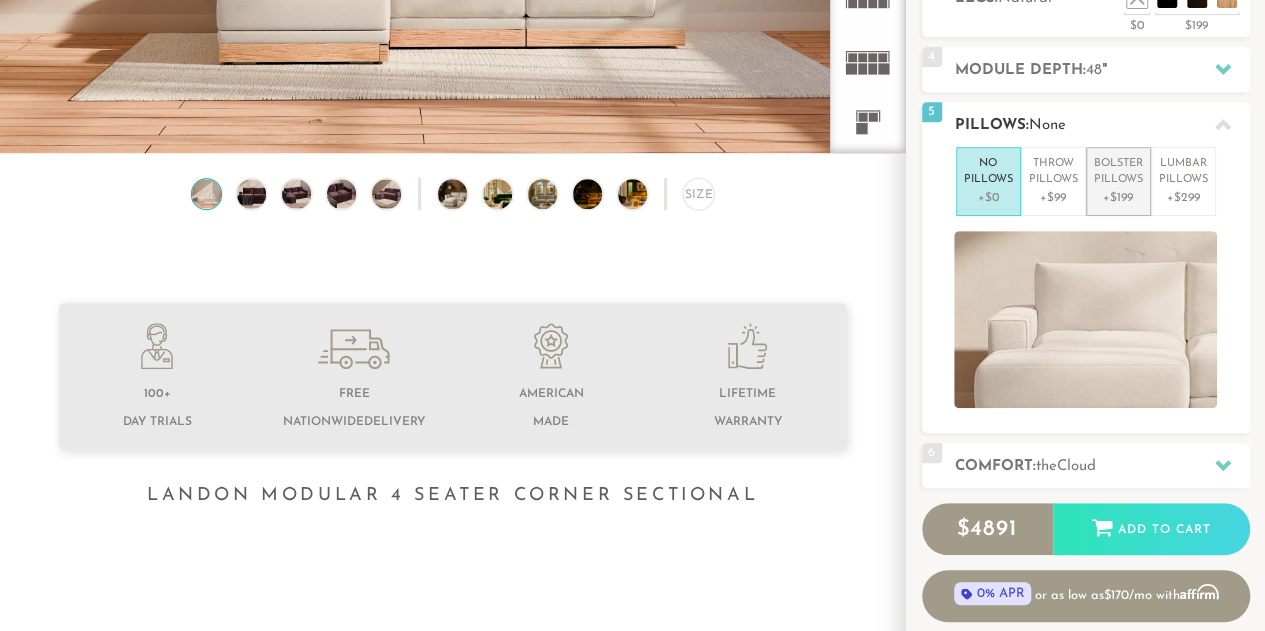click on "+$199" at bounding box center (1118, 198) 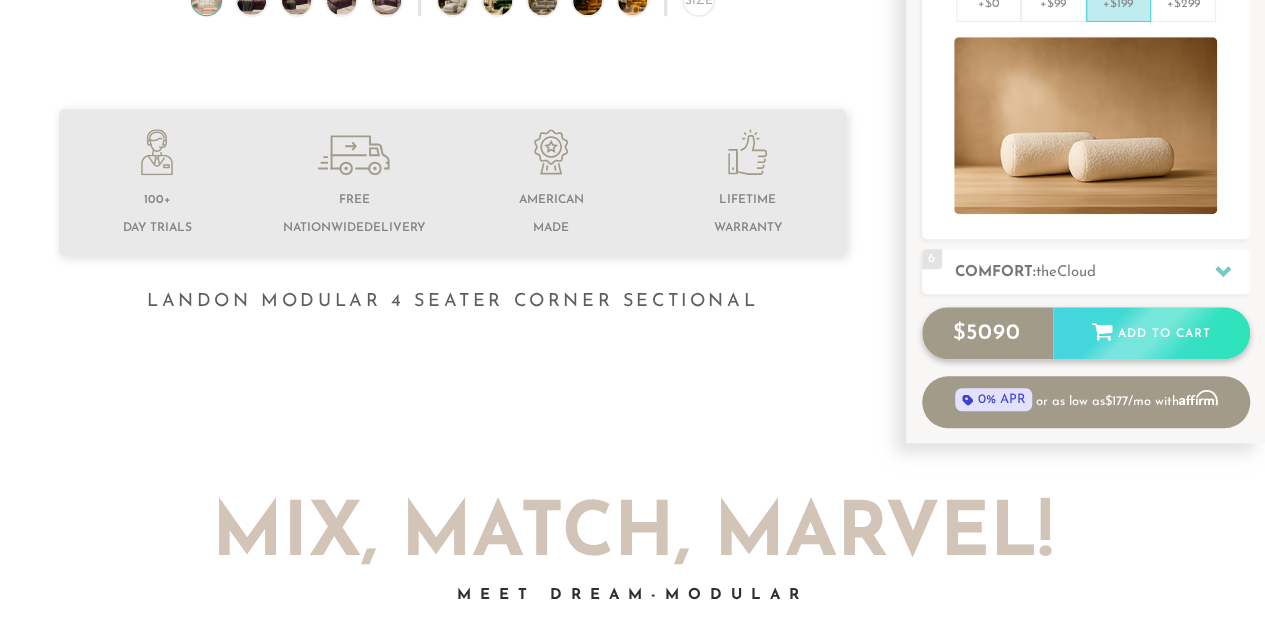 scroll, scrollTop: 589, scrollLeft: 0, axis: vertical 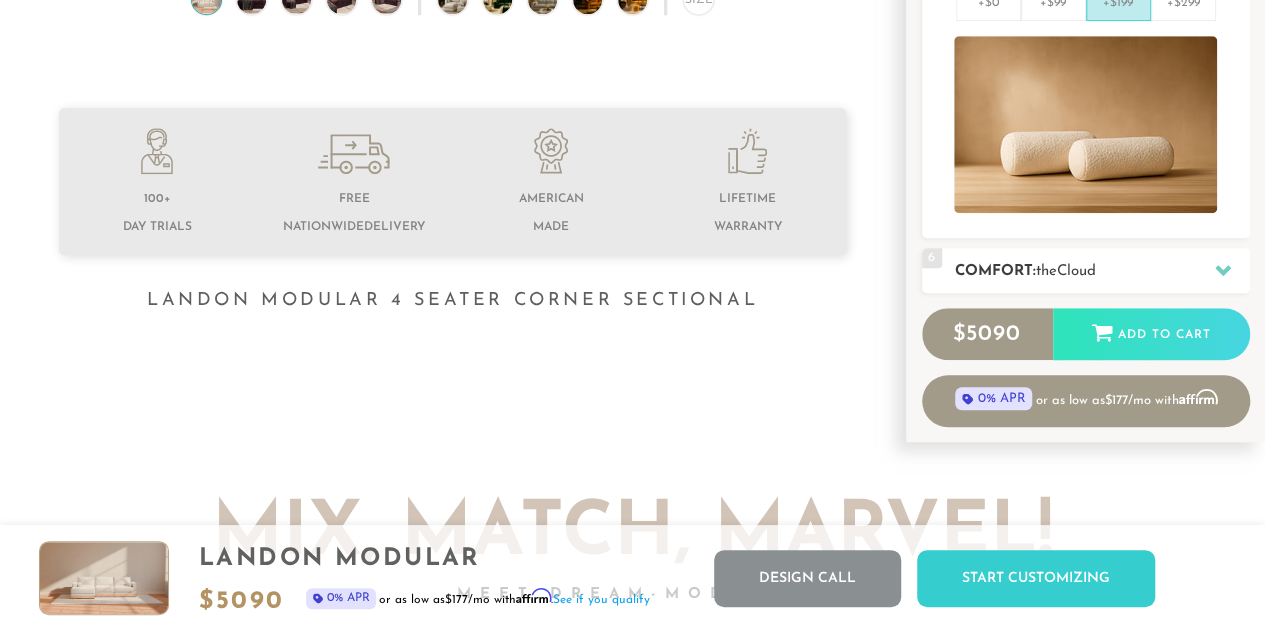 click 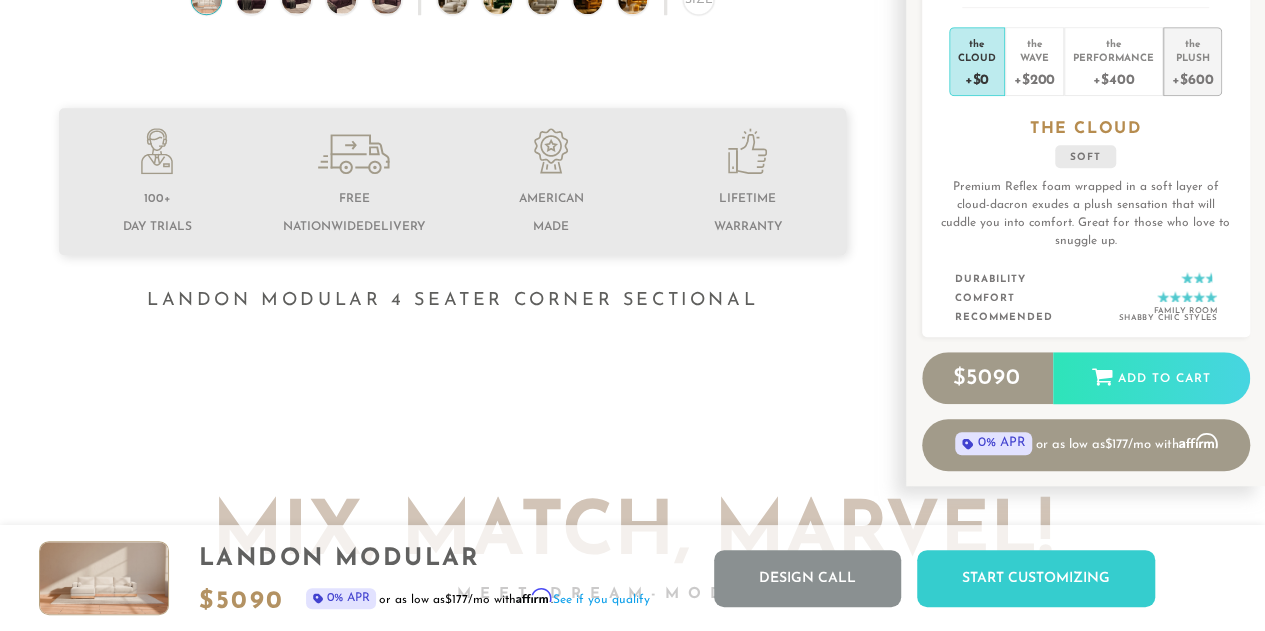 click on "+$600" at bounding box center [1192, 78] 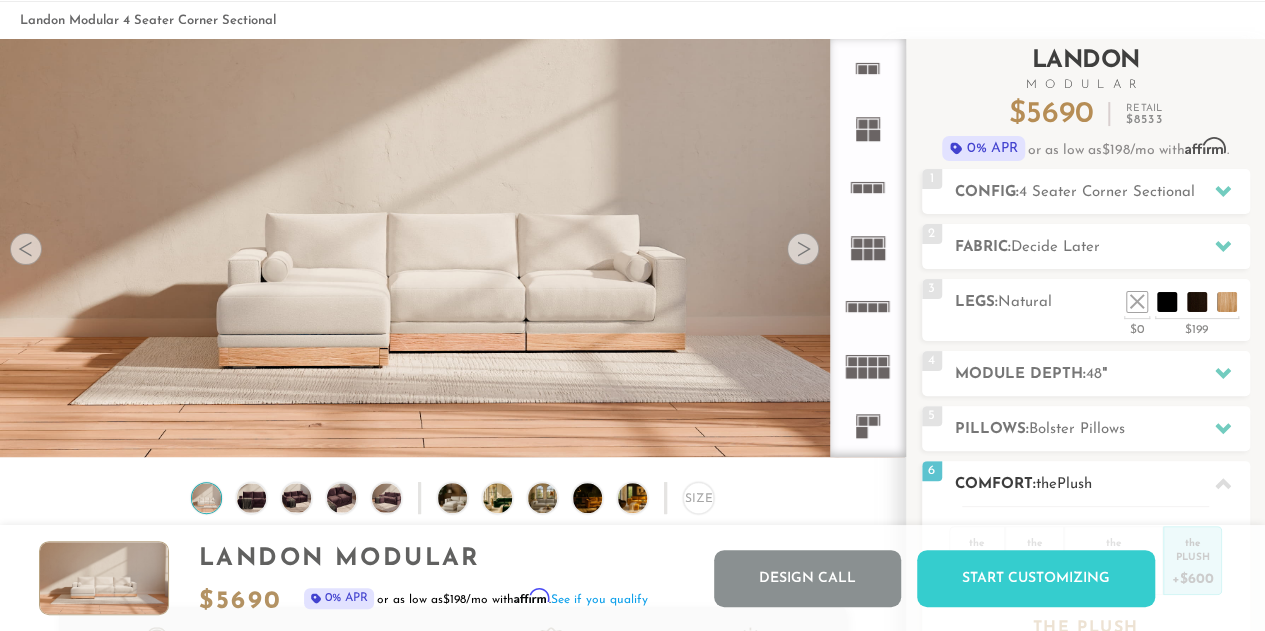scroll, scrollTop: 0, scrollLeft: 0, axis: both 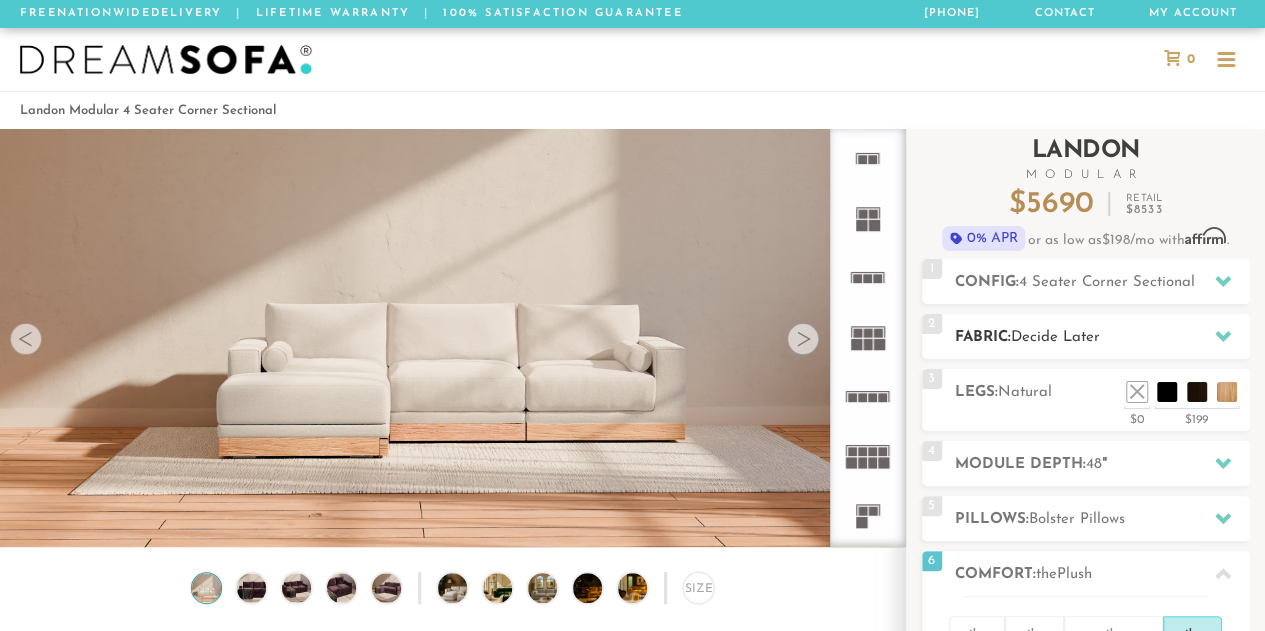 click 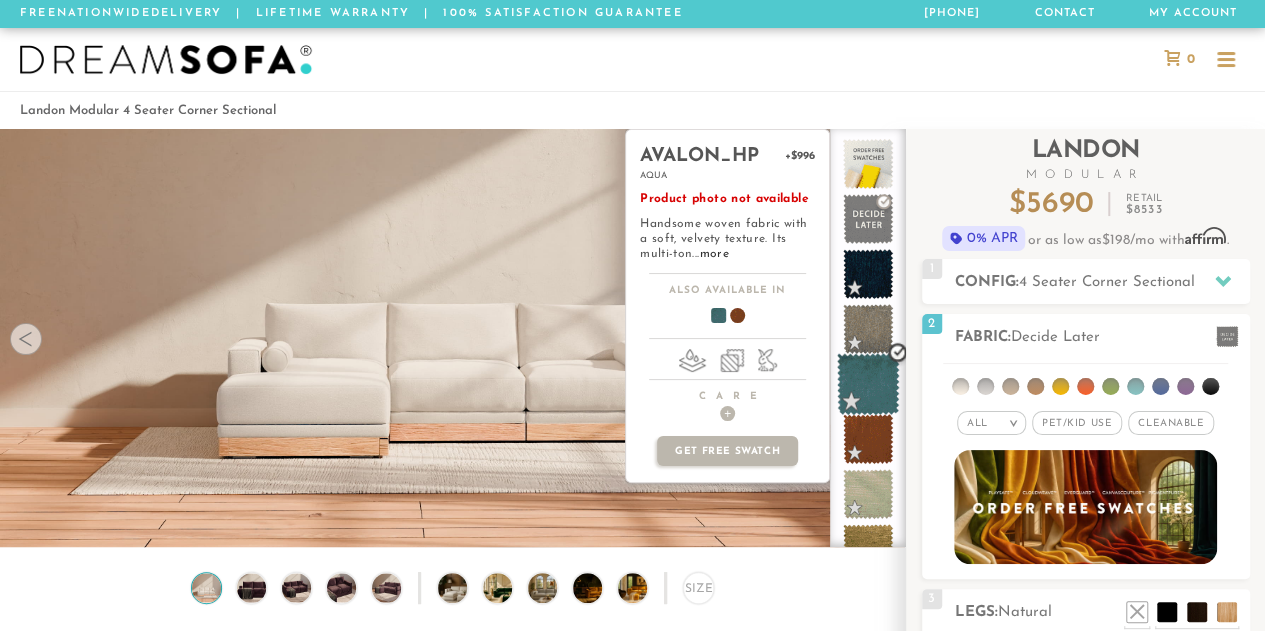 click at bounding box center (868, 384) 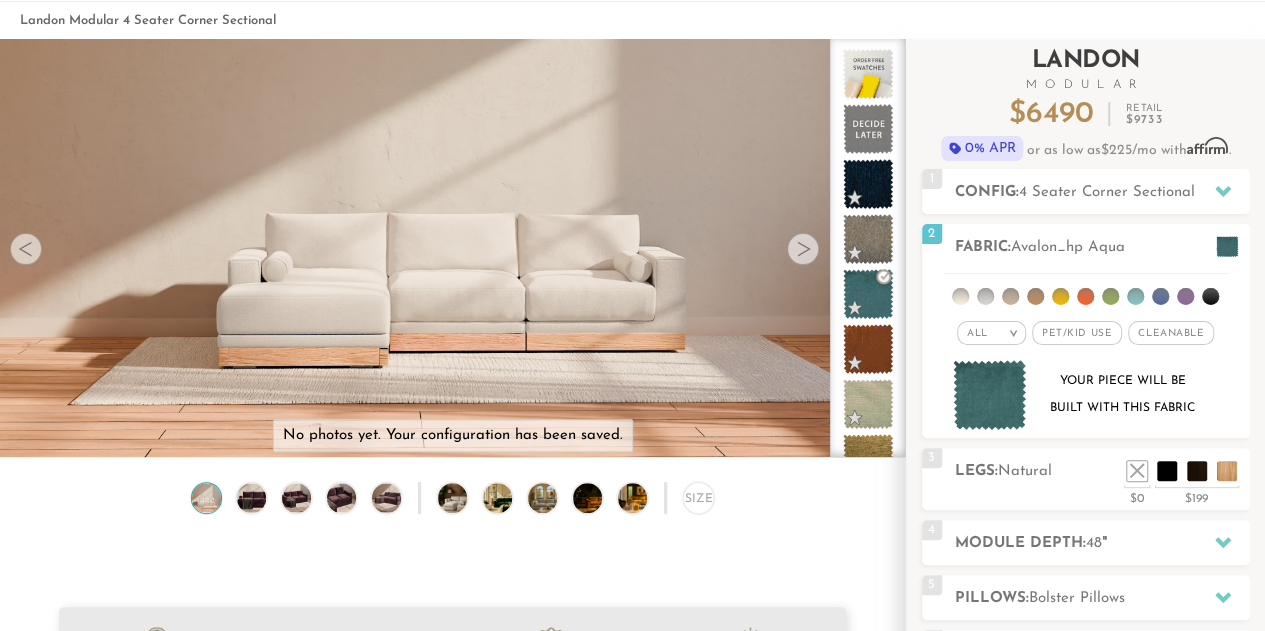 scroll, scrollTop: 0, scrollLeft: 0, axis: both 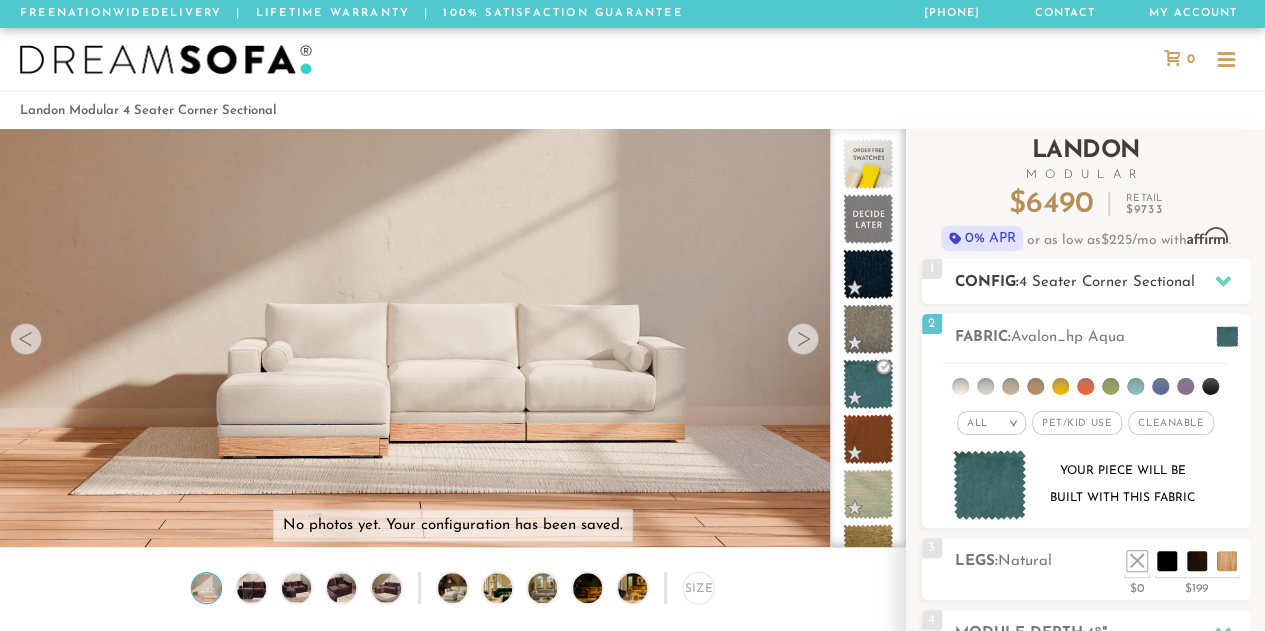 click 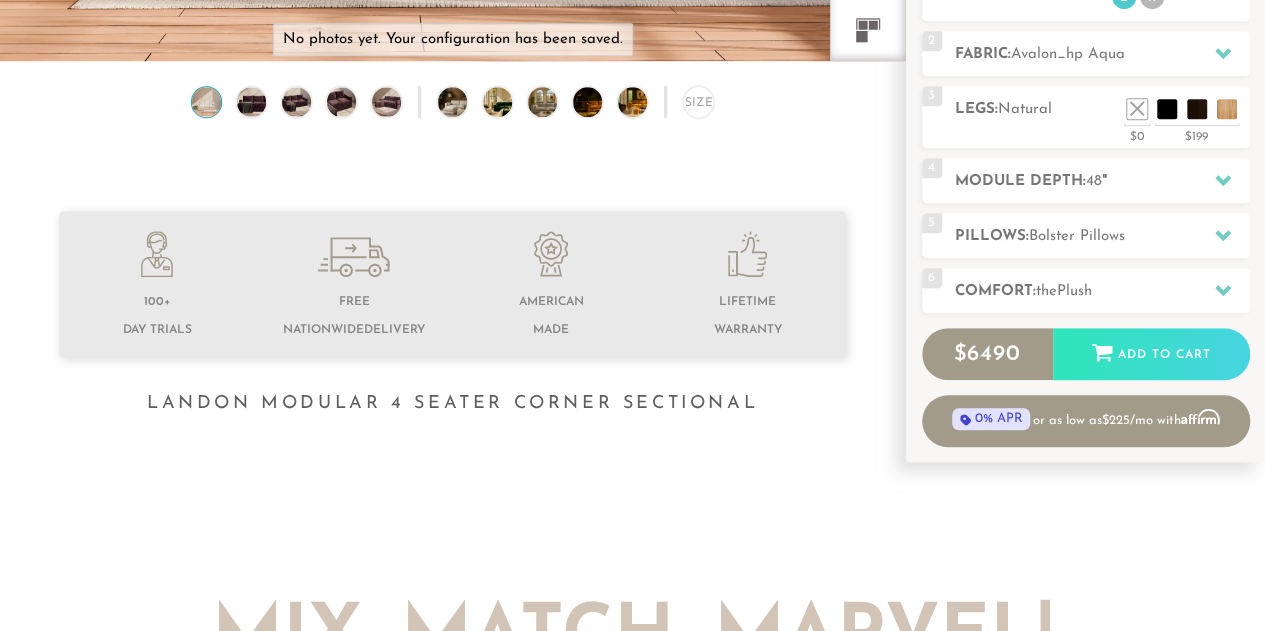 scroll, scrollTop: 488, scrollLeft: 0, axis: vertical 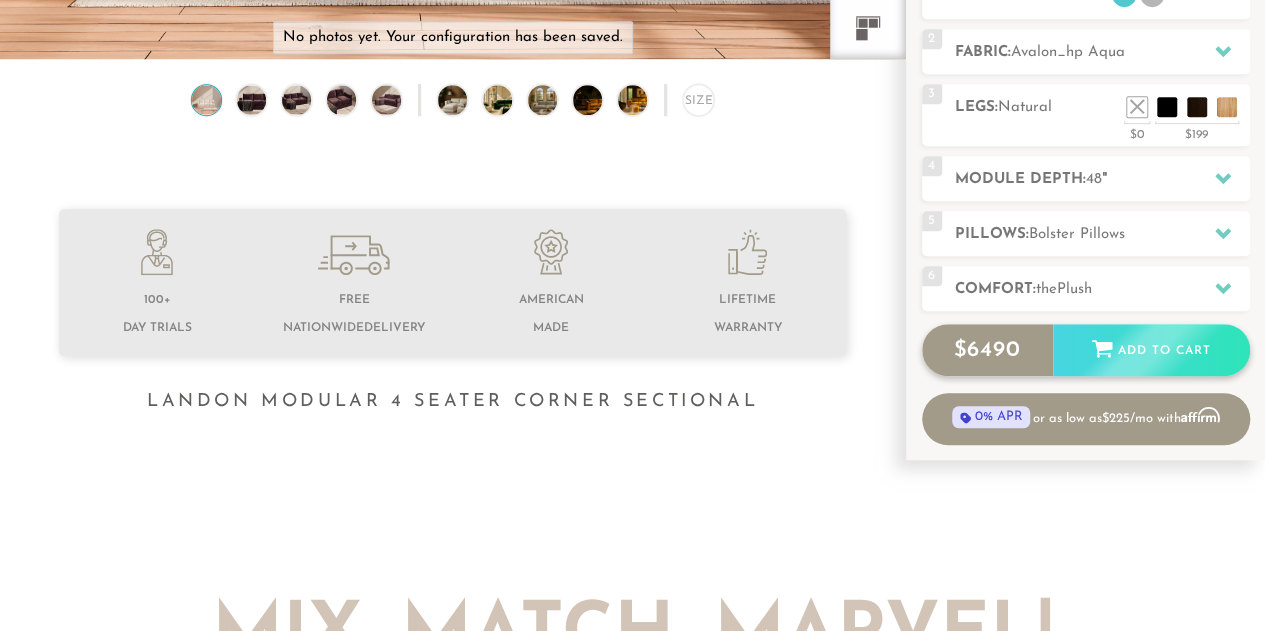 click on "$ 6490
Add to Cart" at bounding box center [1086, 350] 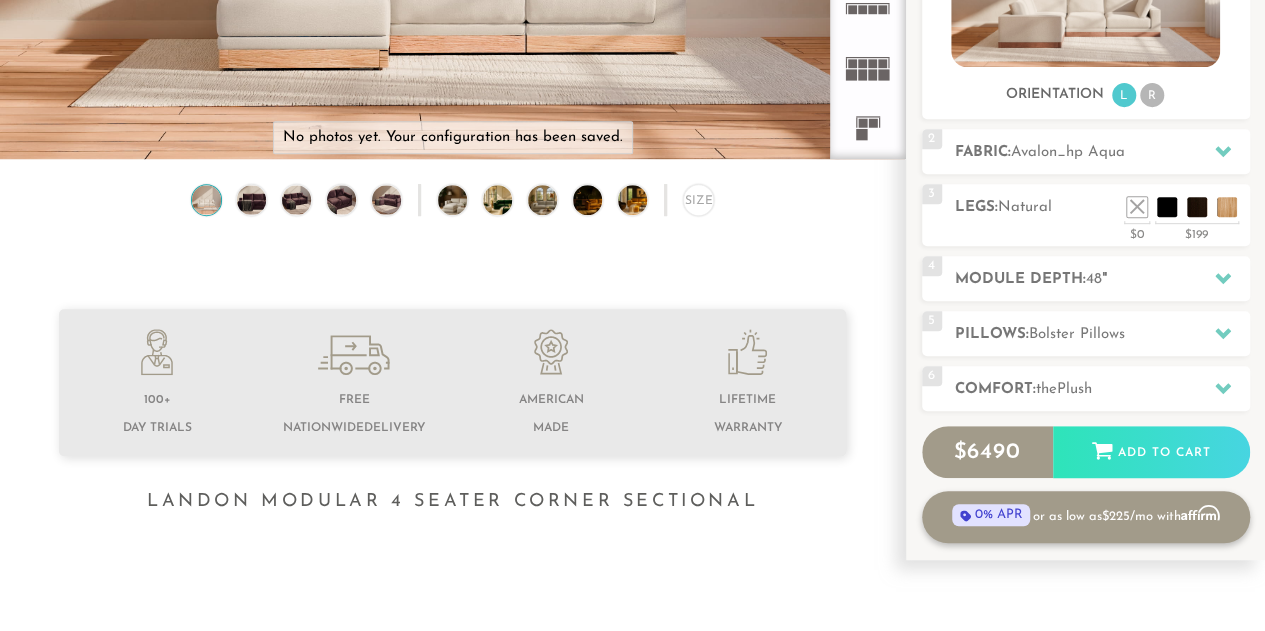 scroll, scrollTop: 392, scrollLeft: 0, axis: vertical 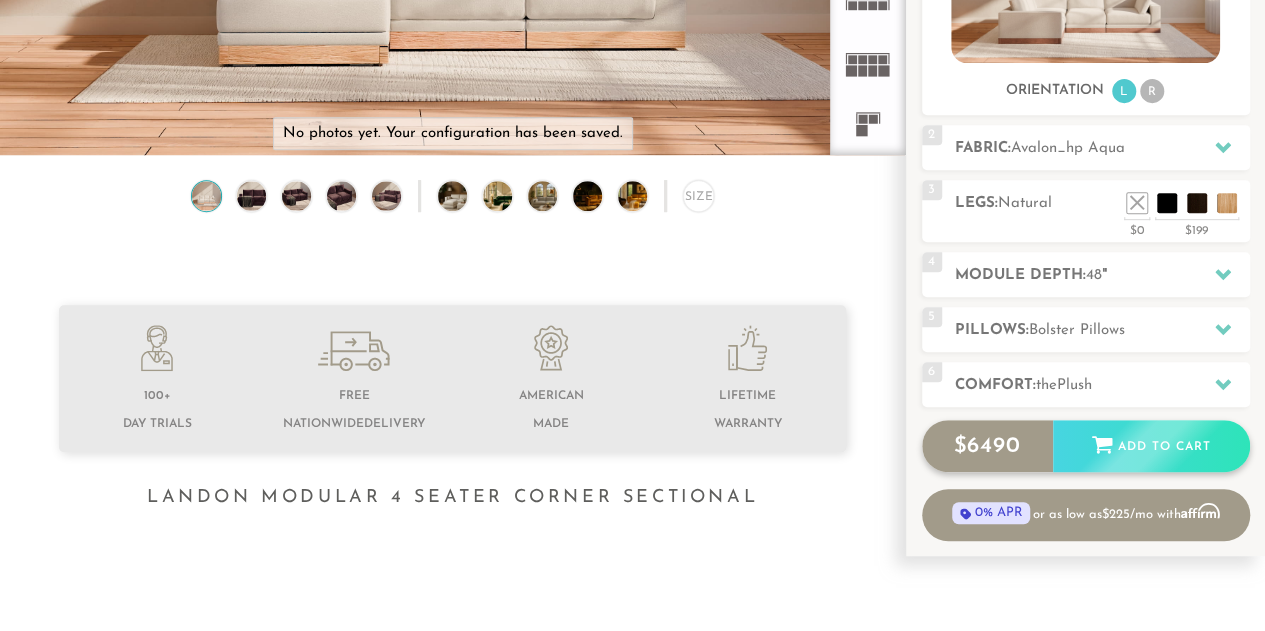 click 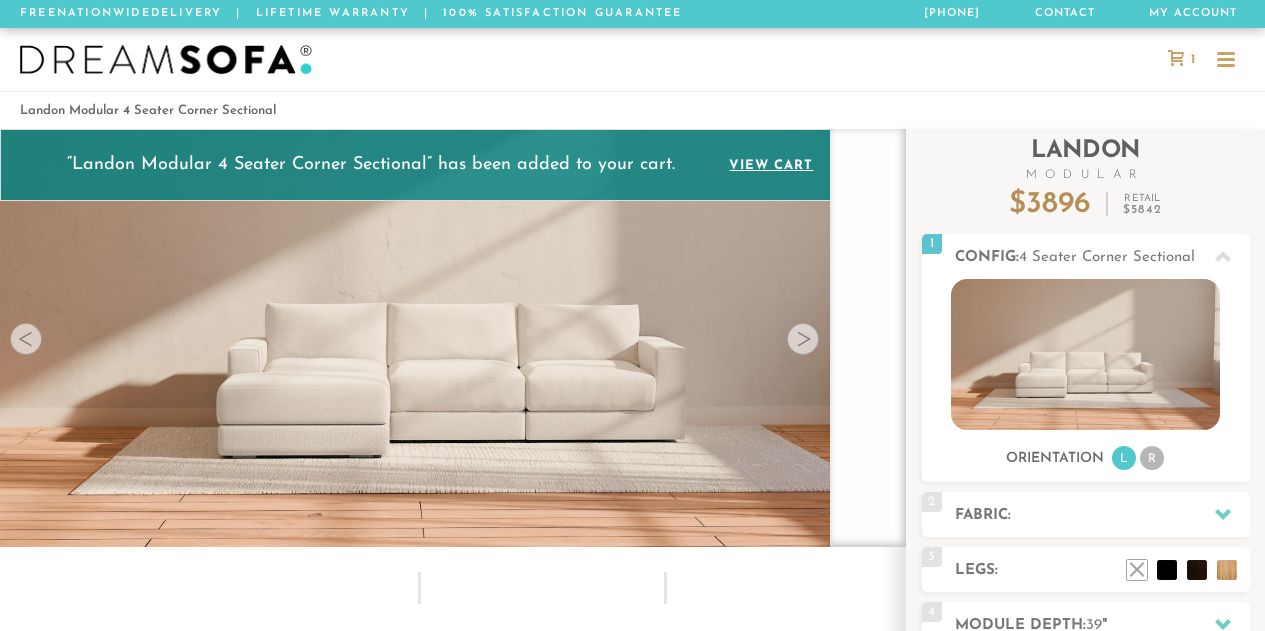 scroll, scrollTop: 0, scrollLeft: 0, axis: both 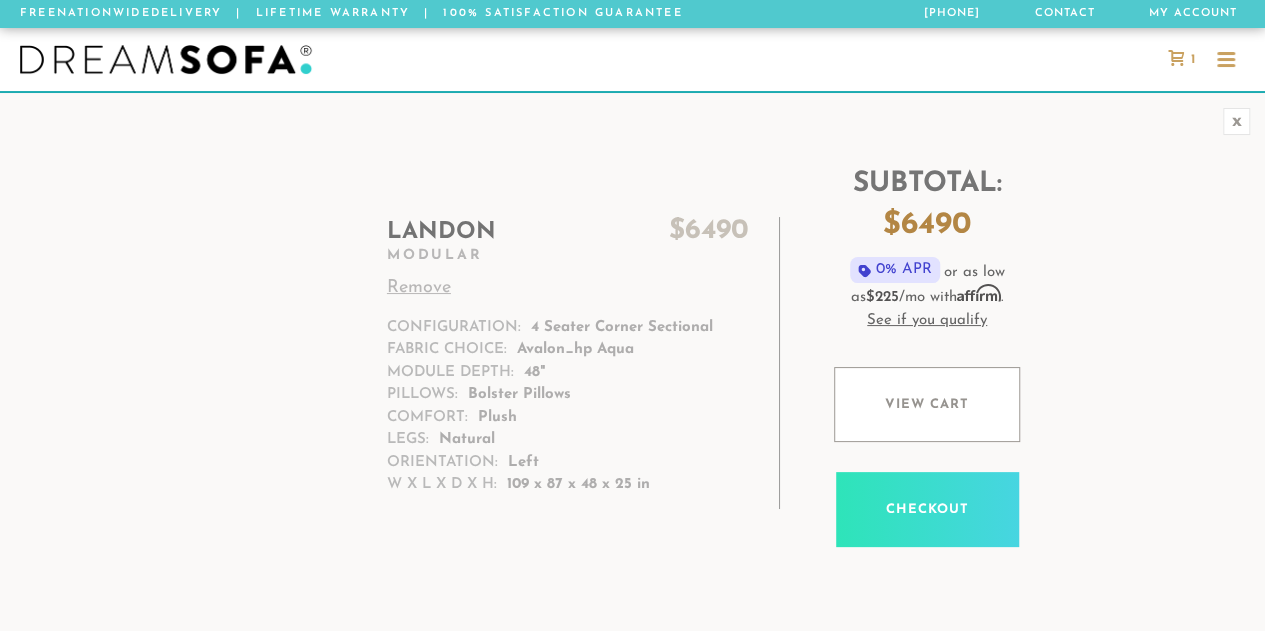click on "Remove" at bounding box center (568, 288) 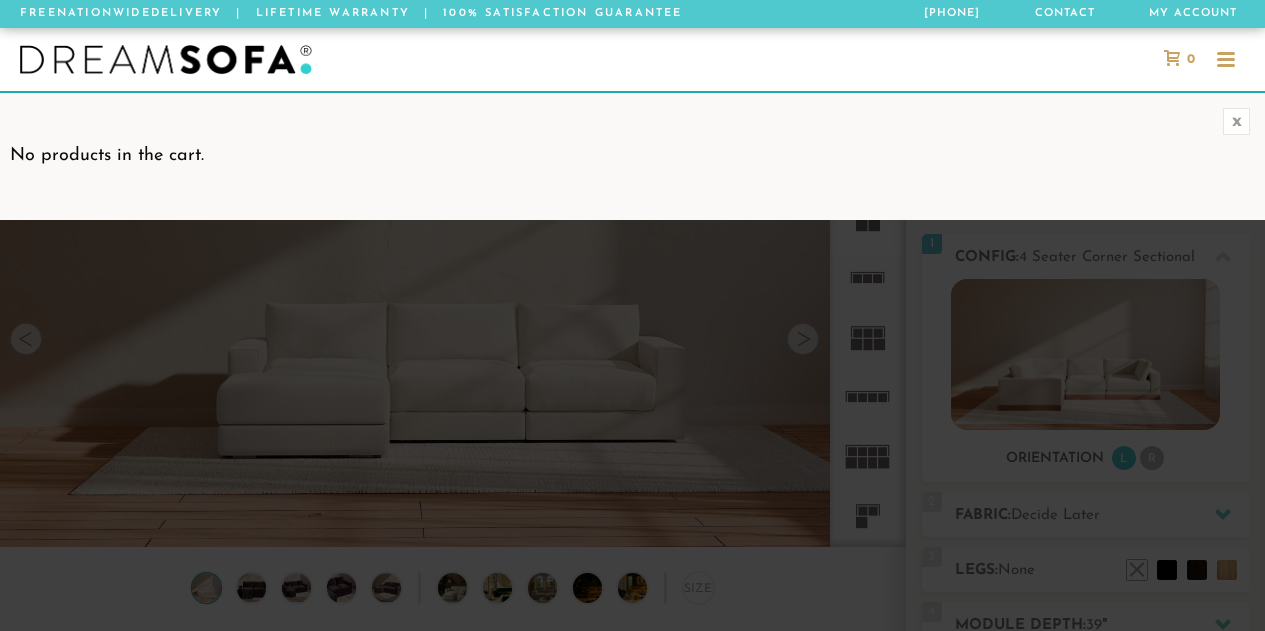scroll, scrollTop: 0, scrollLeft: 0, axis: both 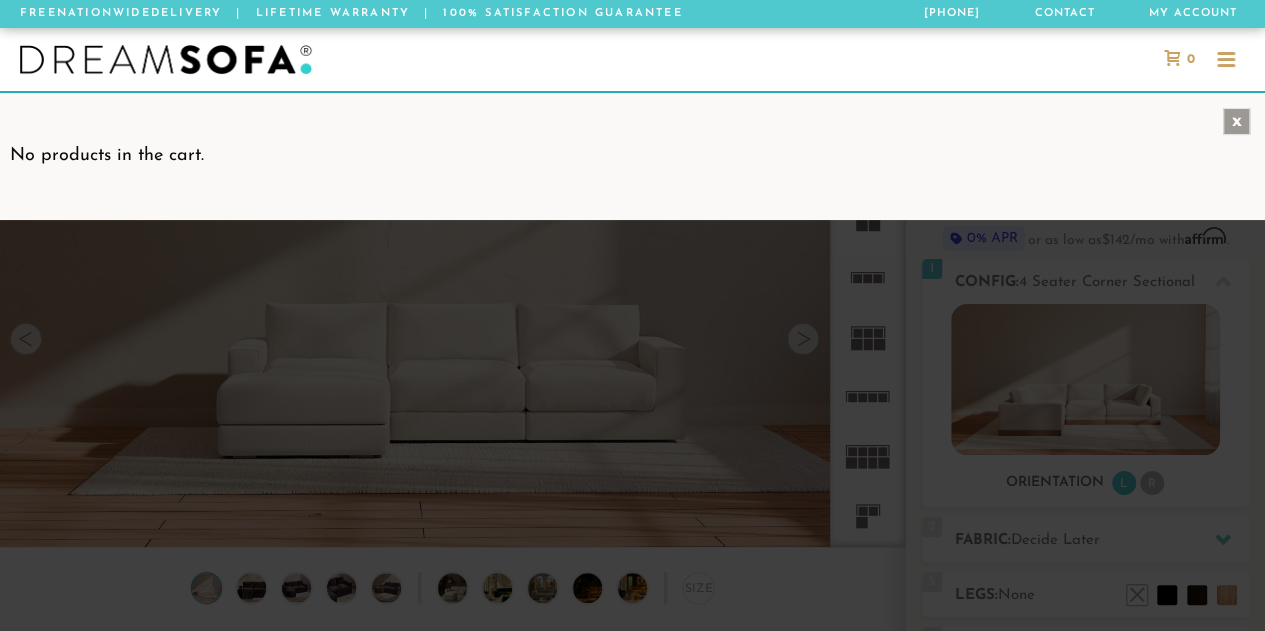 click on "x" at bounding box center (1236, 121) 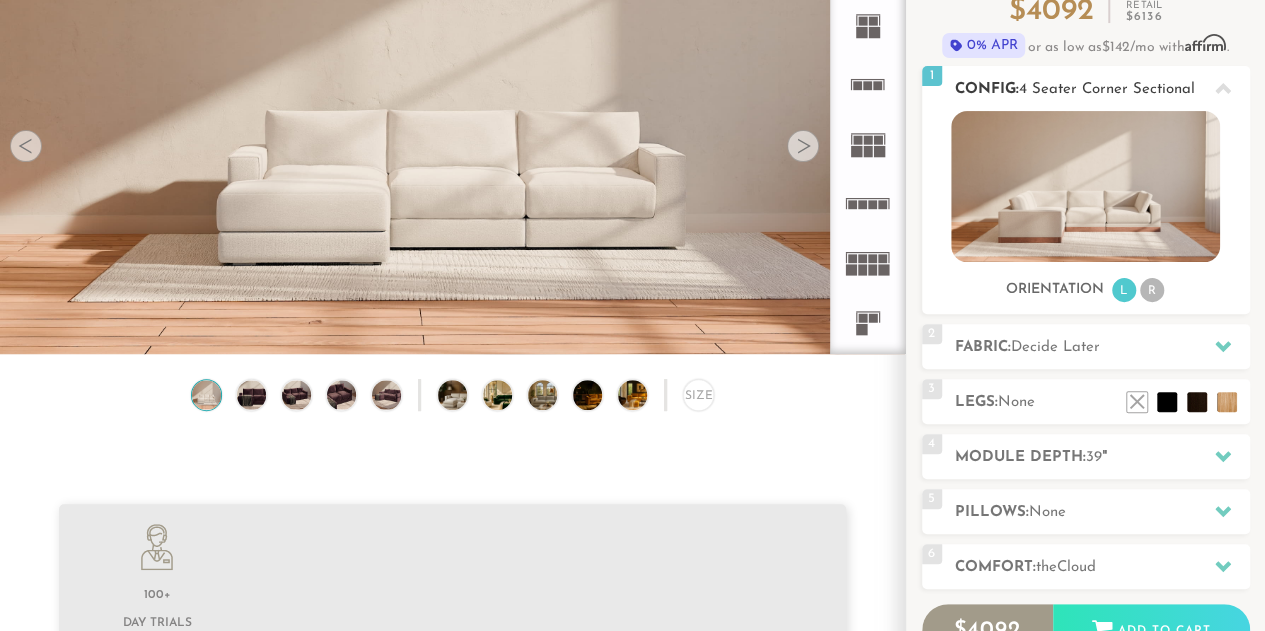 scroll, scrollTop: 195, scrollLeft: 0, axis: vertical 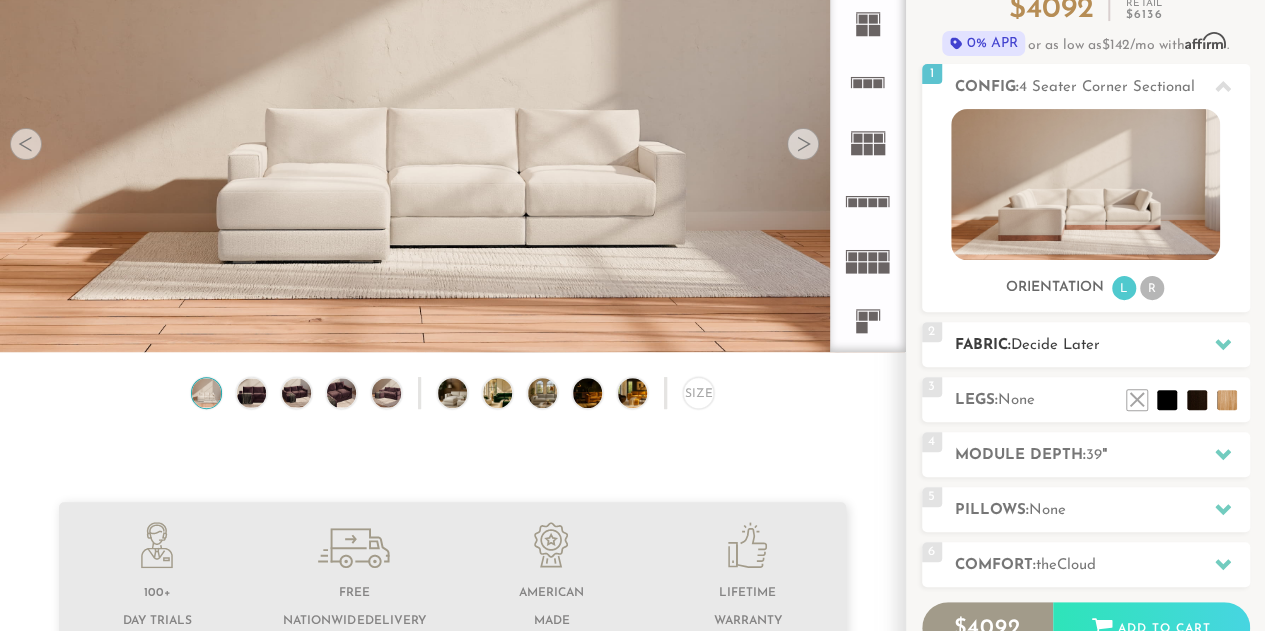 click on "Fabric:  Decide Later" at bounding box center (1102, 345) 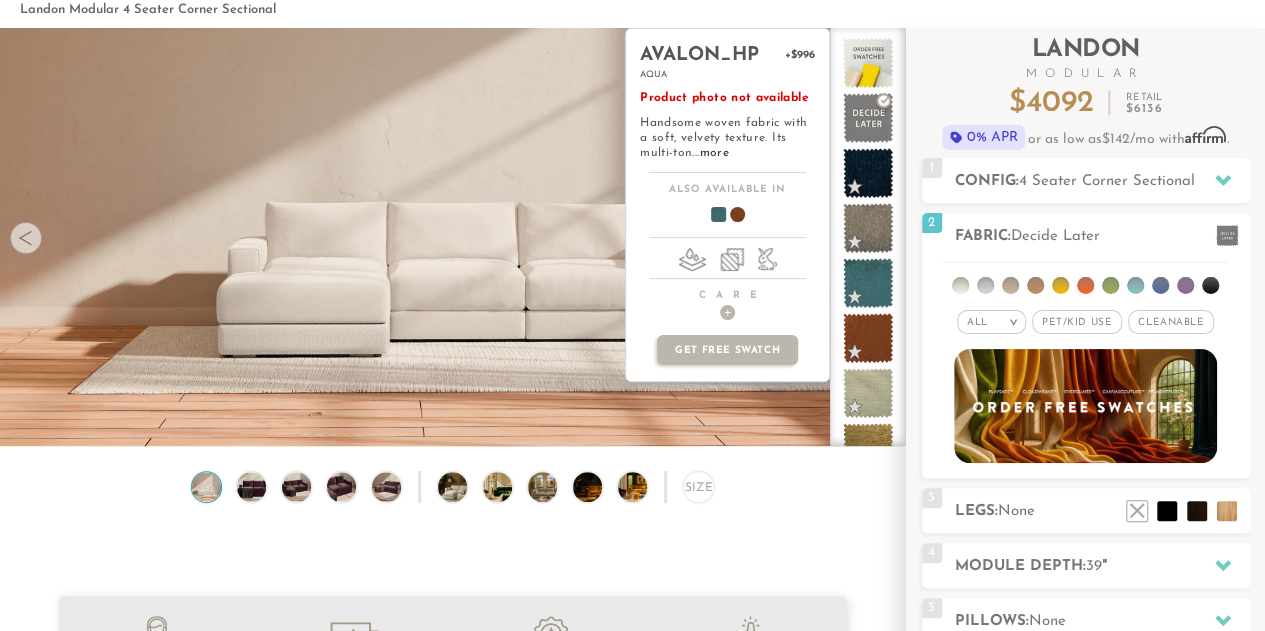 scroll, scrollTop: 0, scrollLeft: 0, axis: both 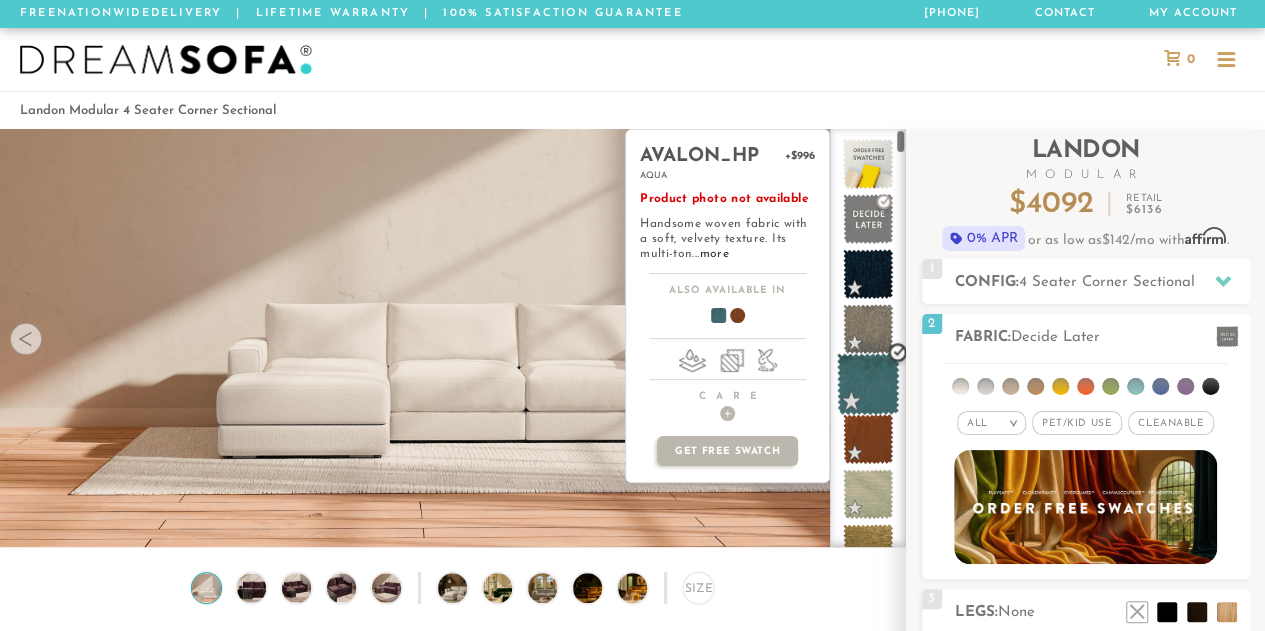 click at bounding box center [868, 384] 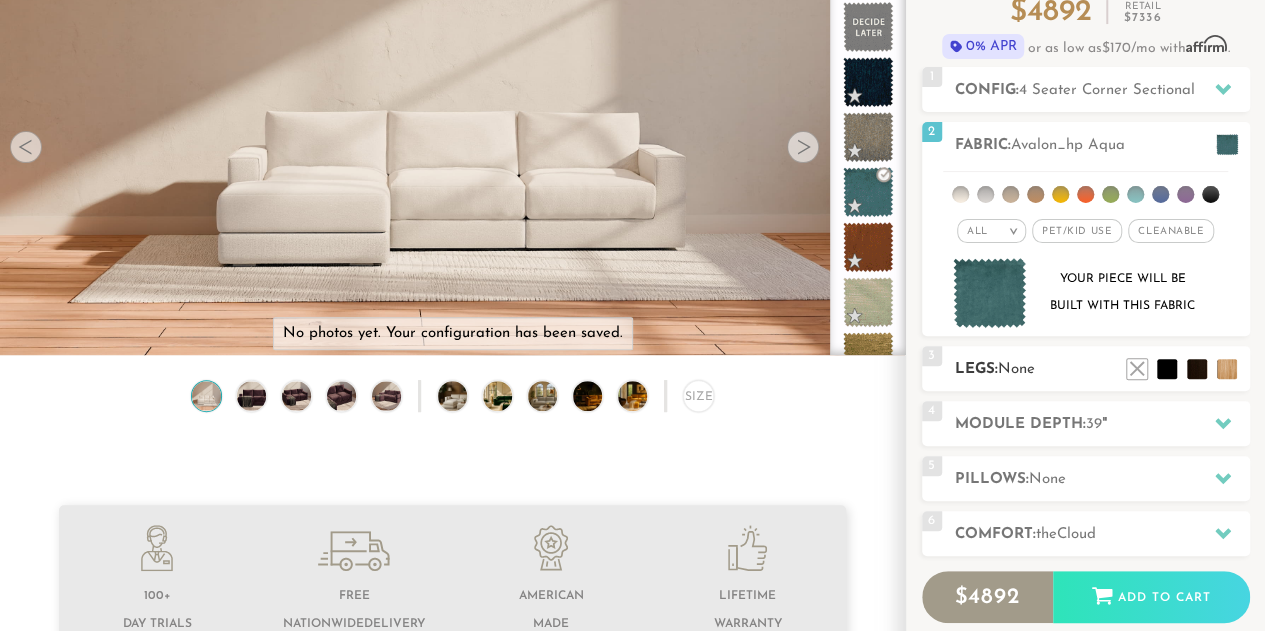 scroll, scrollTop: 194, scrollLeft: 0, axis: vertical 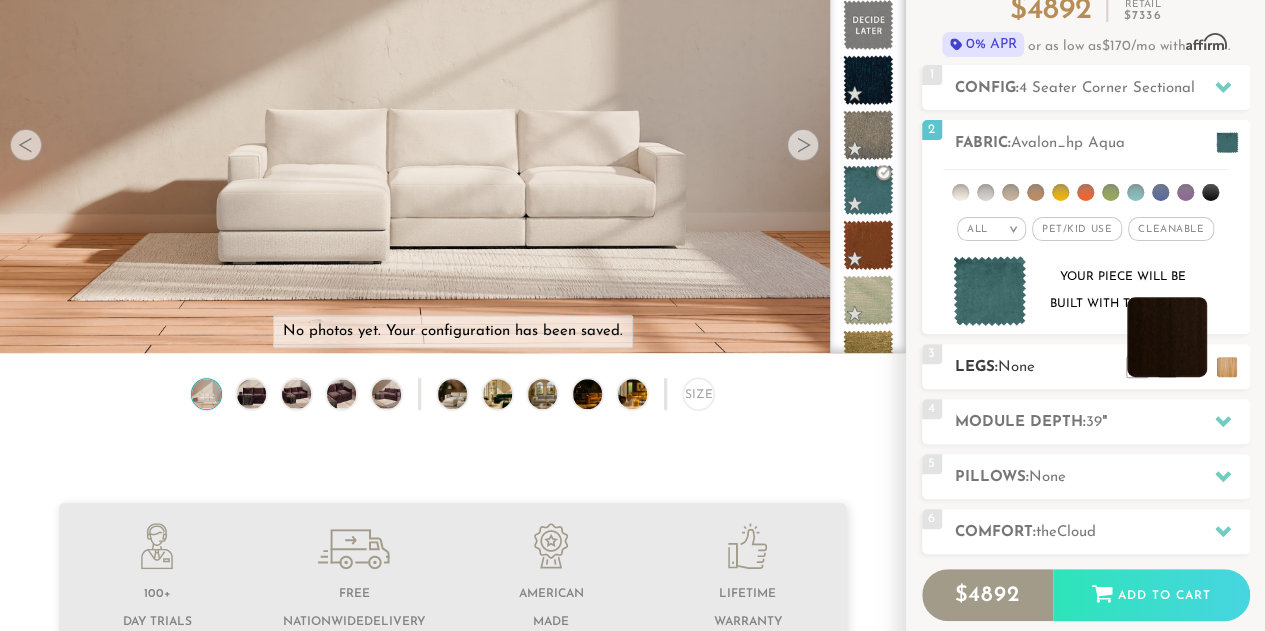 click at bounding box center (1167, 337) 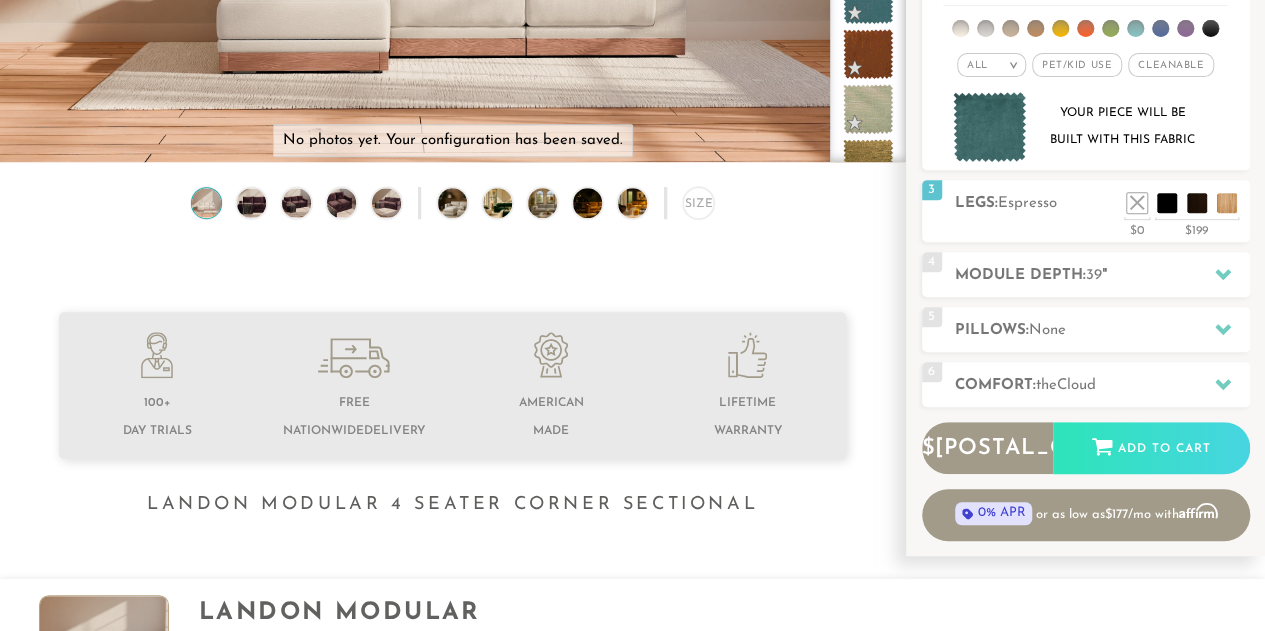 scroll, scrollTop: 390, scrollLeft: 0, axis: vertical 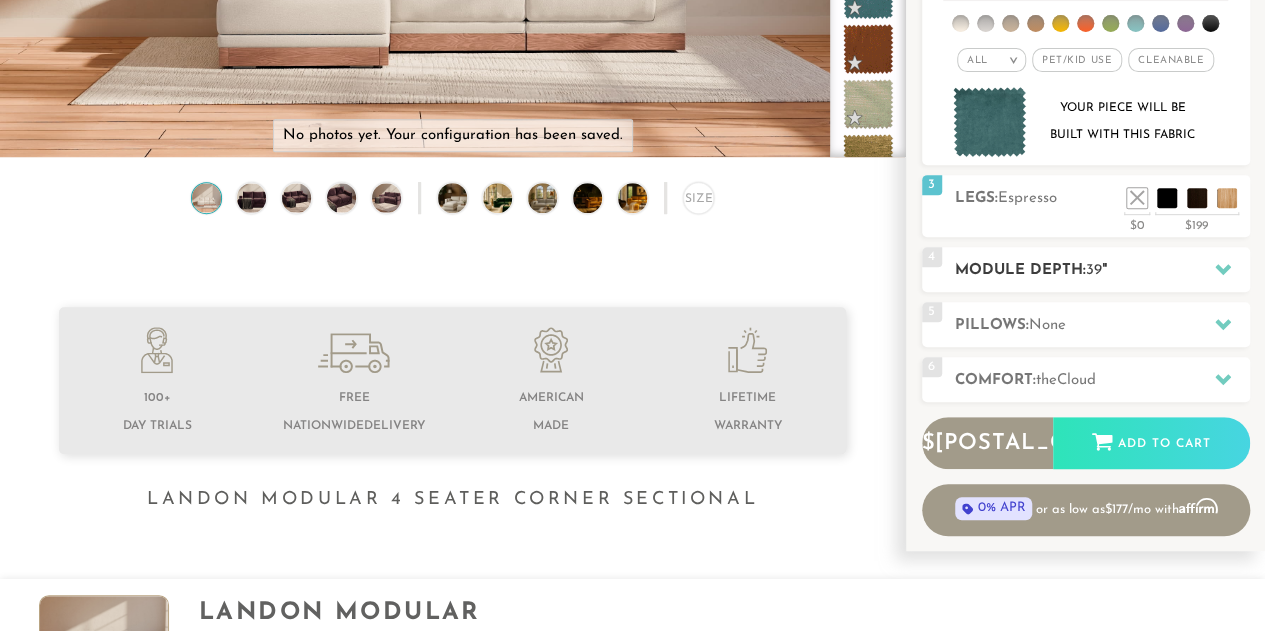click at bounding box center (1223, 269) 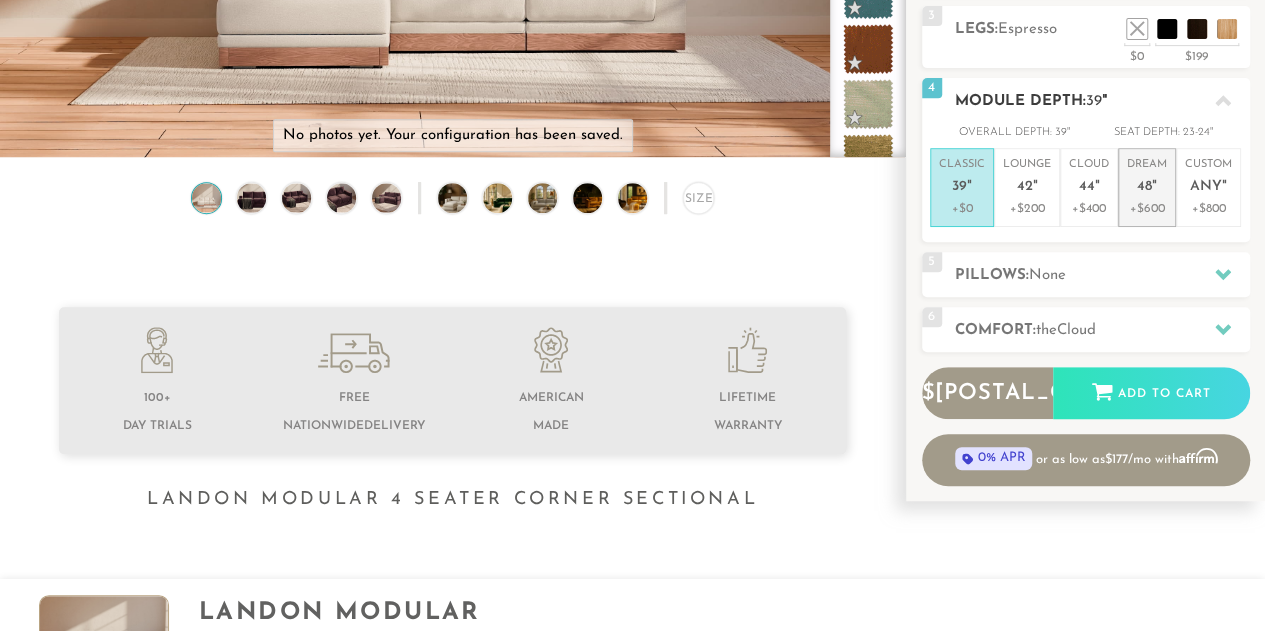 click on "Dream 48 "" at bounding box center (1147, 178) 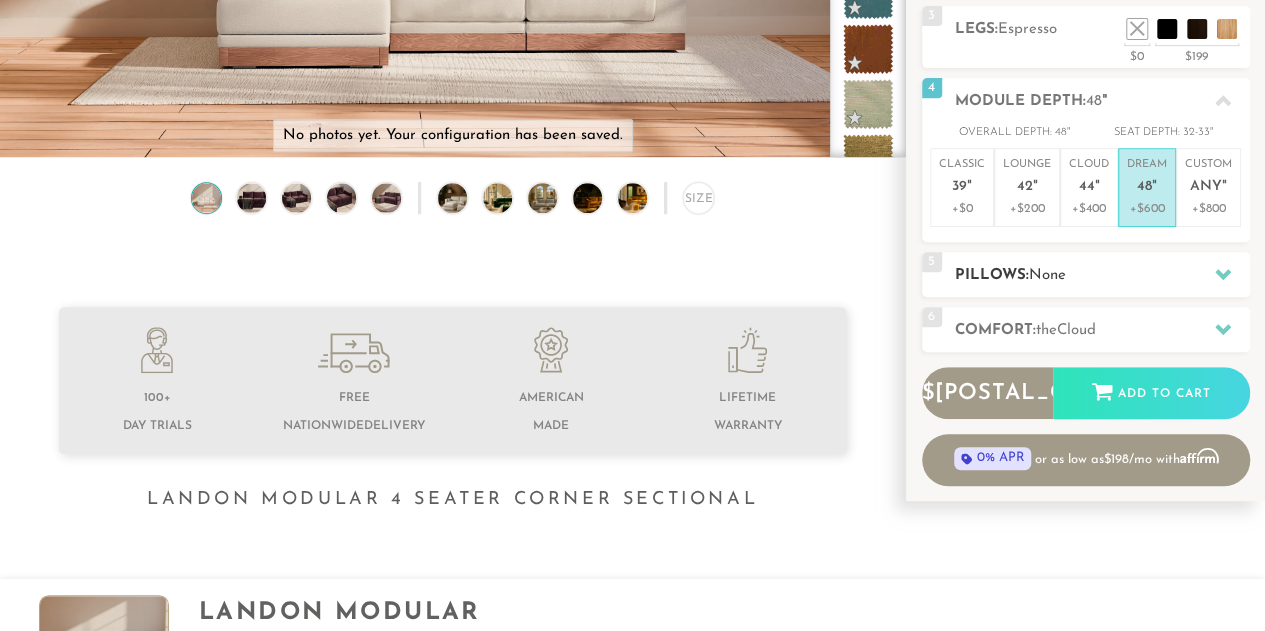 click on "Pillows:  None" at bounding box center (1102, 275) 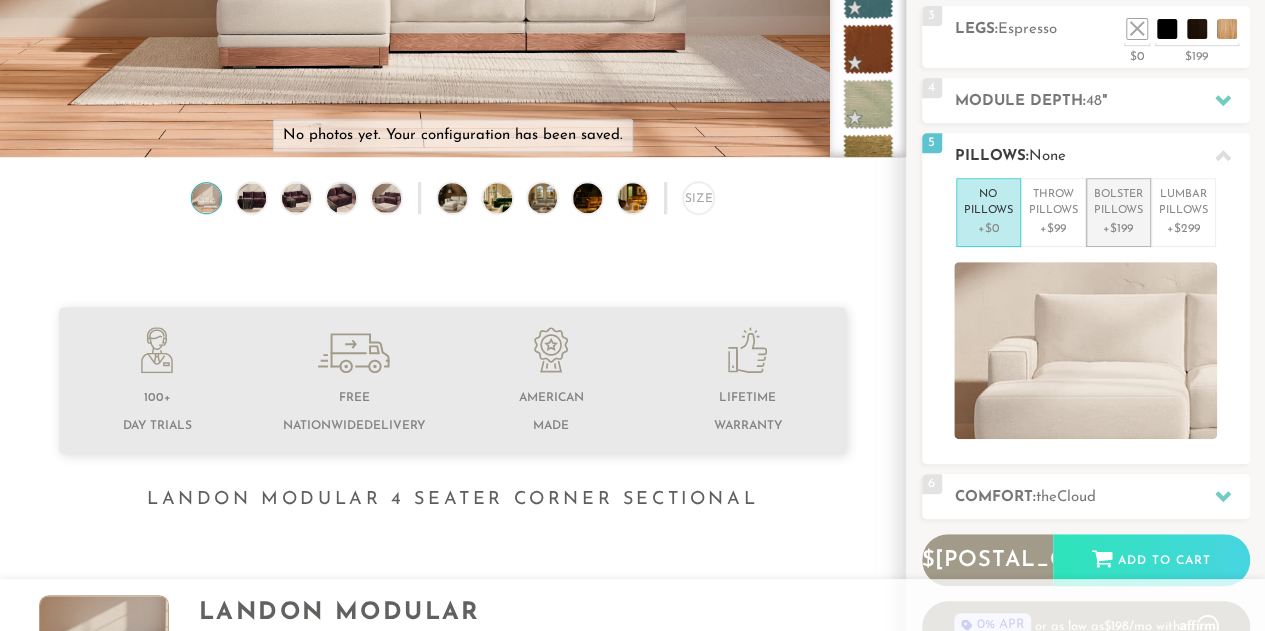 click on "+$199" at bounding box center (1118, 229) 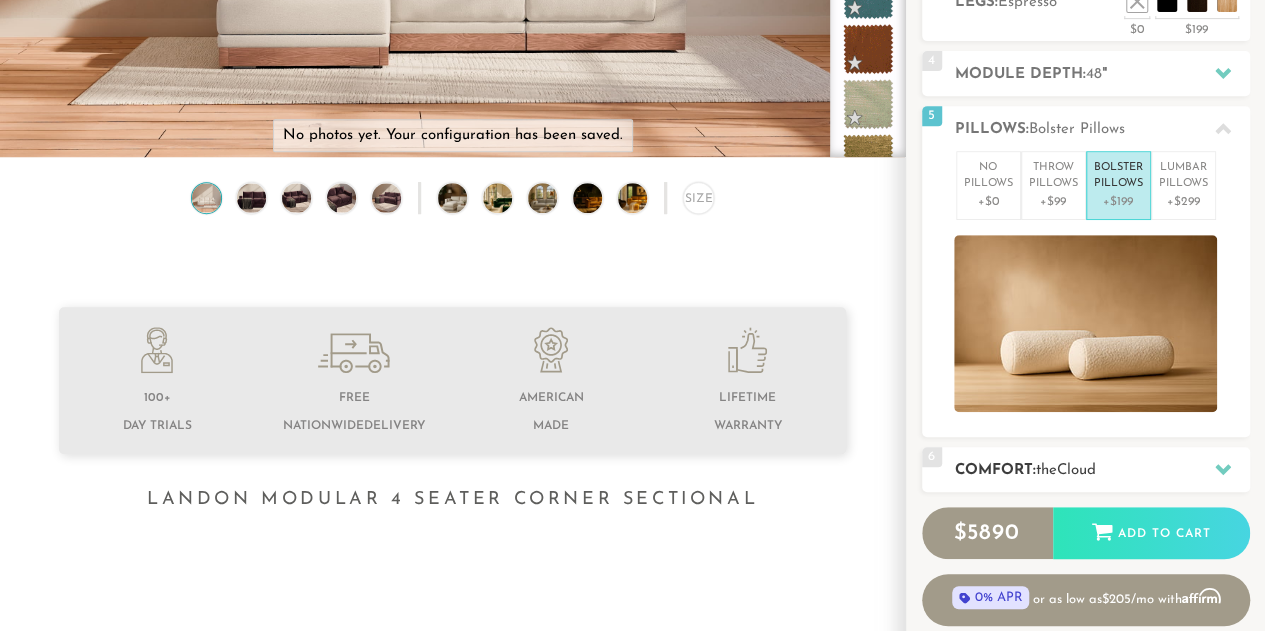 click 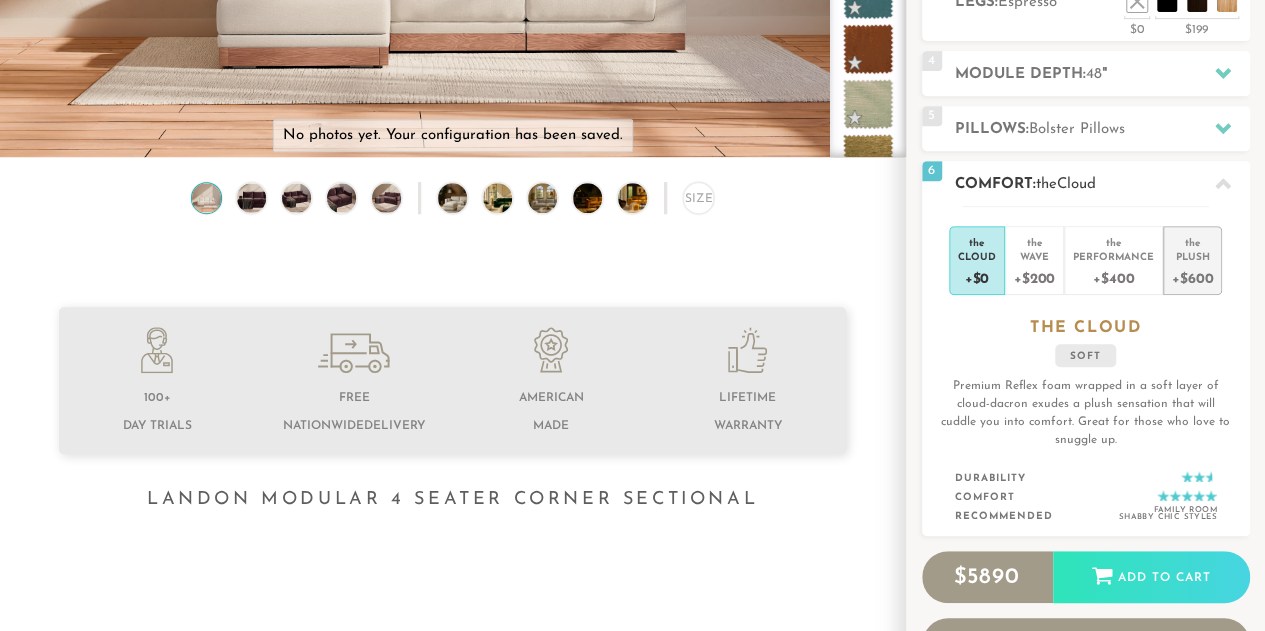 click on "+$600" at bounding box center (1192, 277) 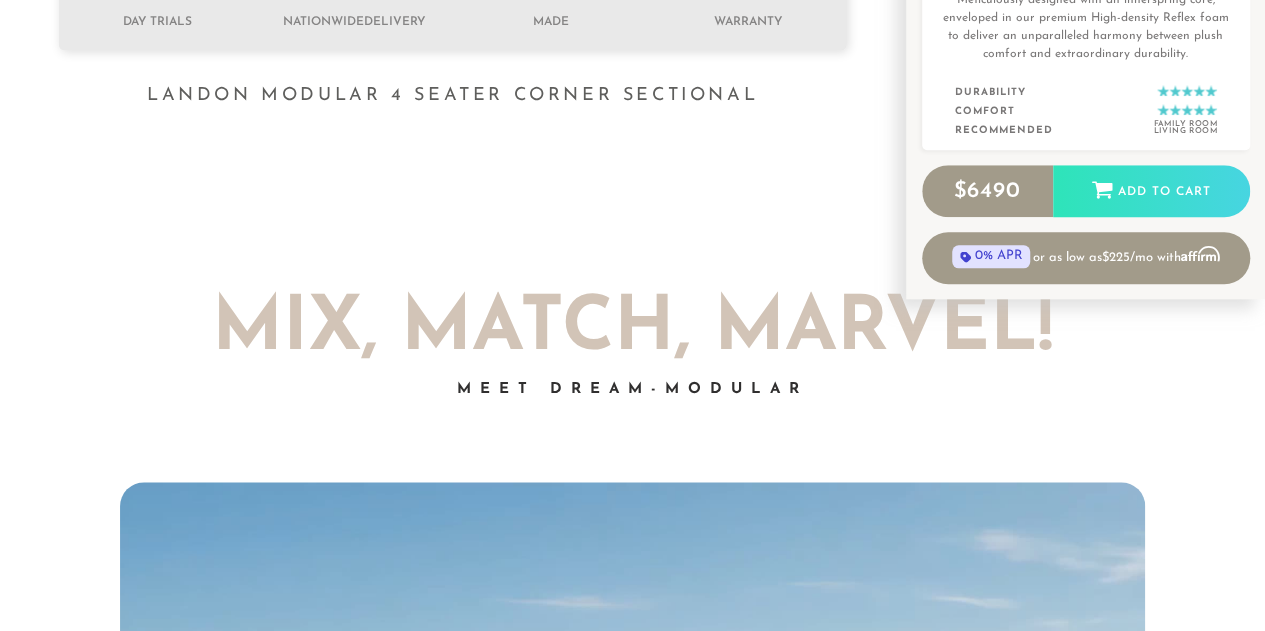 scroll, scrollTop: 796, scrollLeft: 0, axis: vertical 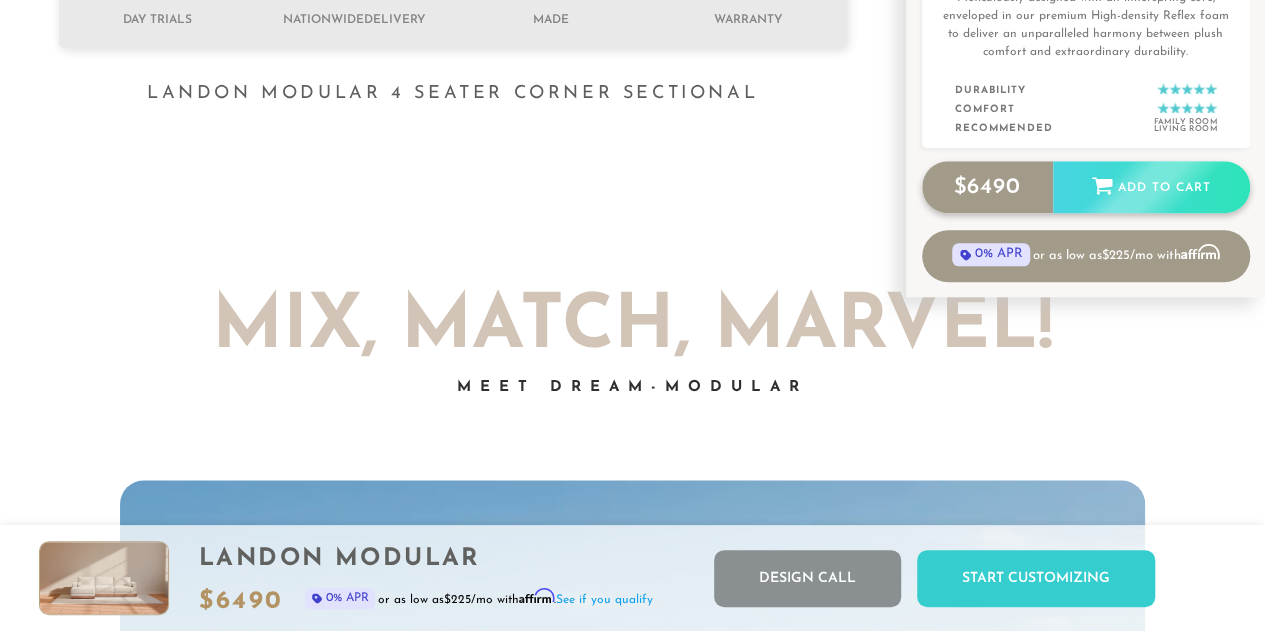 click on "Add to Cart" at bounding box center [1151, 188] 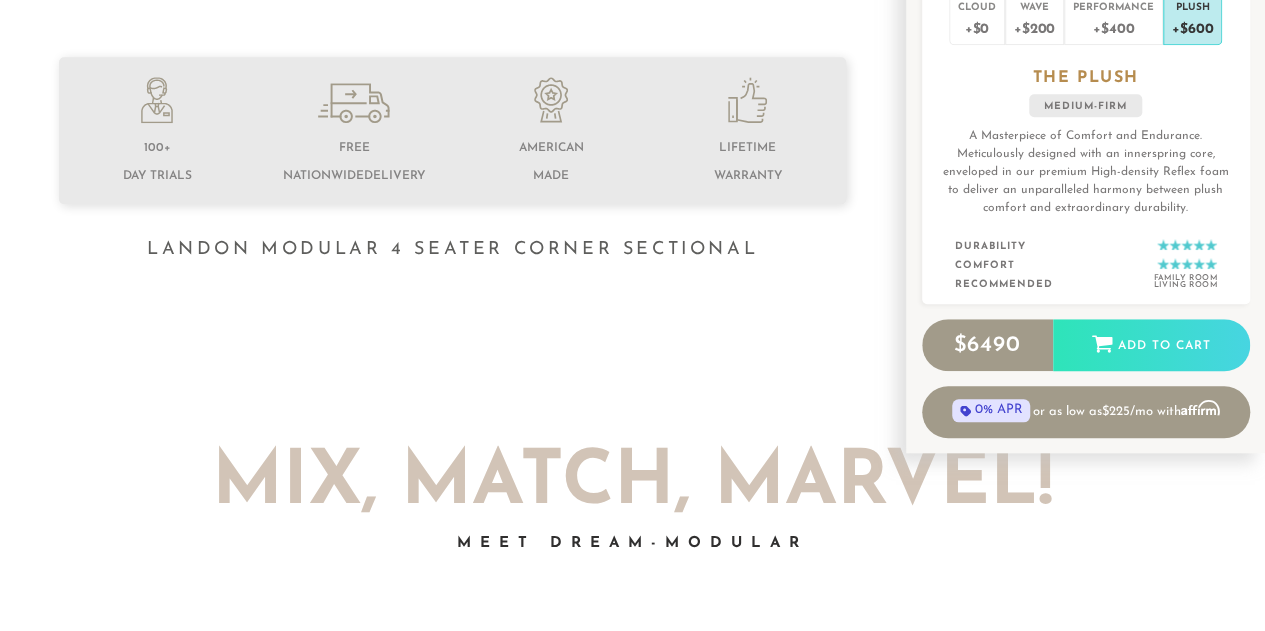 scroll, scrollTop: 648, scrollLeft: 0, axis: vertical 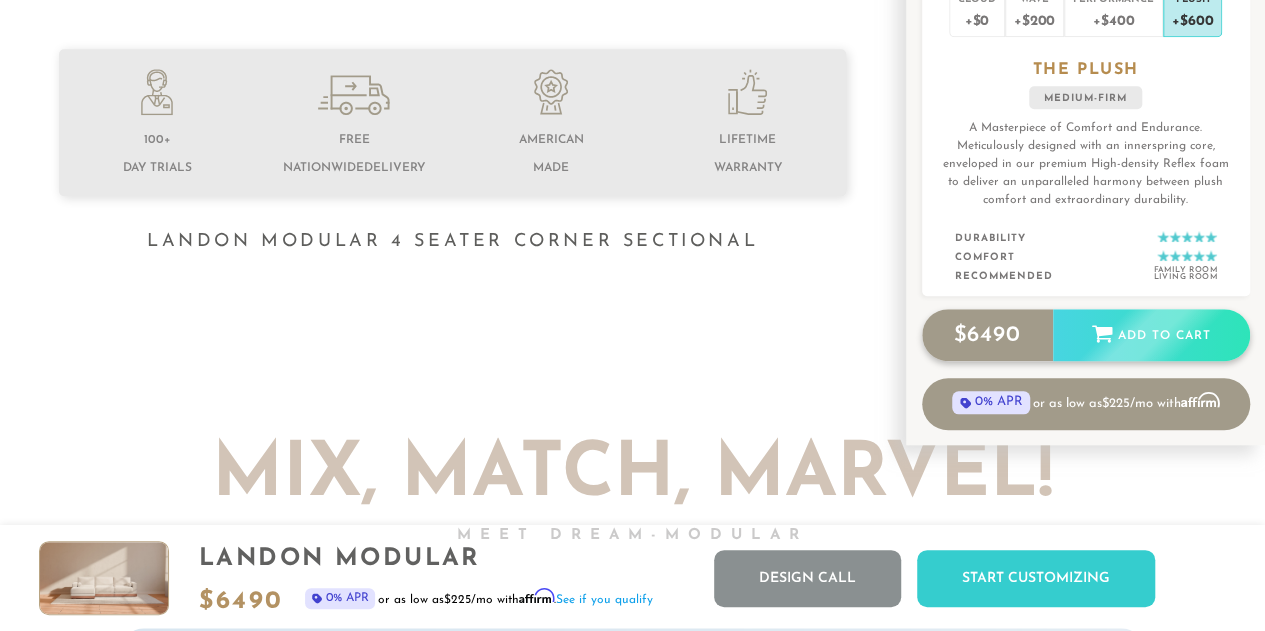 click on "Add to Cart" at bounding box center (1151, 336) 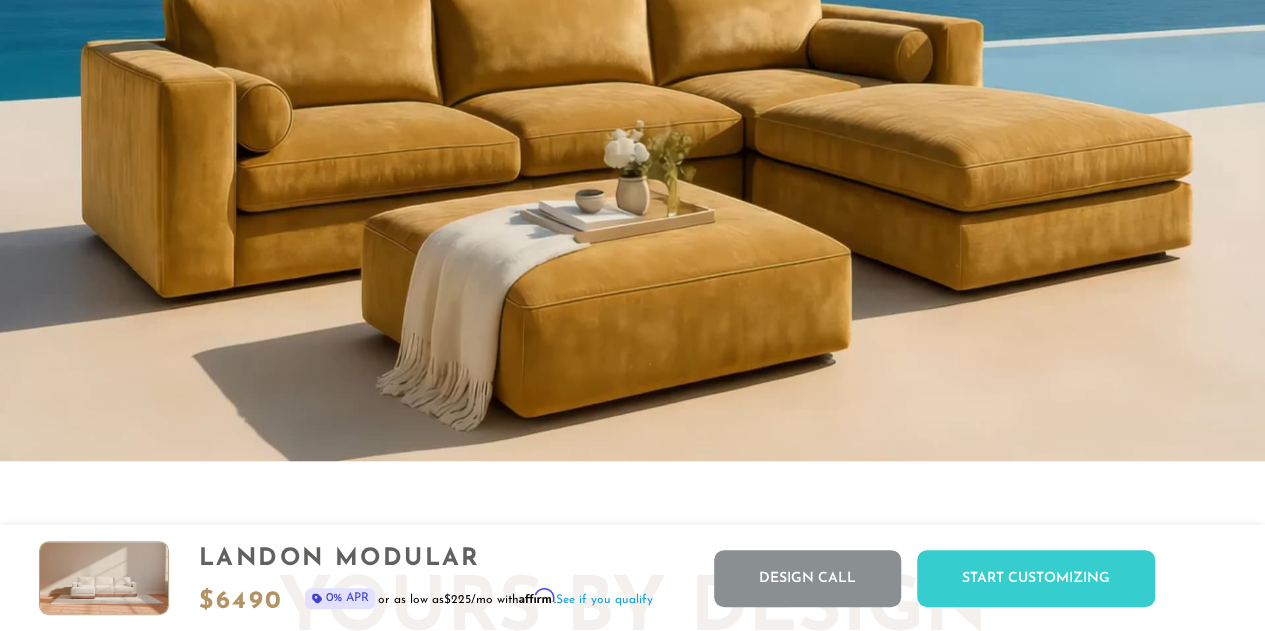 scroll, scrollTop: 1770, scrollLeft: 0, axis: vertical 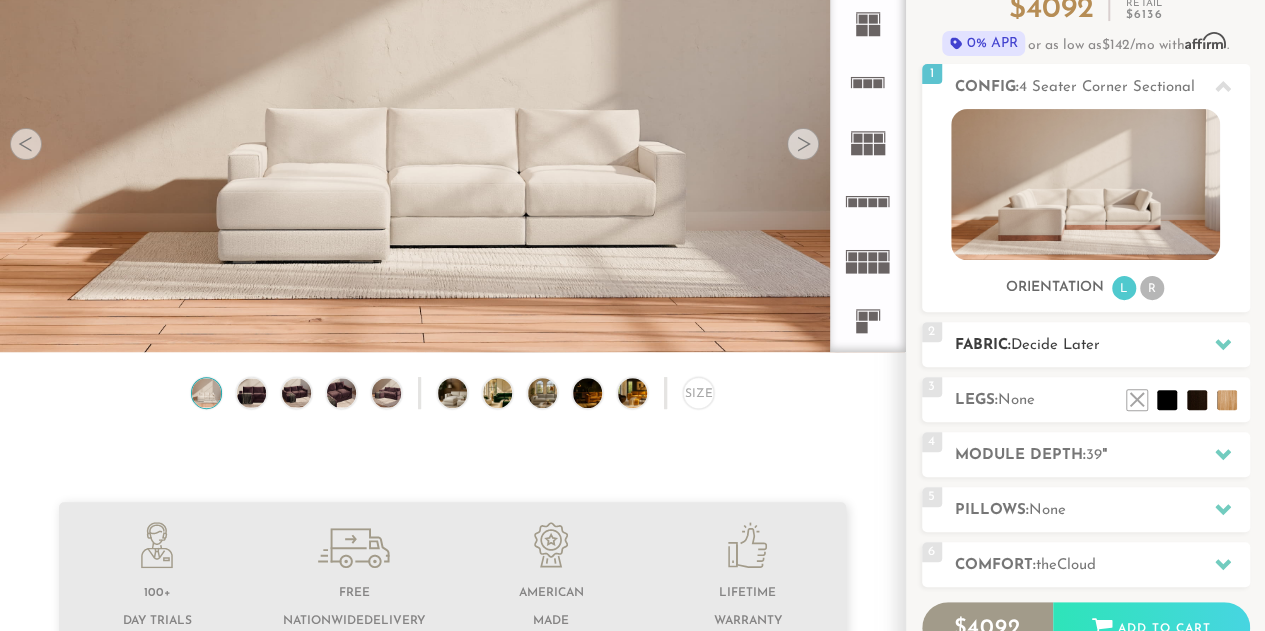 drag, startPoint x: 1106, startPoint y: 351, endPoint x: 1094, endPoint y: 345, distance: 13.416408 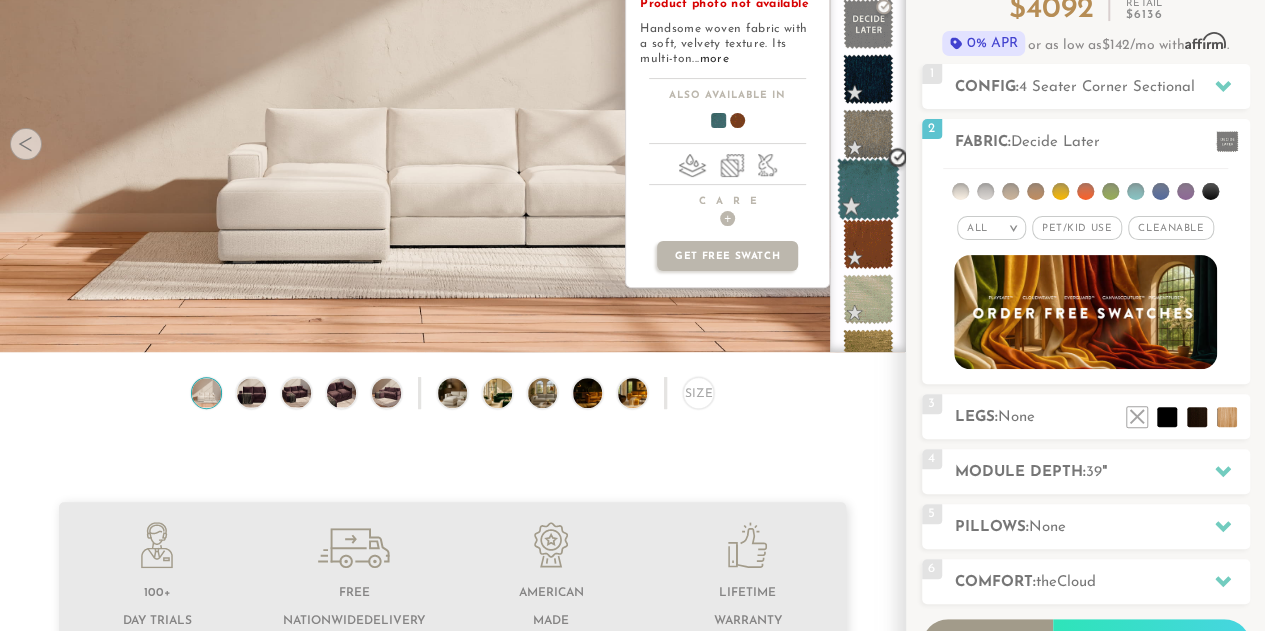 click at bounding box center [868, 189] 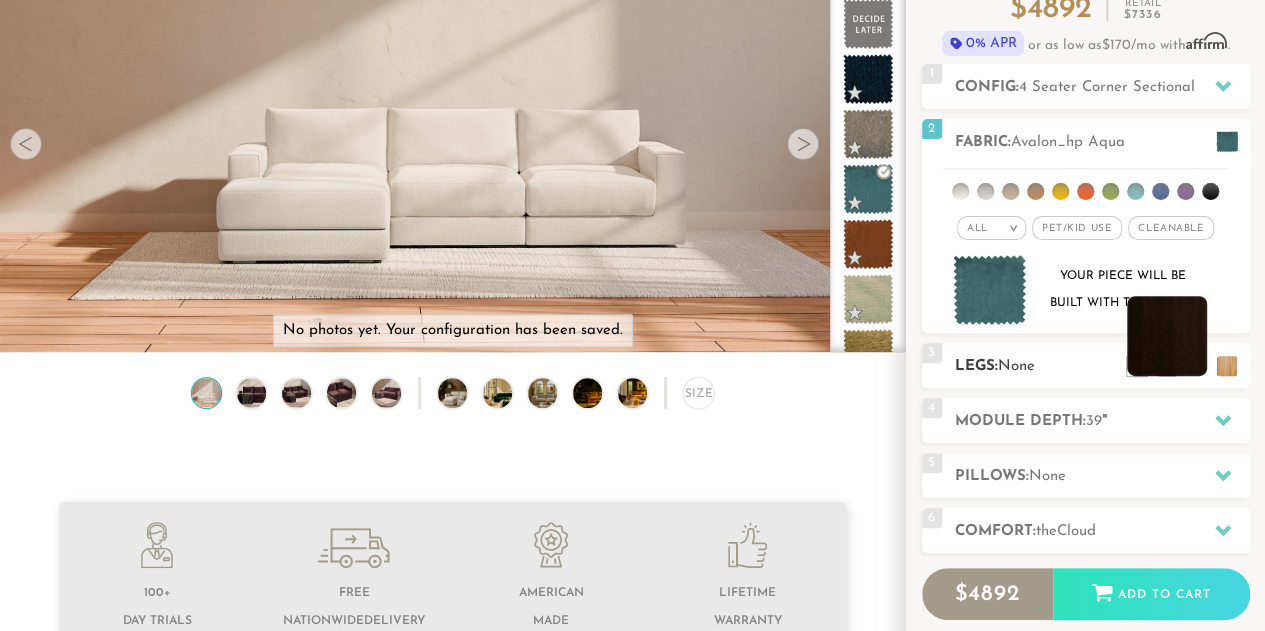 click at bounding box center (1167, 336) 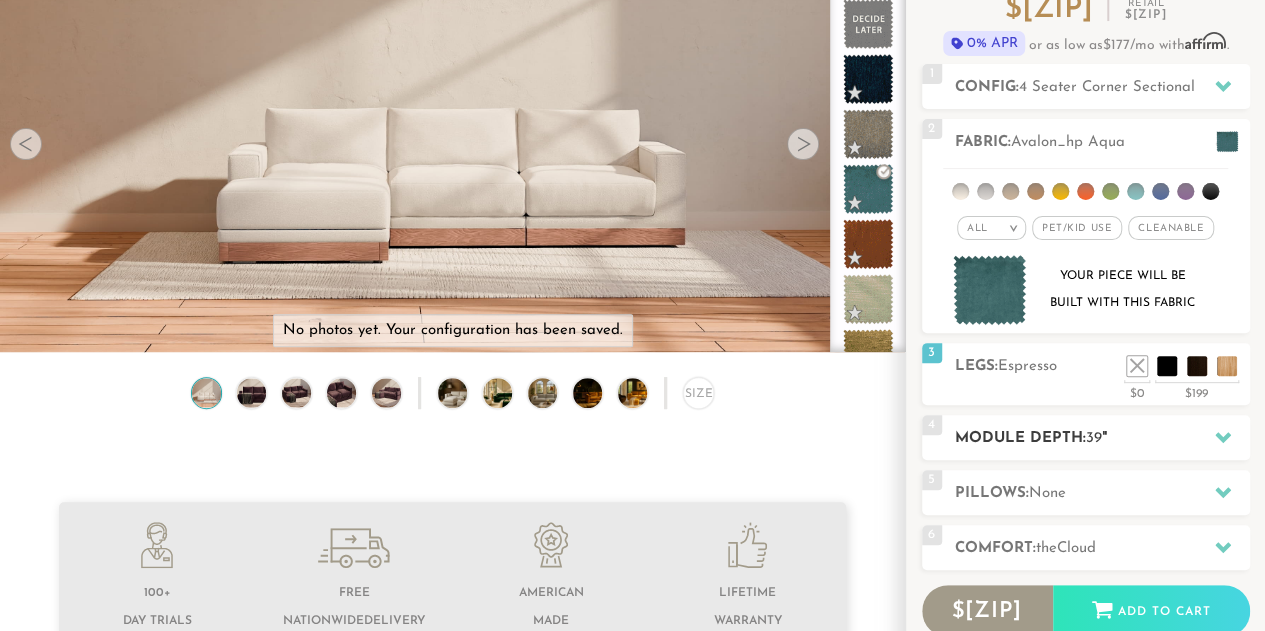 click 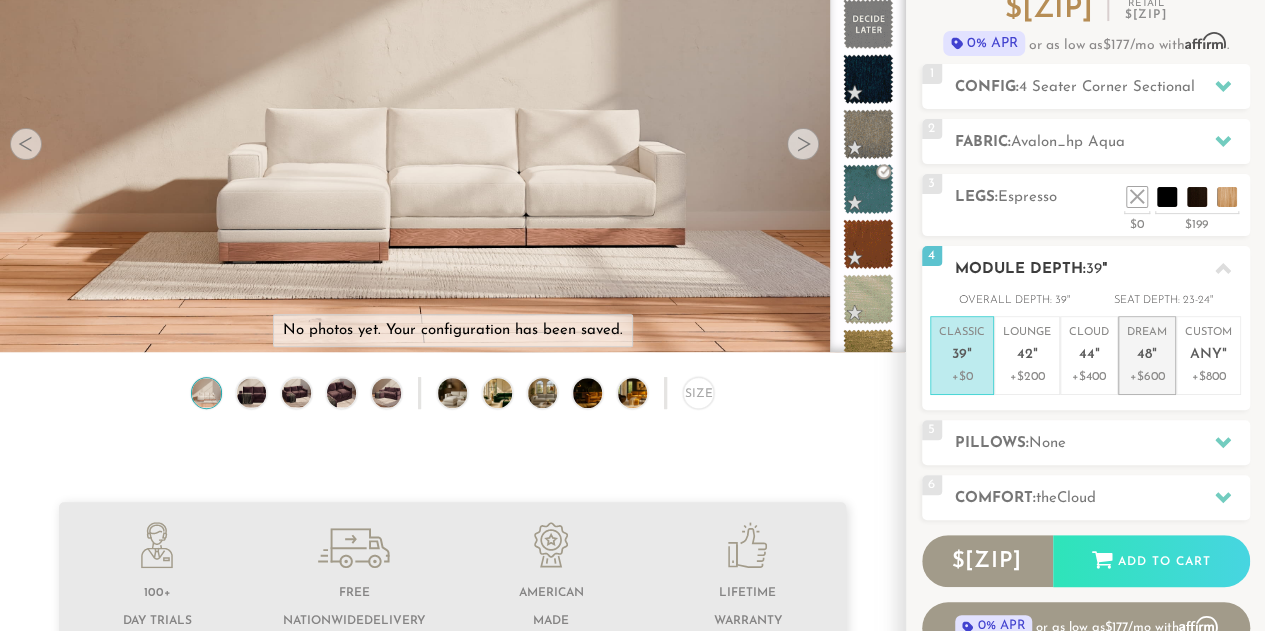 click on "Dream 48 "" at bounding box center [1147, 346] 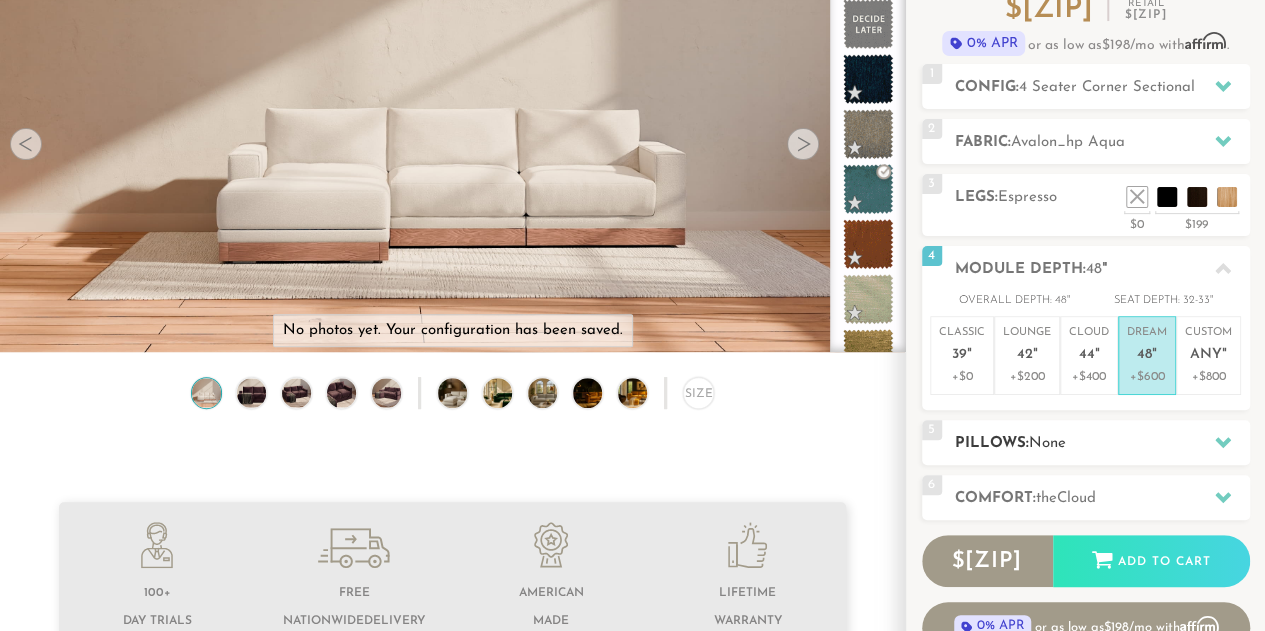 click 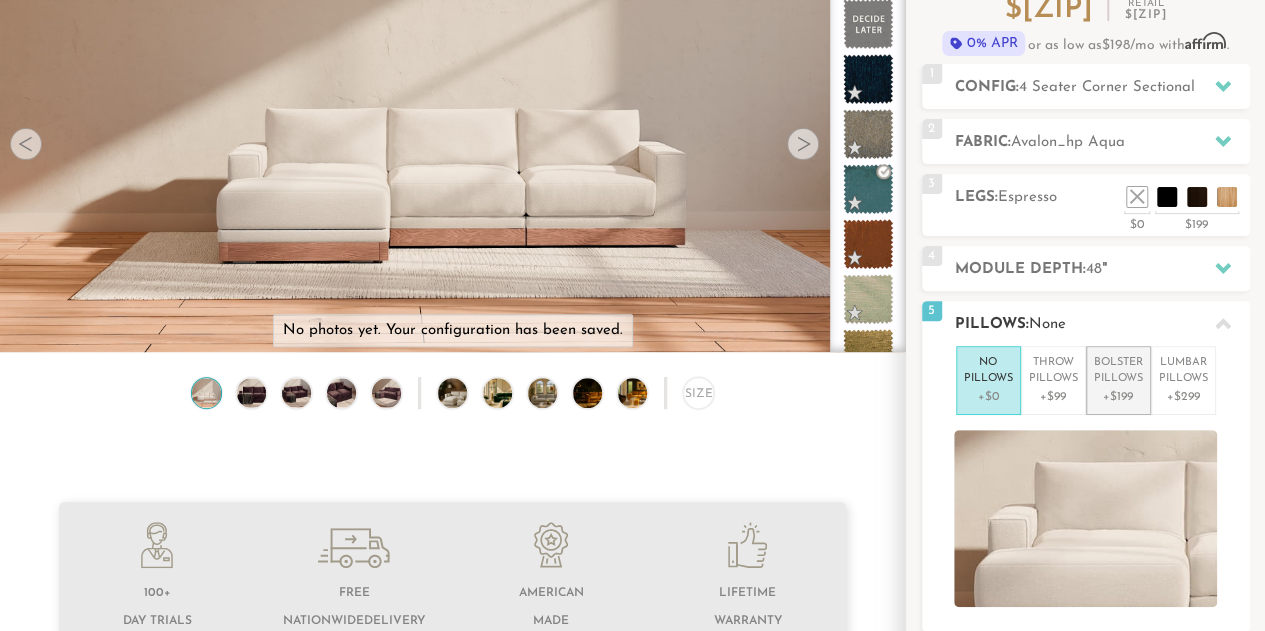 click on "+$199" at bounding box center (1118, 397) 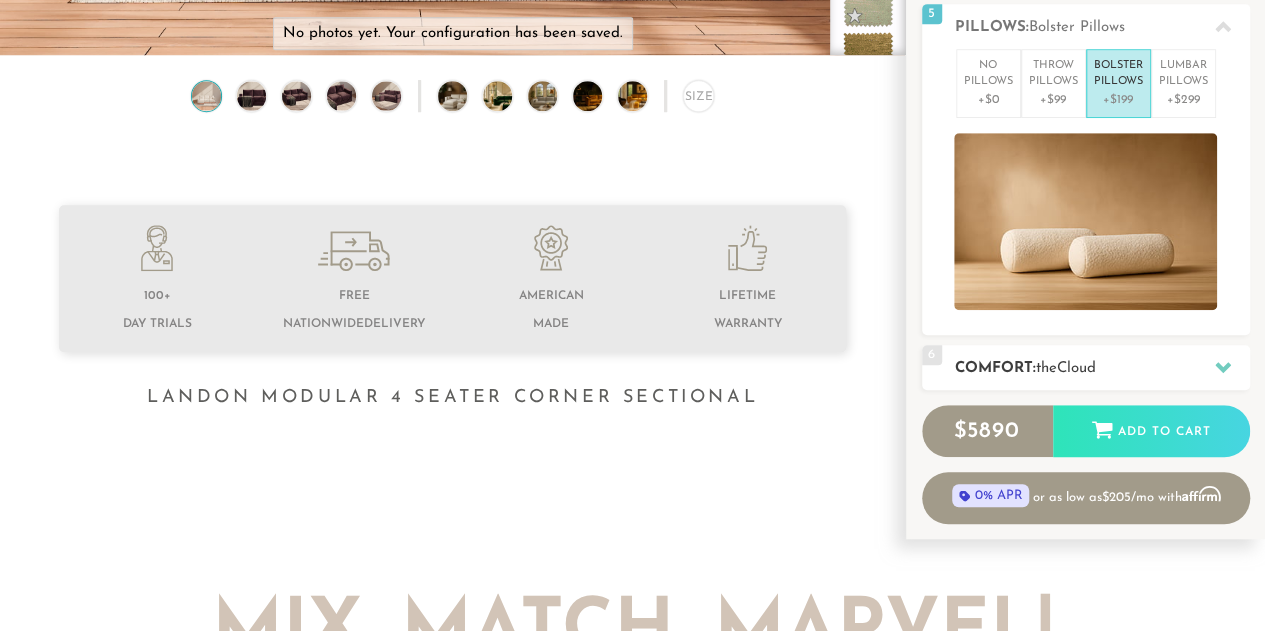 scroll, scrollTop: 492, scrollLeft: 0, axis: vertical 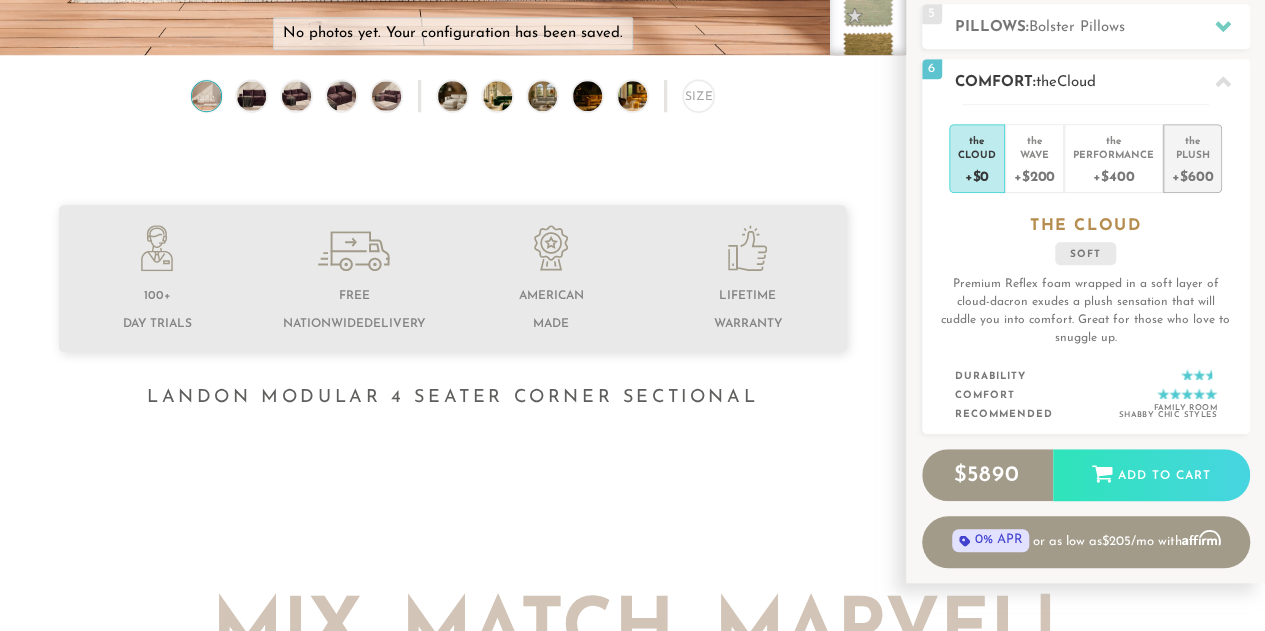 click on "Plush" at bounding box center (1192, 154) 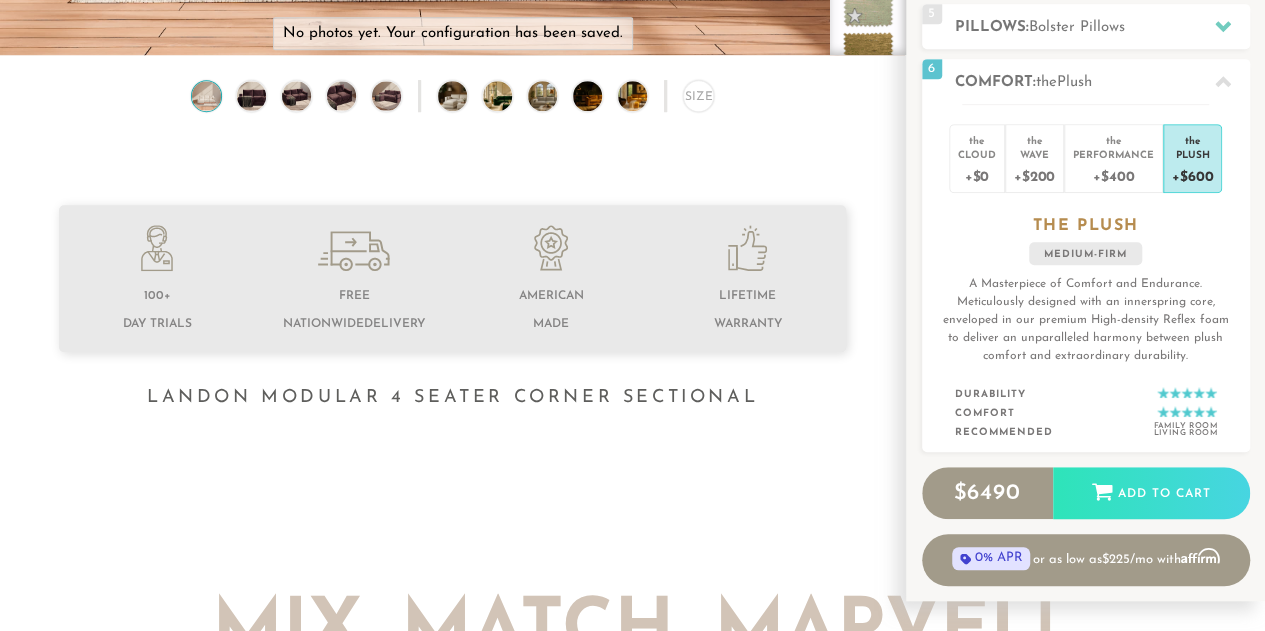 click on "Landon Modular 4 Seater Corner Sectional" at bounding box center [452, 398] 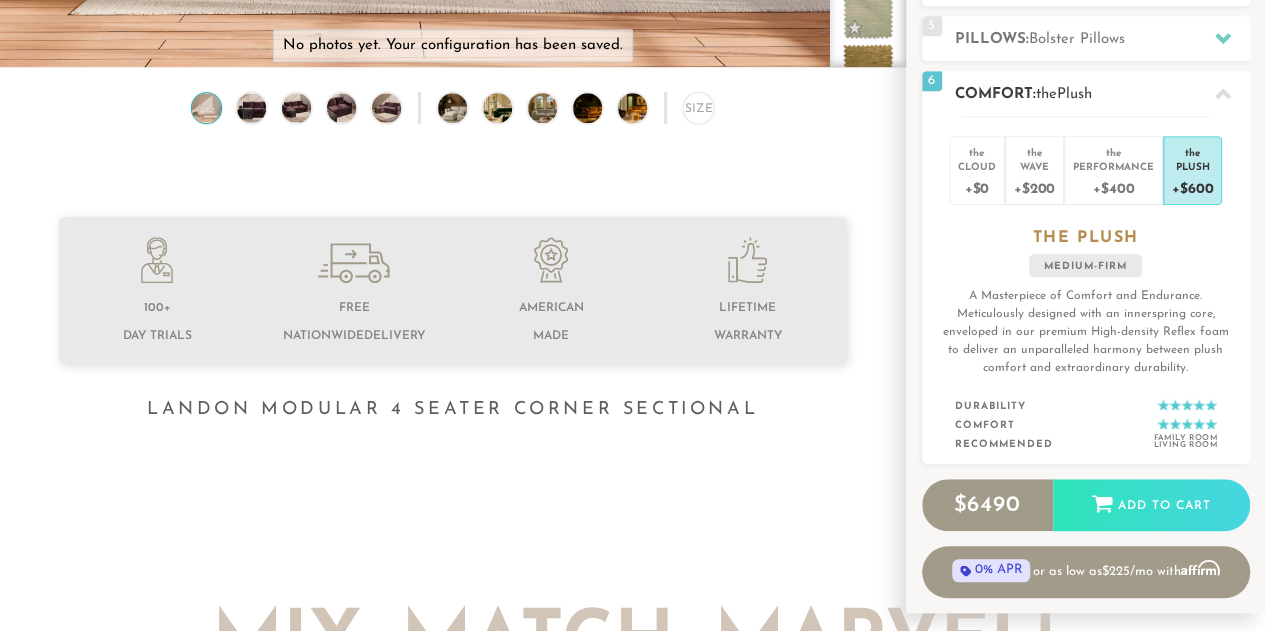 scroll, scrollTop: 493, scrollLeft: 0, axis: vertical 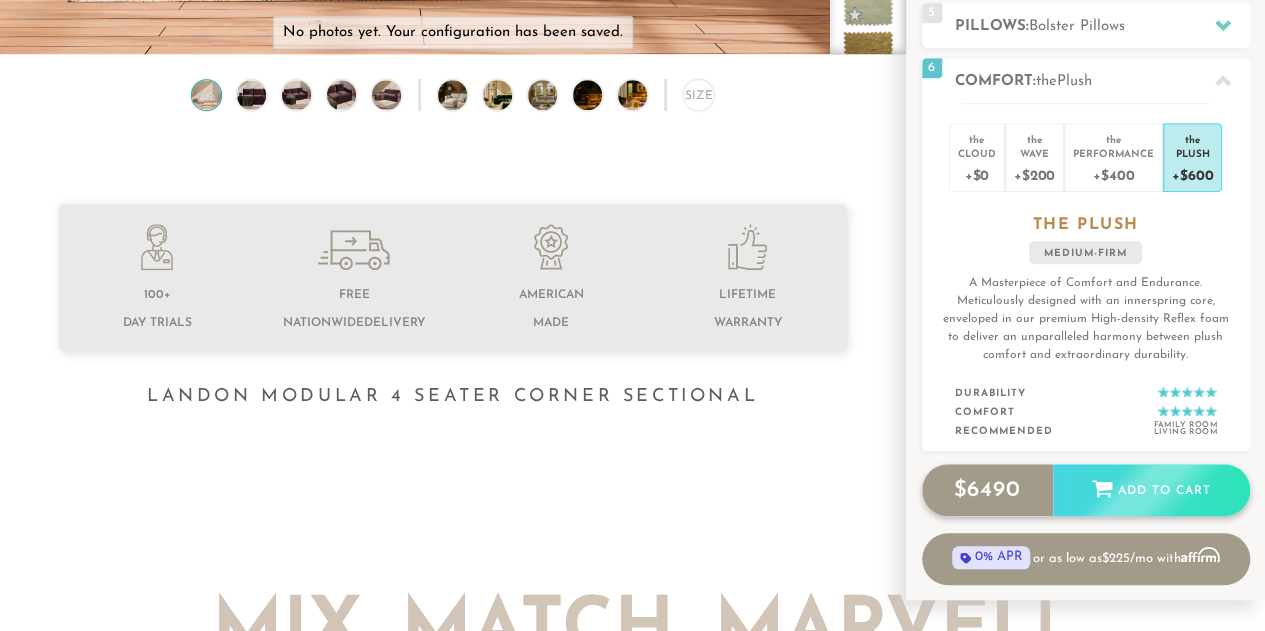 click on "Add to Cart" at bounding box center [1151, 491] 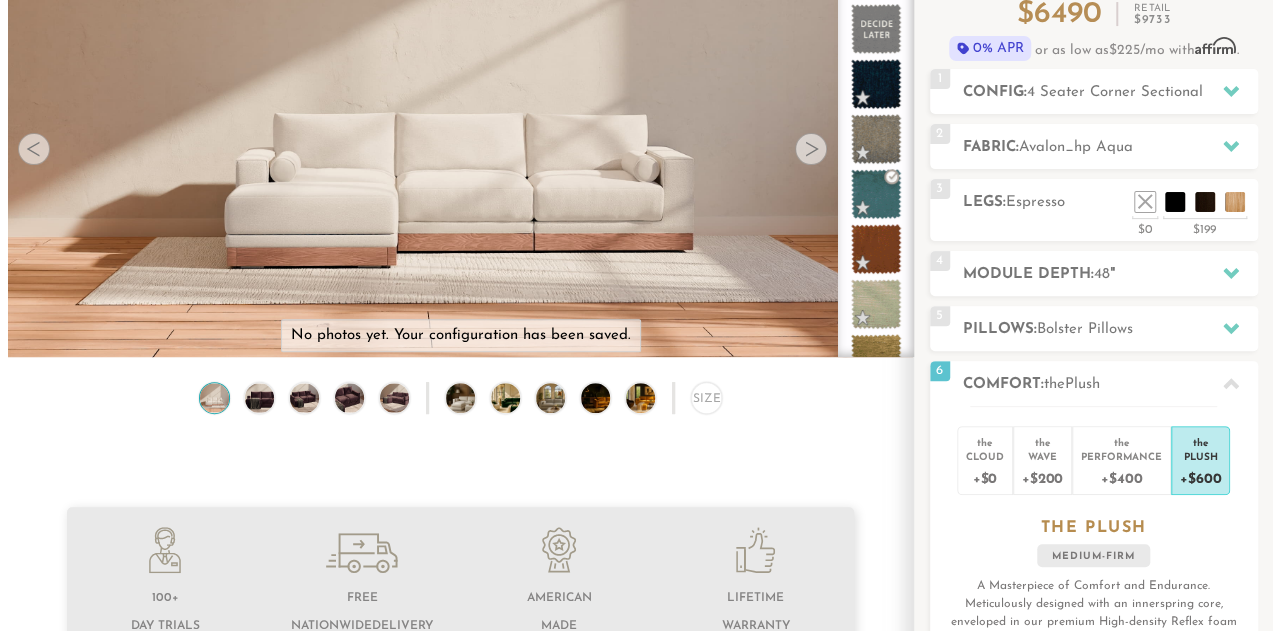 scroll, scrollTop: 194, scrollLeft: 0, axis: vertical 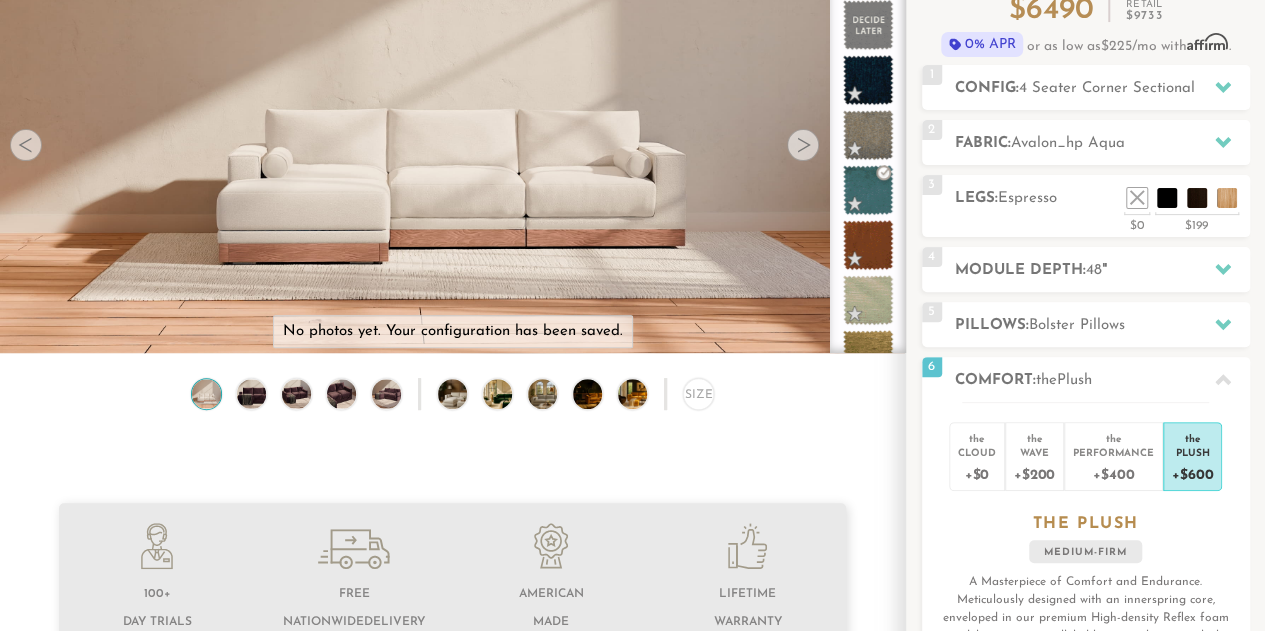 click at bounding box center [452, 89] 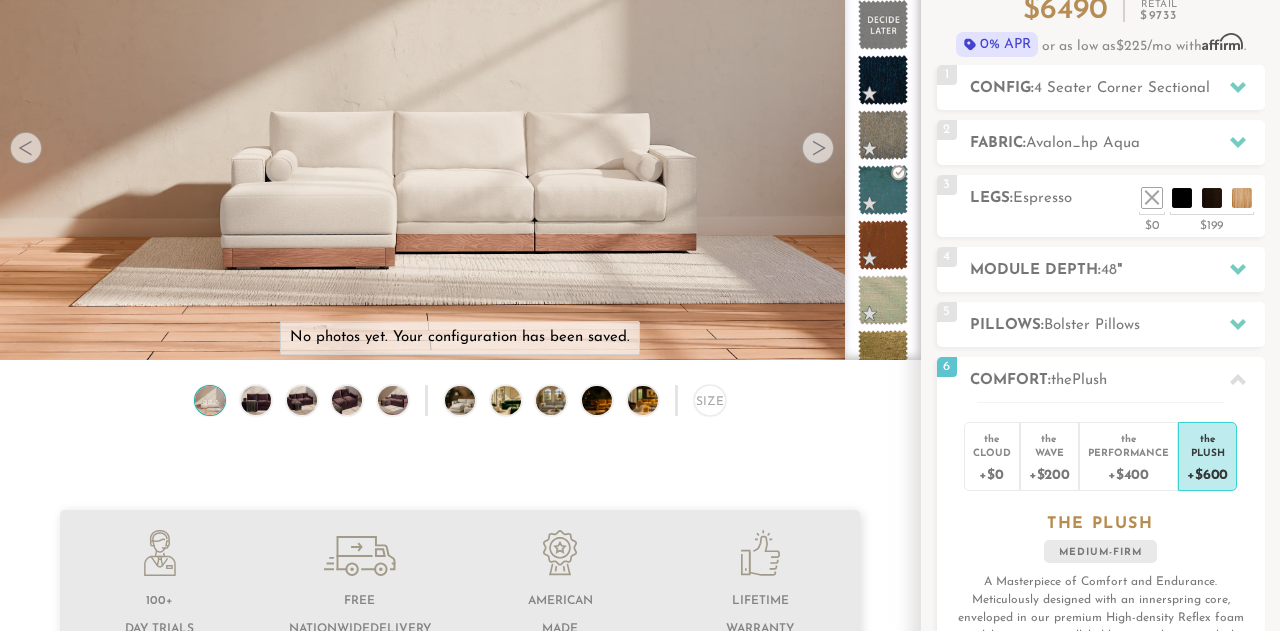 scroll, scrollTop: 16, scrollLeft: 16, axis: both 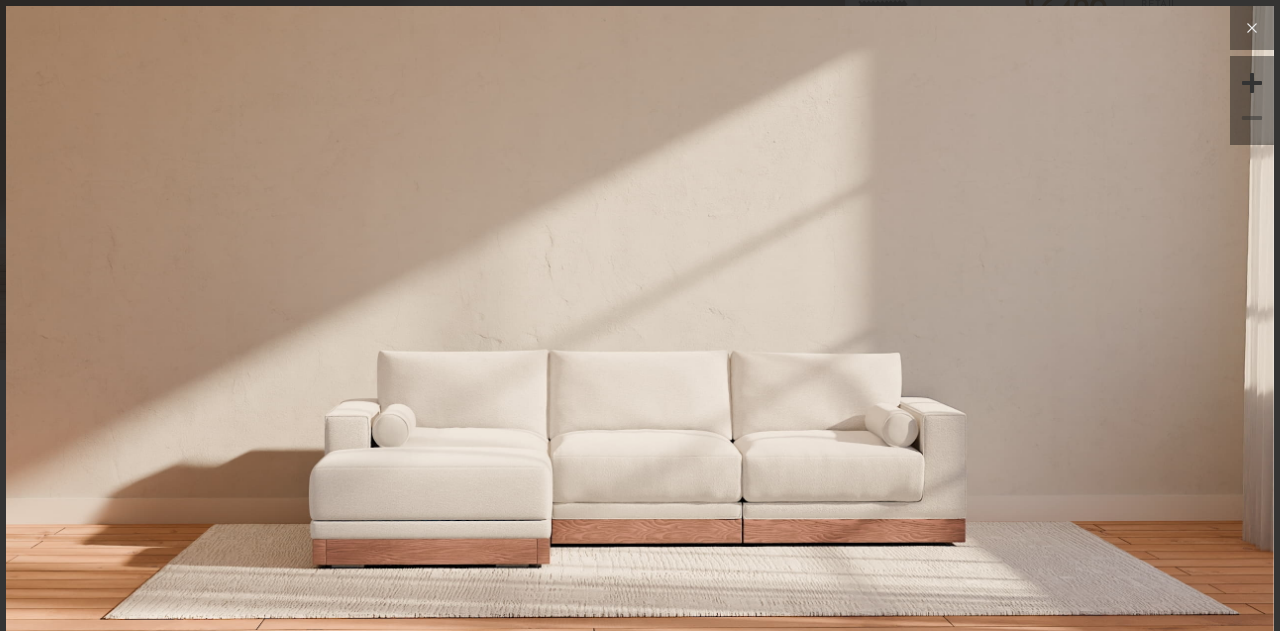 click 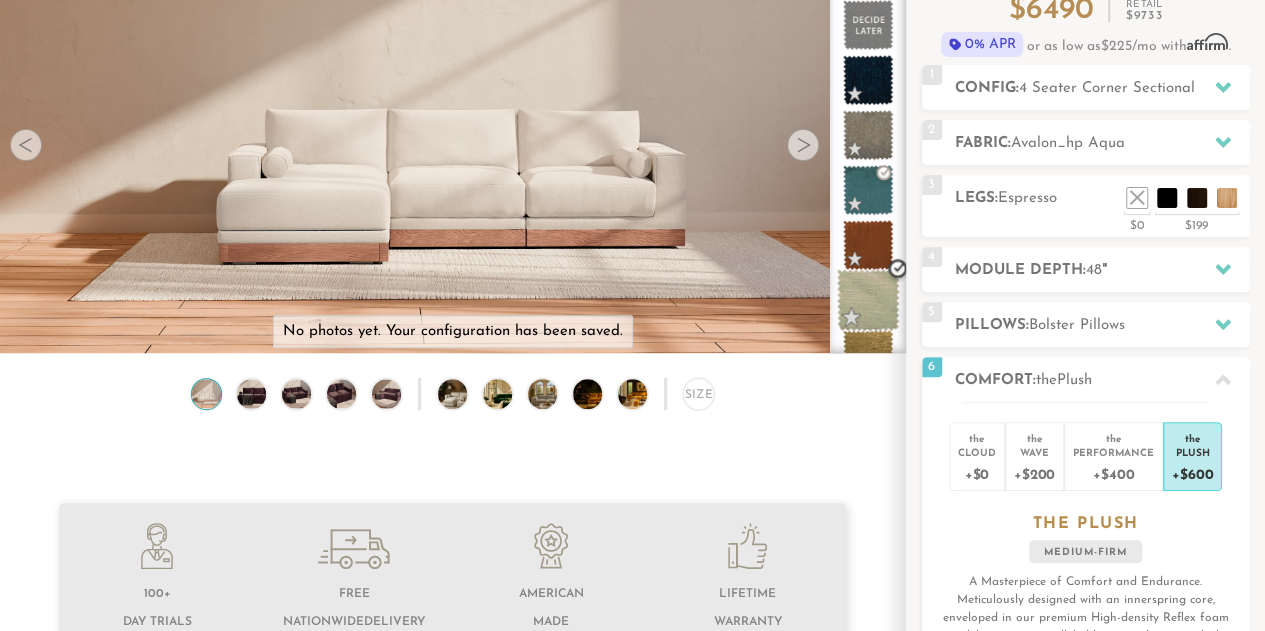 scroll, scrollTop: 21409, scrollLeft: 1249, axis: both 